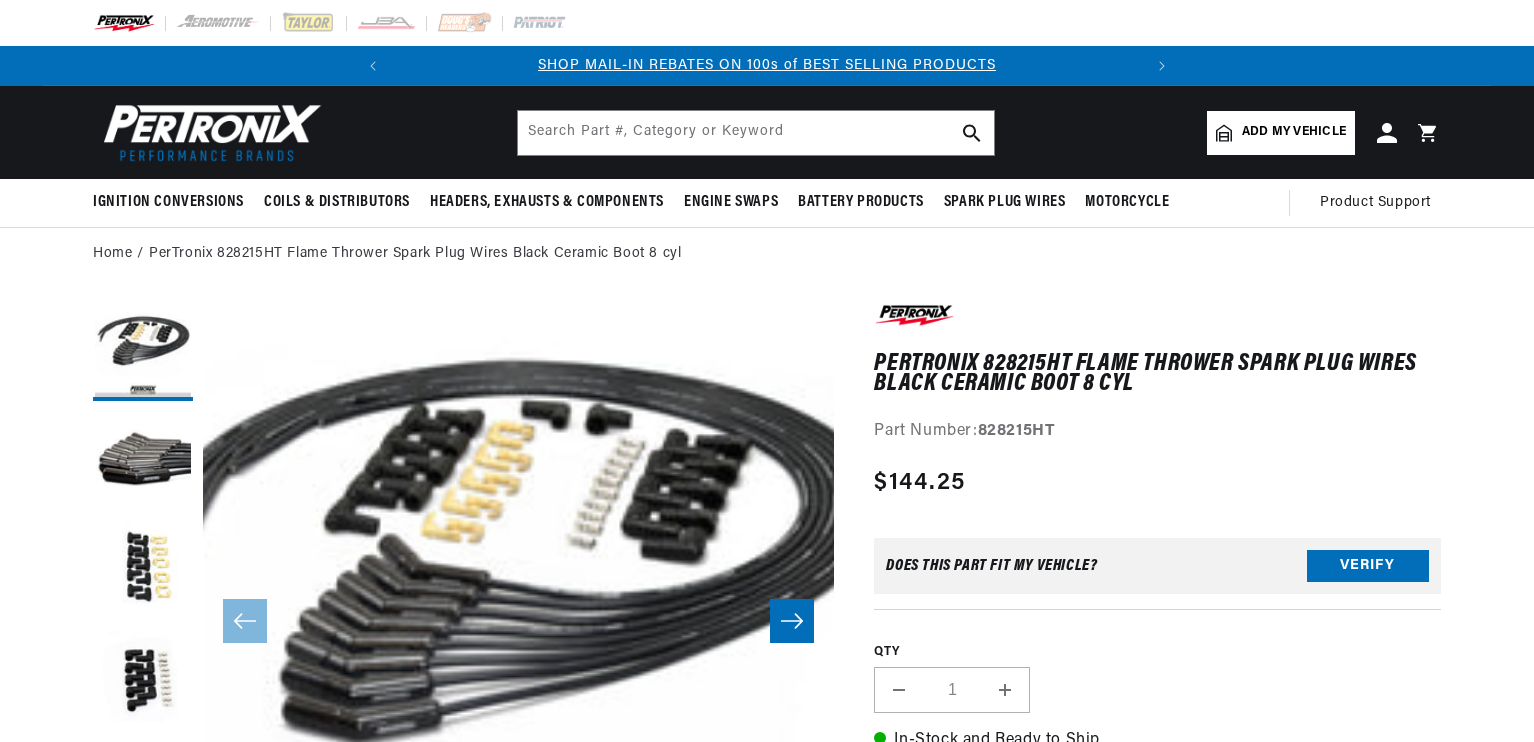scroll, scrollTop: 0, scrollLeft: 0, axis: both 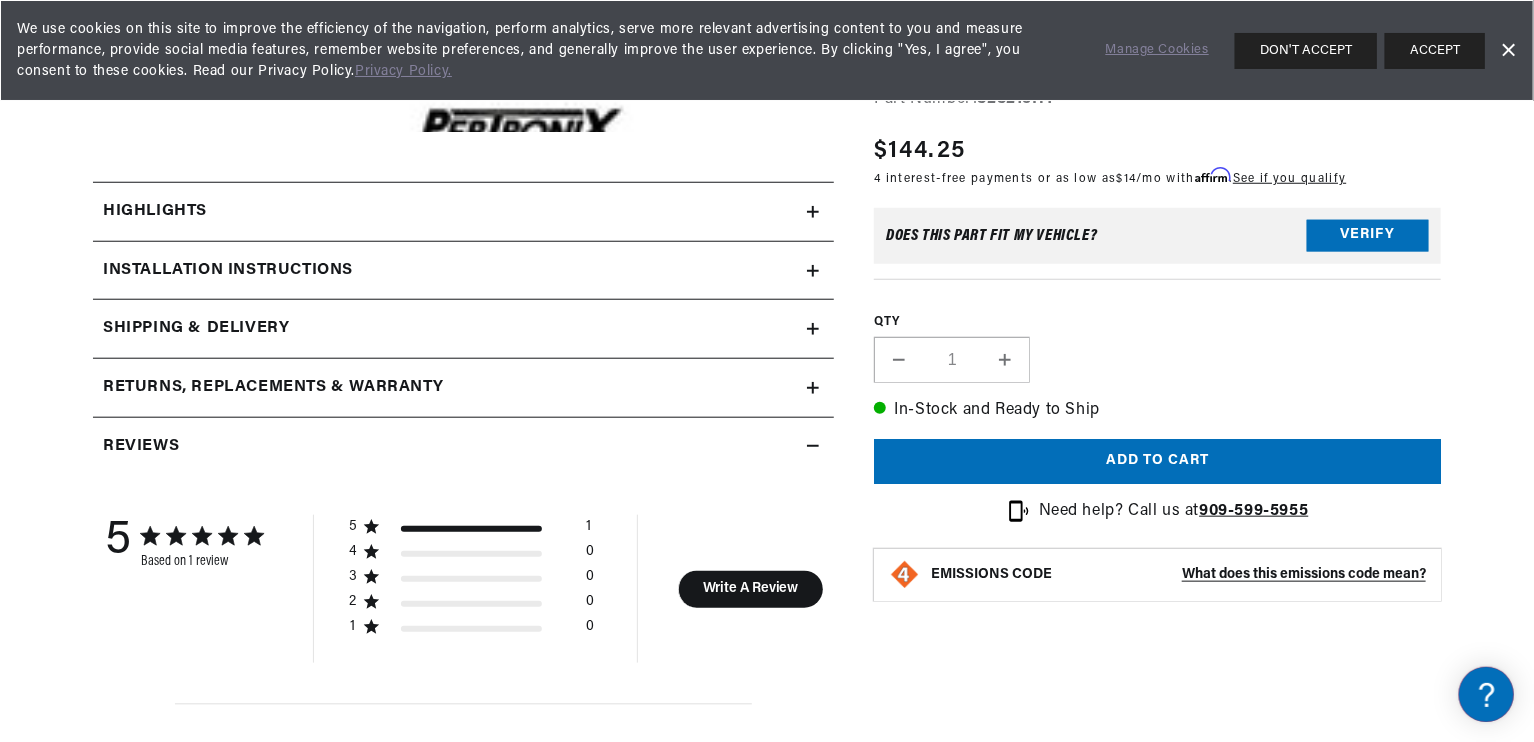 click 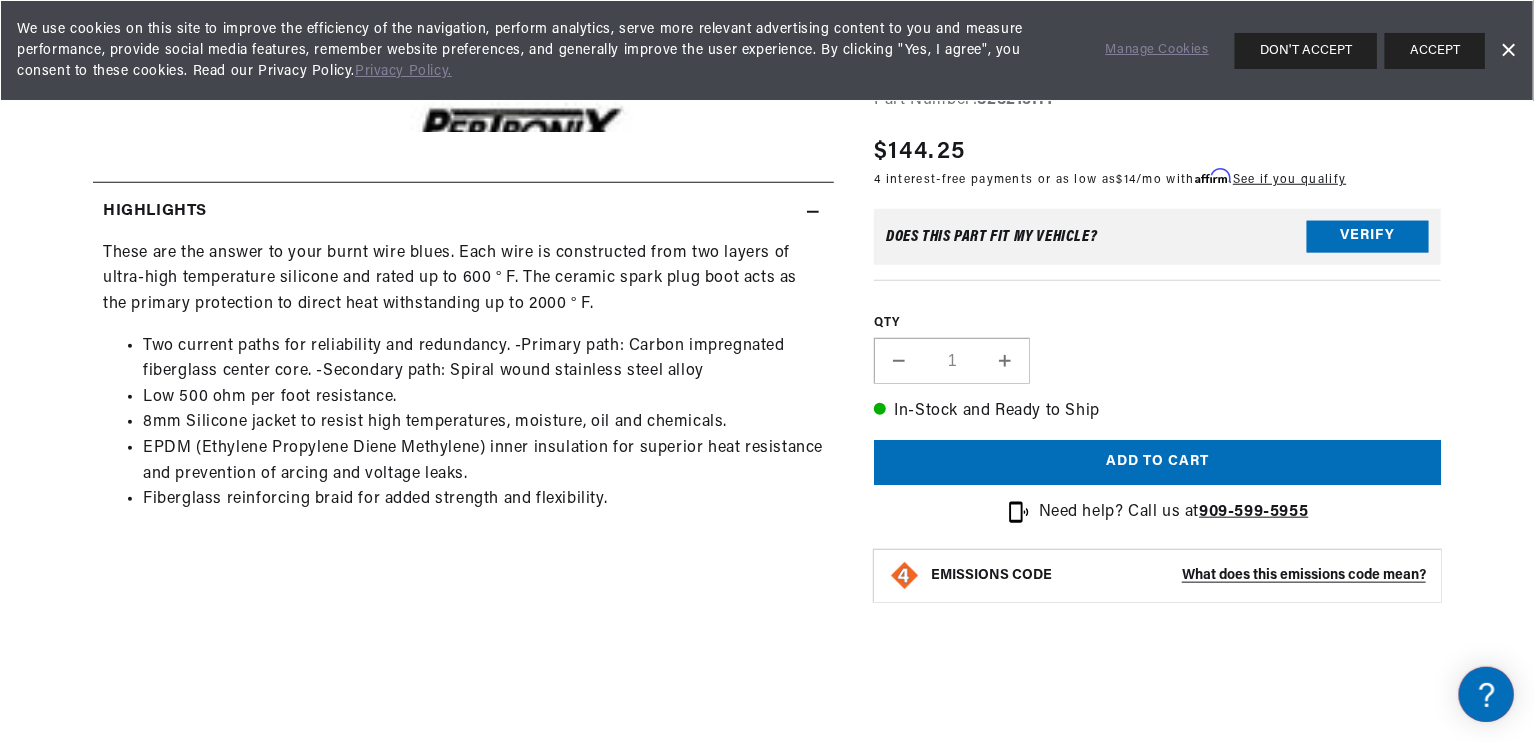 scroll, scrollTop: 0, scrollLeft: 0, axis: both 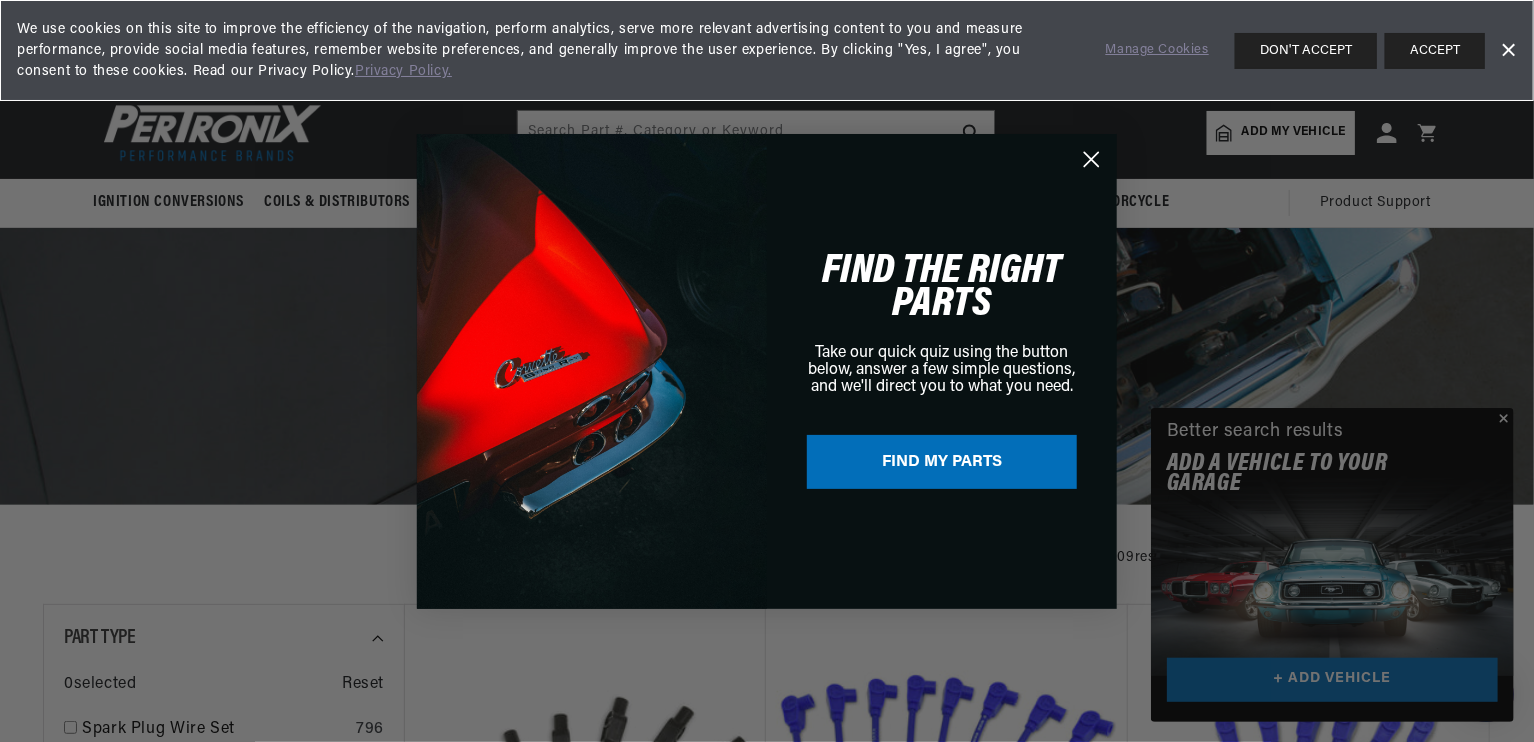 click 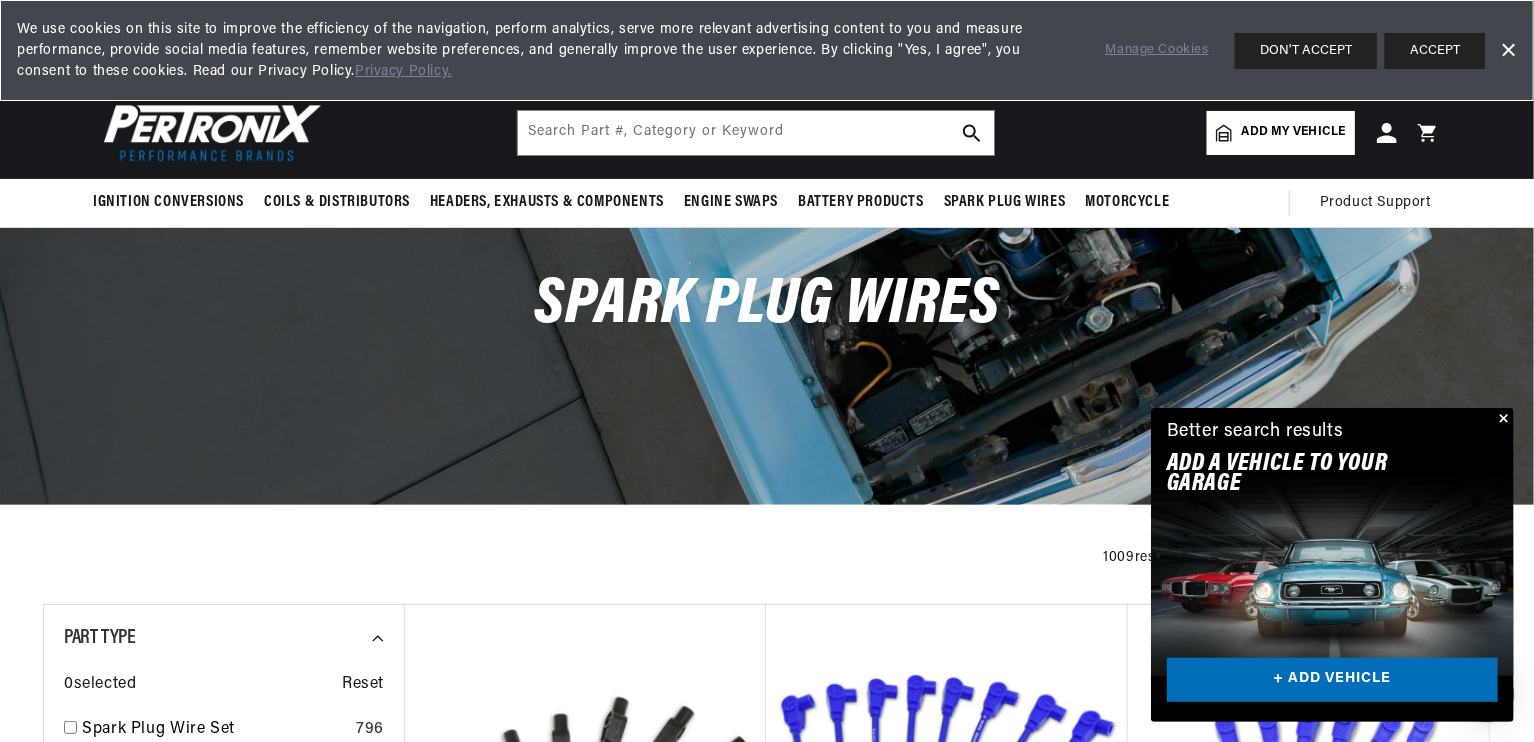 scroll, scrollTop: 0, scrollLeft: 746, axis: horizontal 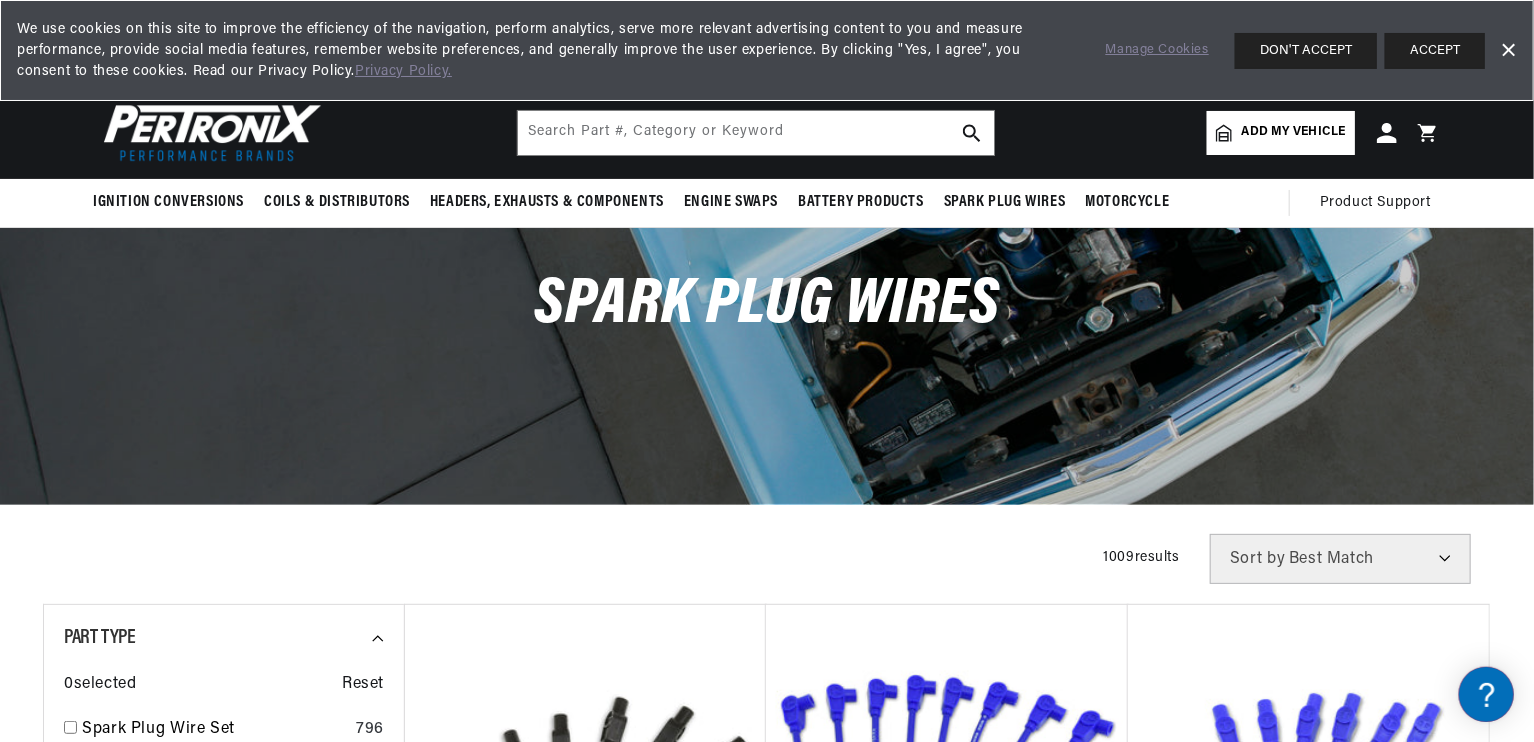 click at bounding box center [208, 132] 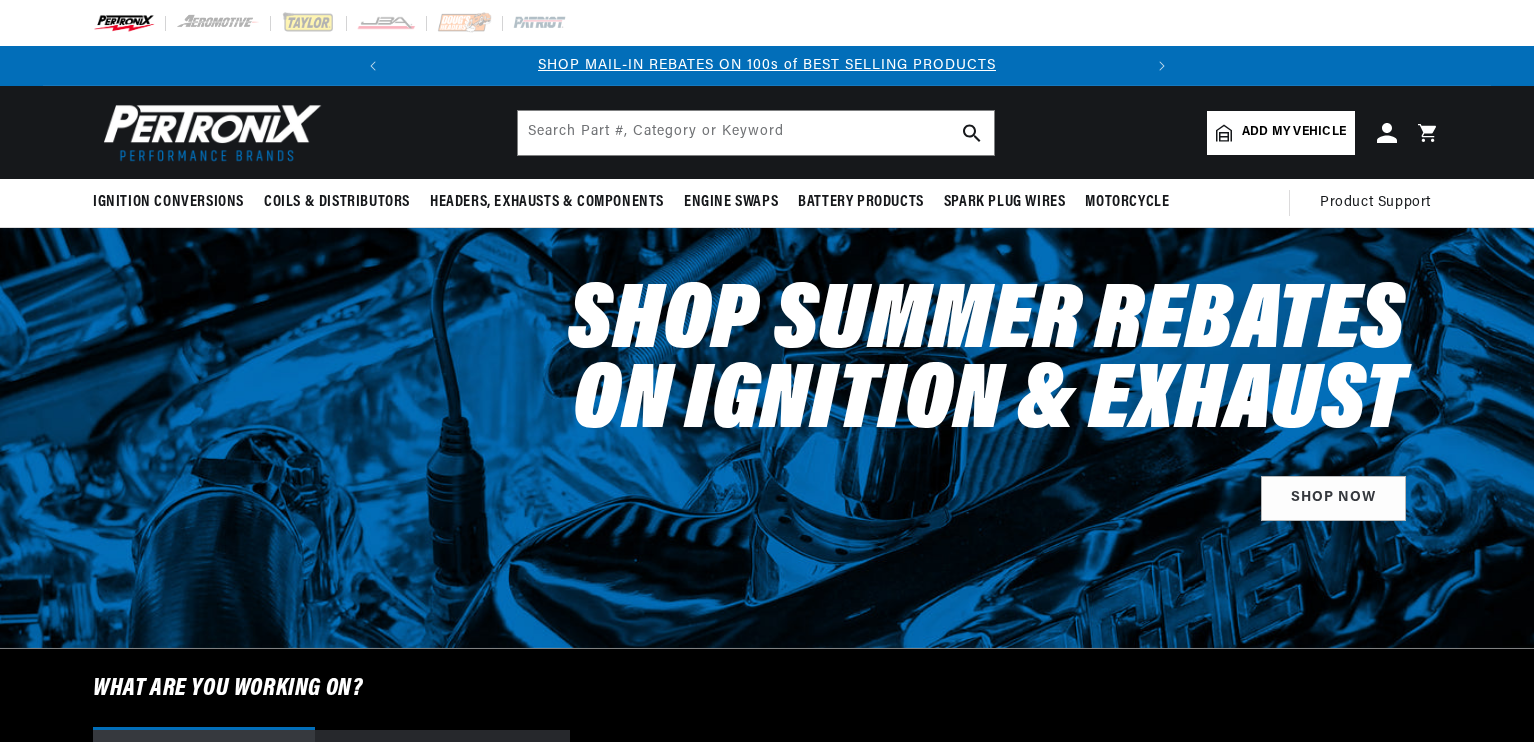 scroll, scrollTop: 0, scrollLeft: 0, axis: both 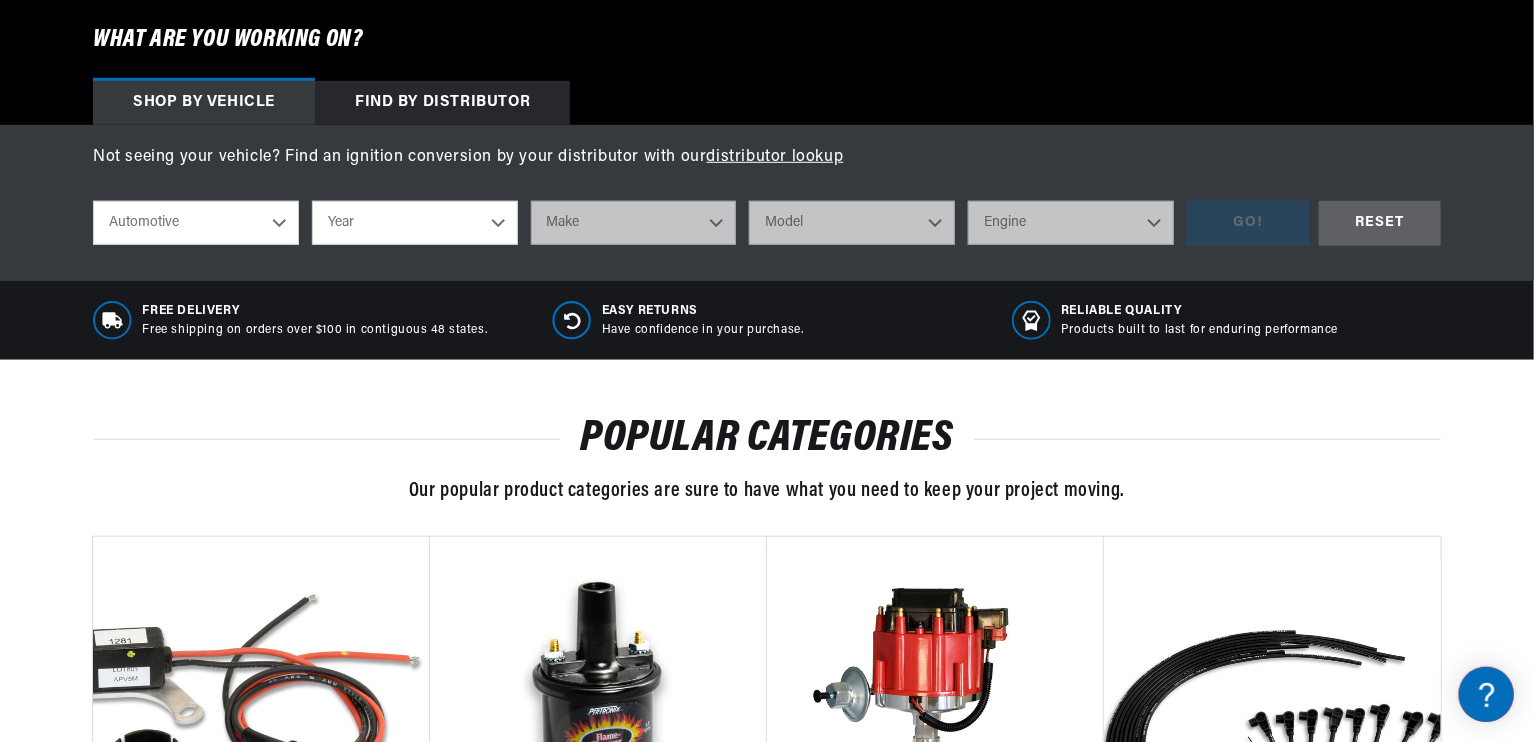 drag, startPoint x: 1535, startPoint y: 147, endPoint x: 1535, endPoint y: 203, distance: 56 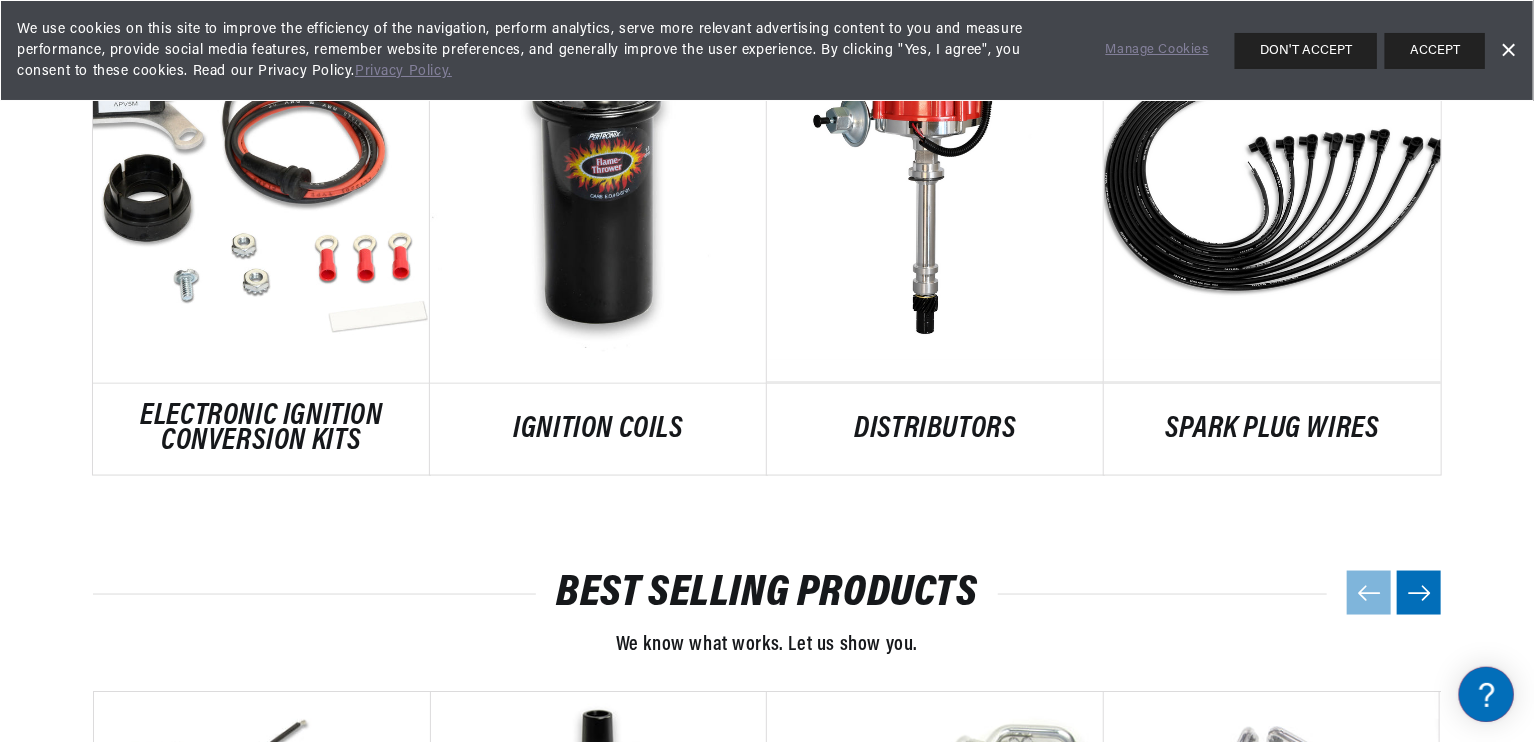 scroll, scrollTop: 1670, scrollLeft: 0, axis: vertical 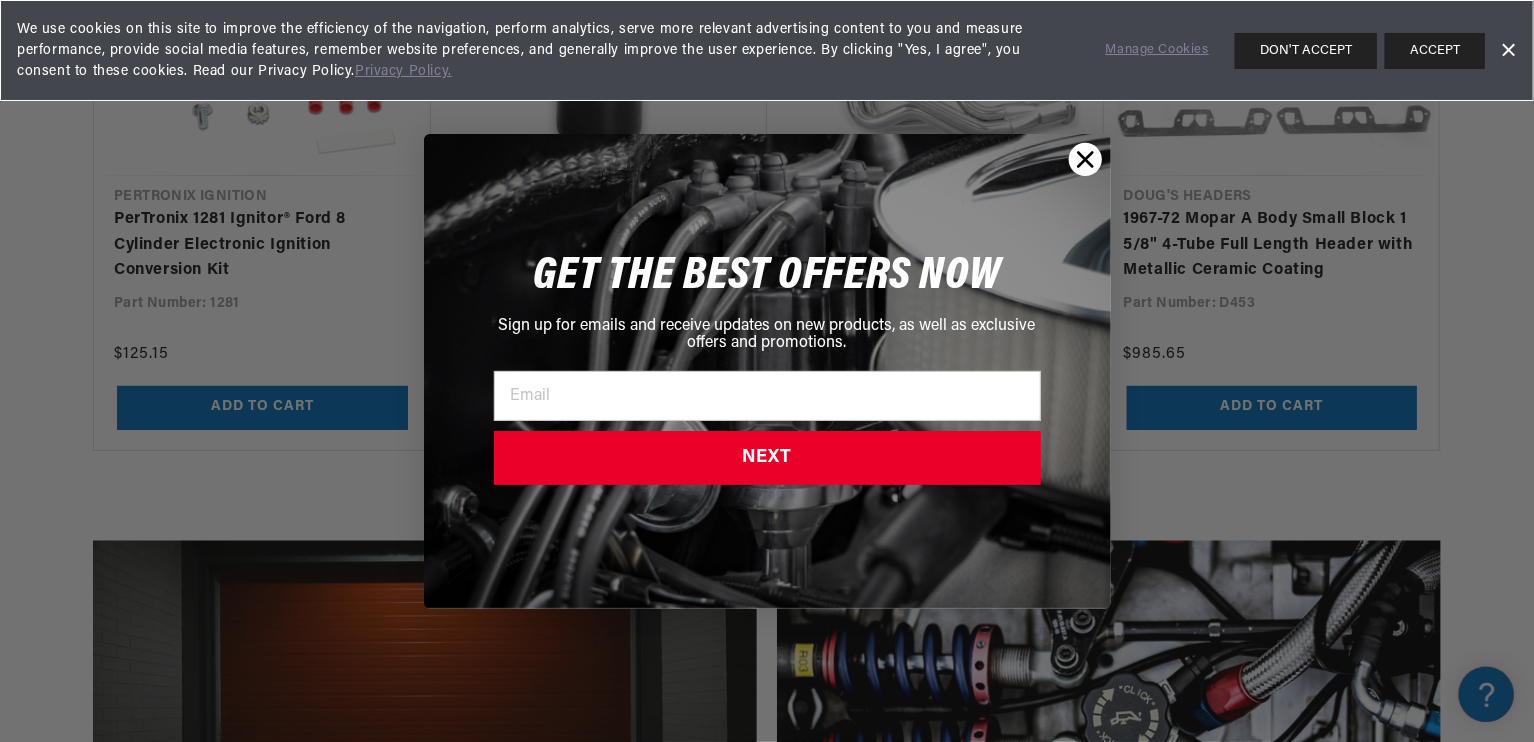 click 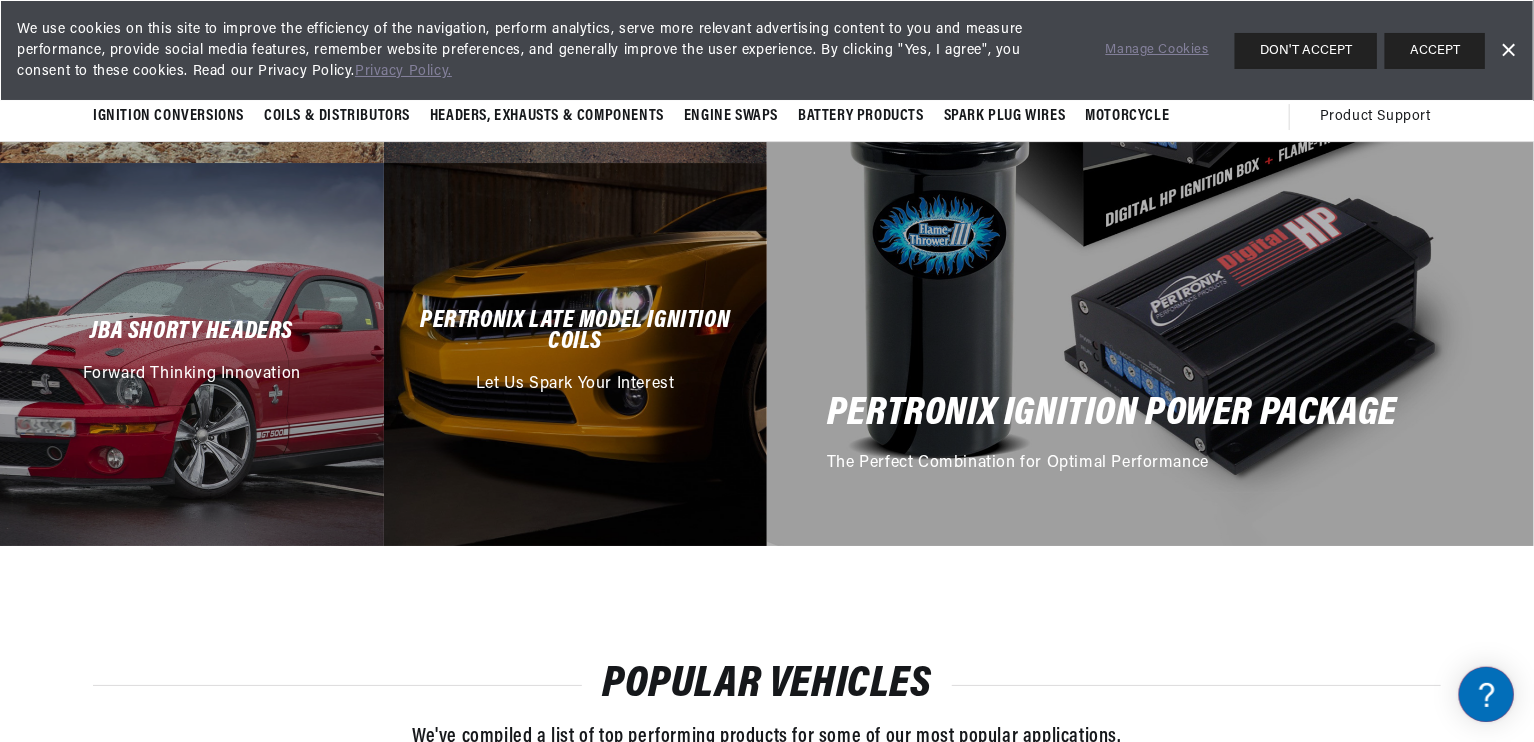 scroll, scrollTop: 3317, scrollLeft: 0, axis: vertical 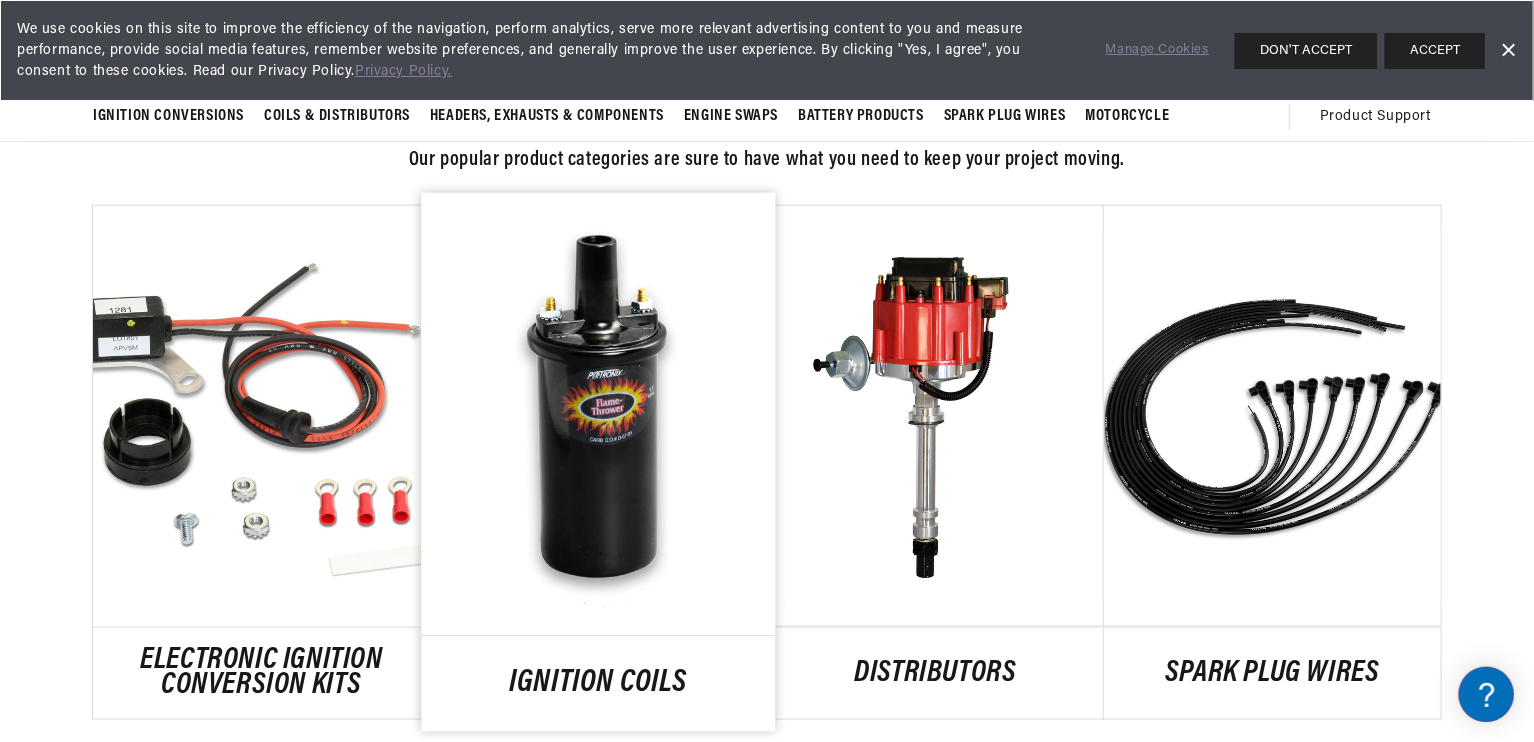 click on "IGNITION COILS" at bounding box center (599, 684) 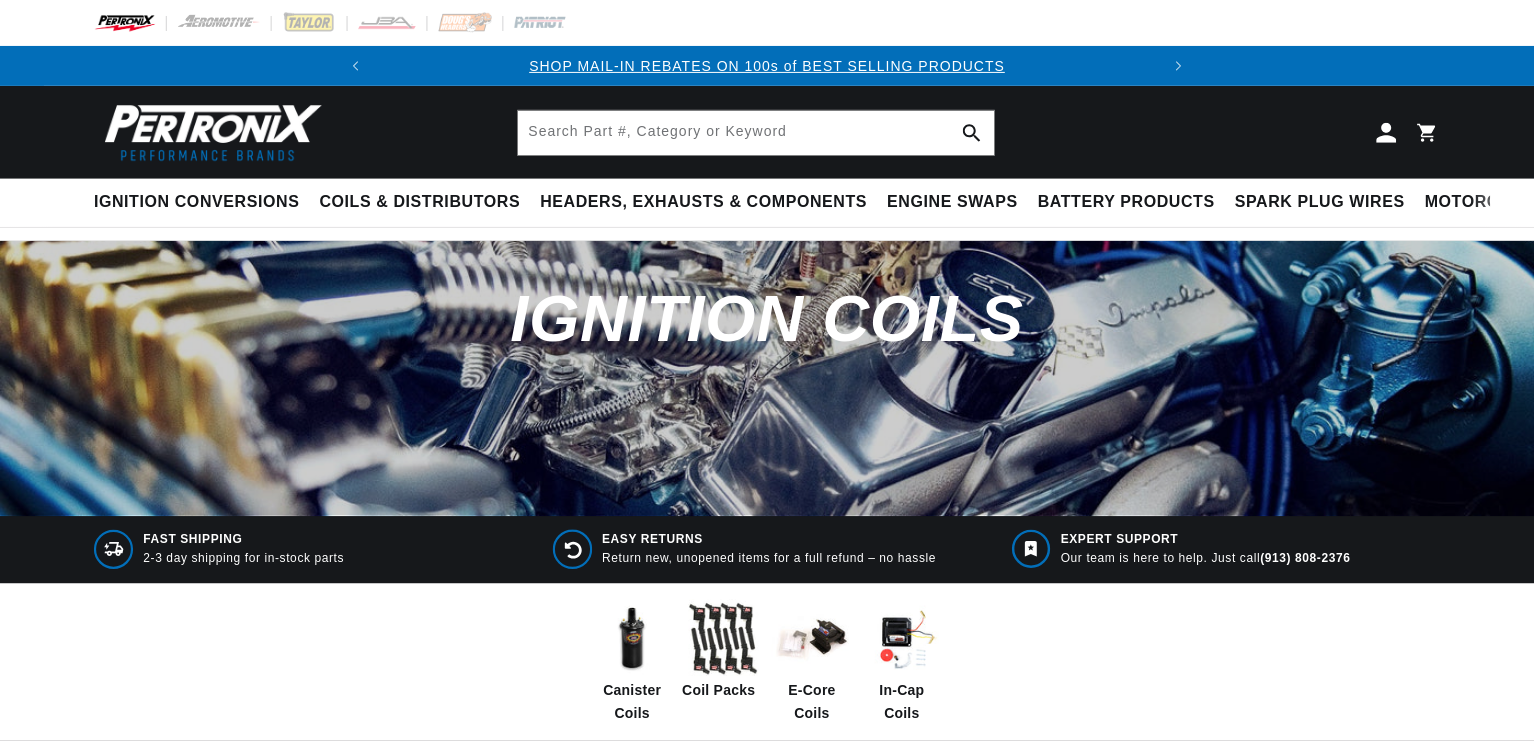 scroll, scrollTop: 0, scrollLeft: 0, axis: both 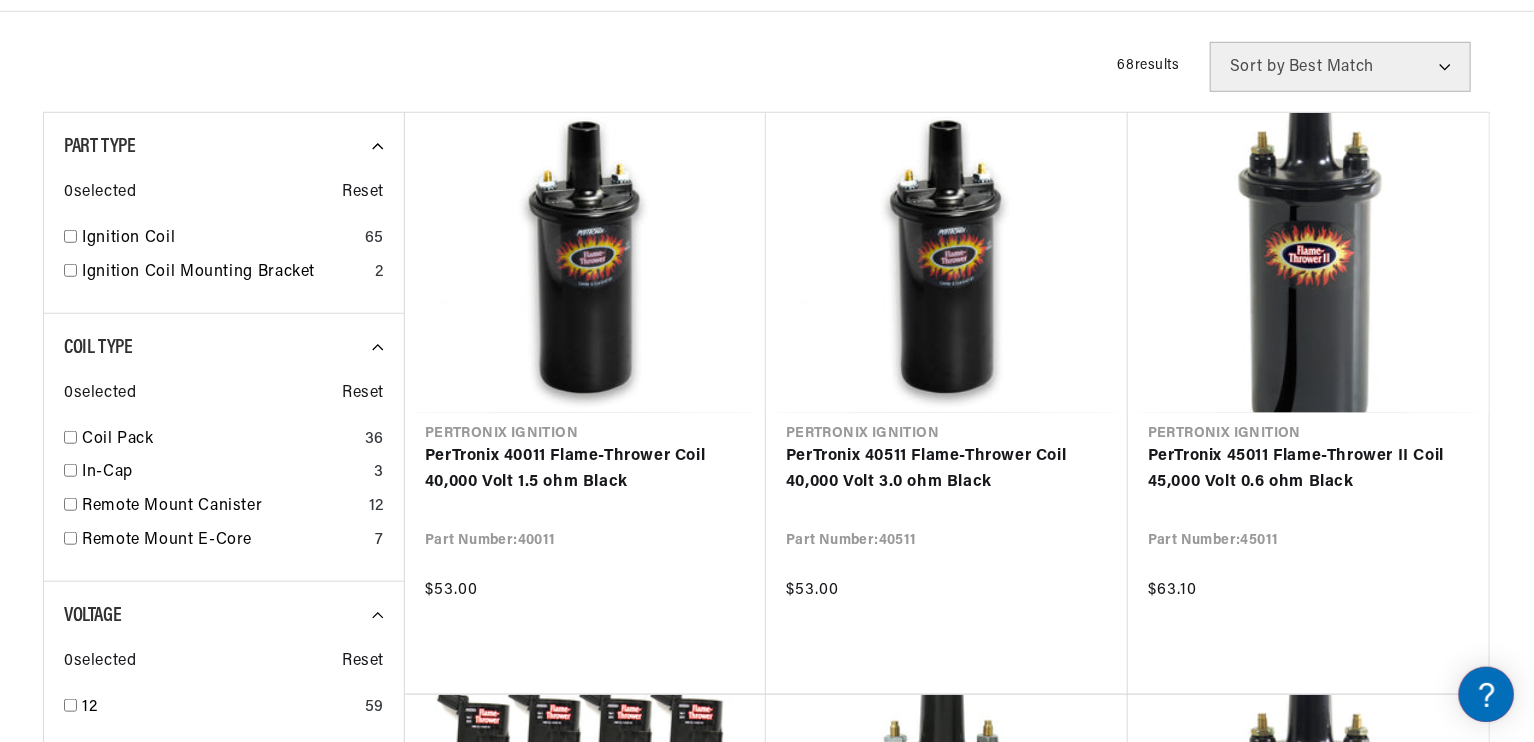 click on "Skip to content
Your cart
Your cart is empty
Loading...
Rev up your cart
Subtotal (0 items)
$0.00 USD
Checkout
One or more of the items in your cart is a recurring or deferred purchase. By continuing, I agree to the  cancellation policy  and authorize you to charge my payment method at the prices, frequency and dates listed on this page until my order is fulfilled or I cancel, if permitted." at bounding box center [767, -278] 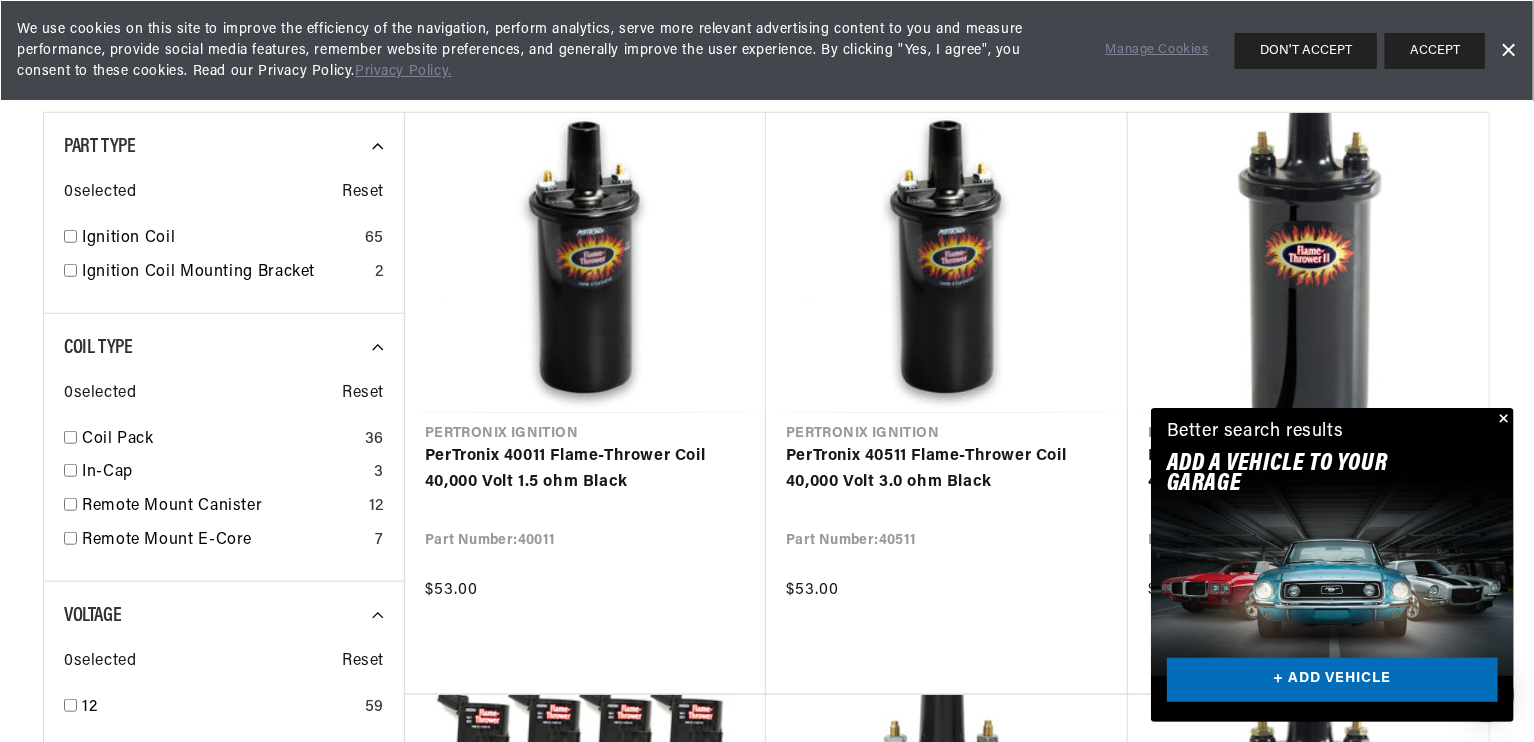 scroll, scrollTop: 0, scrollLeft: 746, axis: horizontal 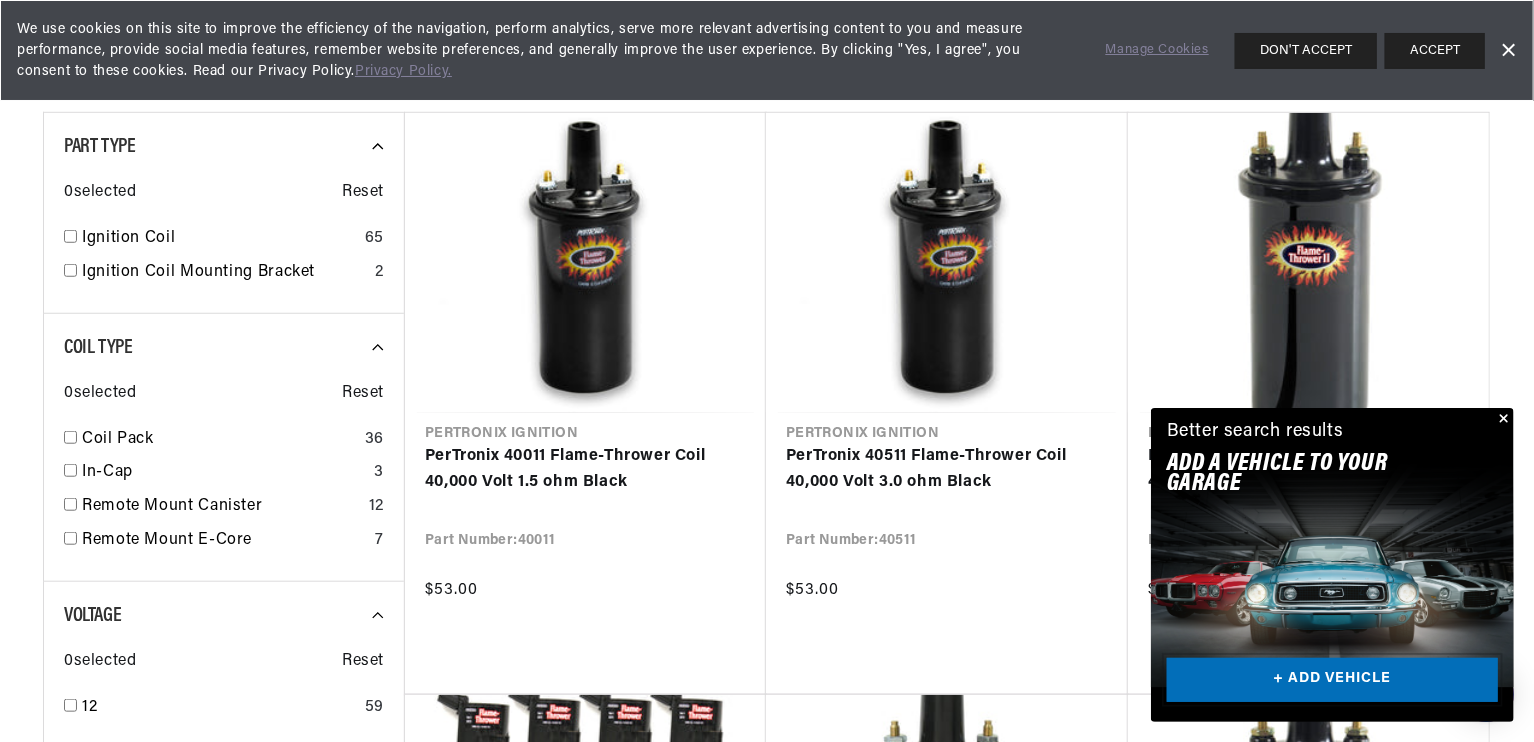 click on "+ ADD VEHICLE" at bounding box center [1332, 680] 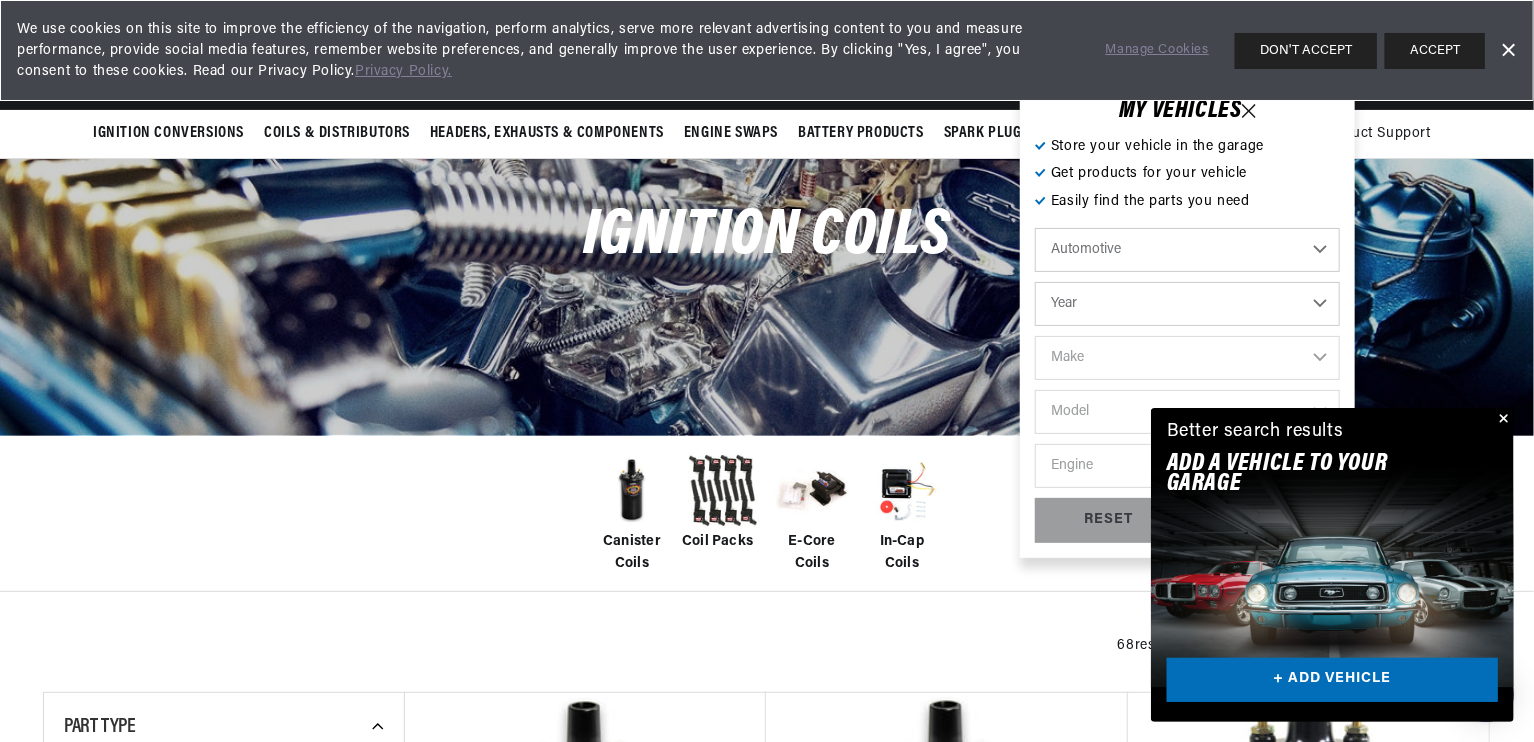 scroll, scrollTop: 0, scrollLeft: 0, axis: both 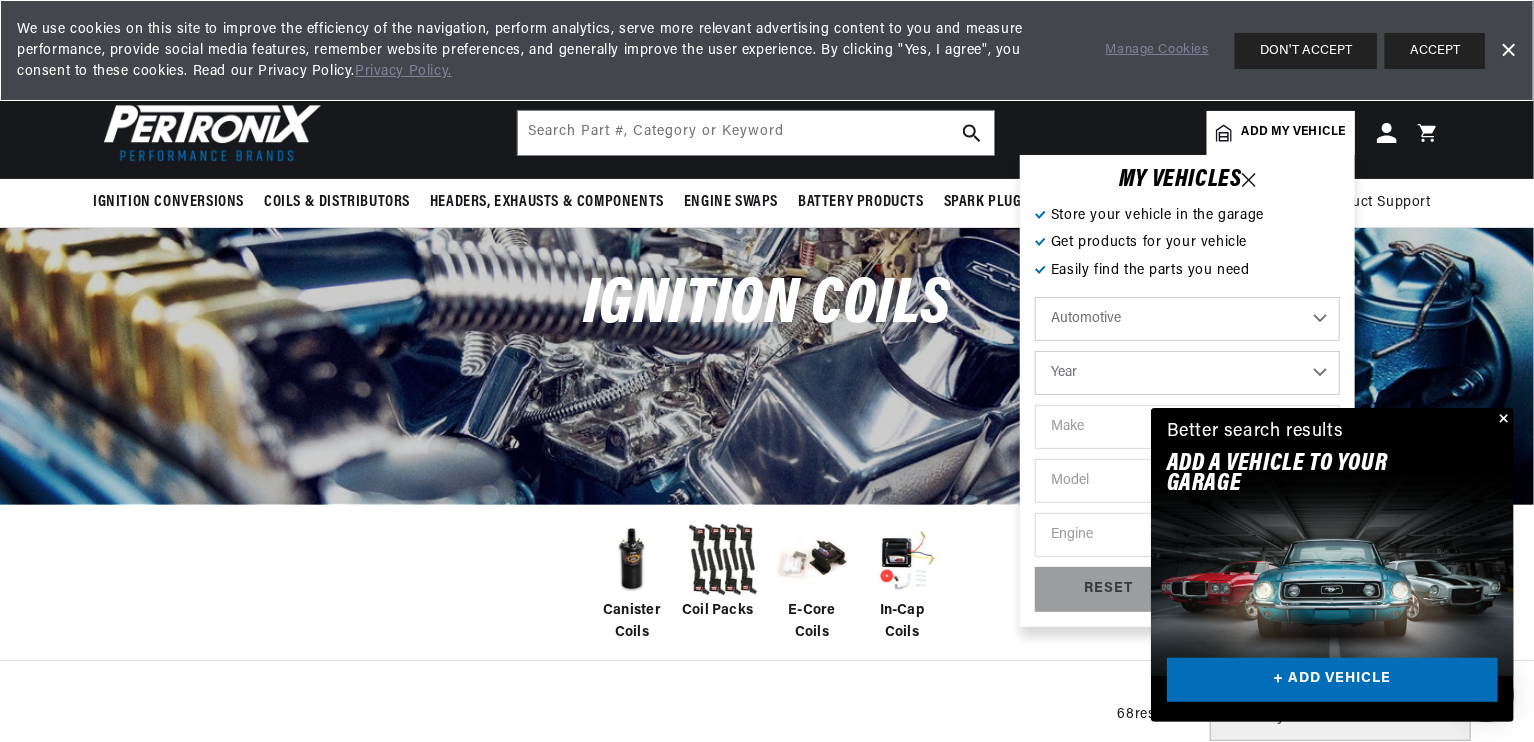 click at bounding box center [1502, 420] 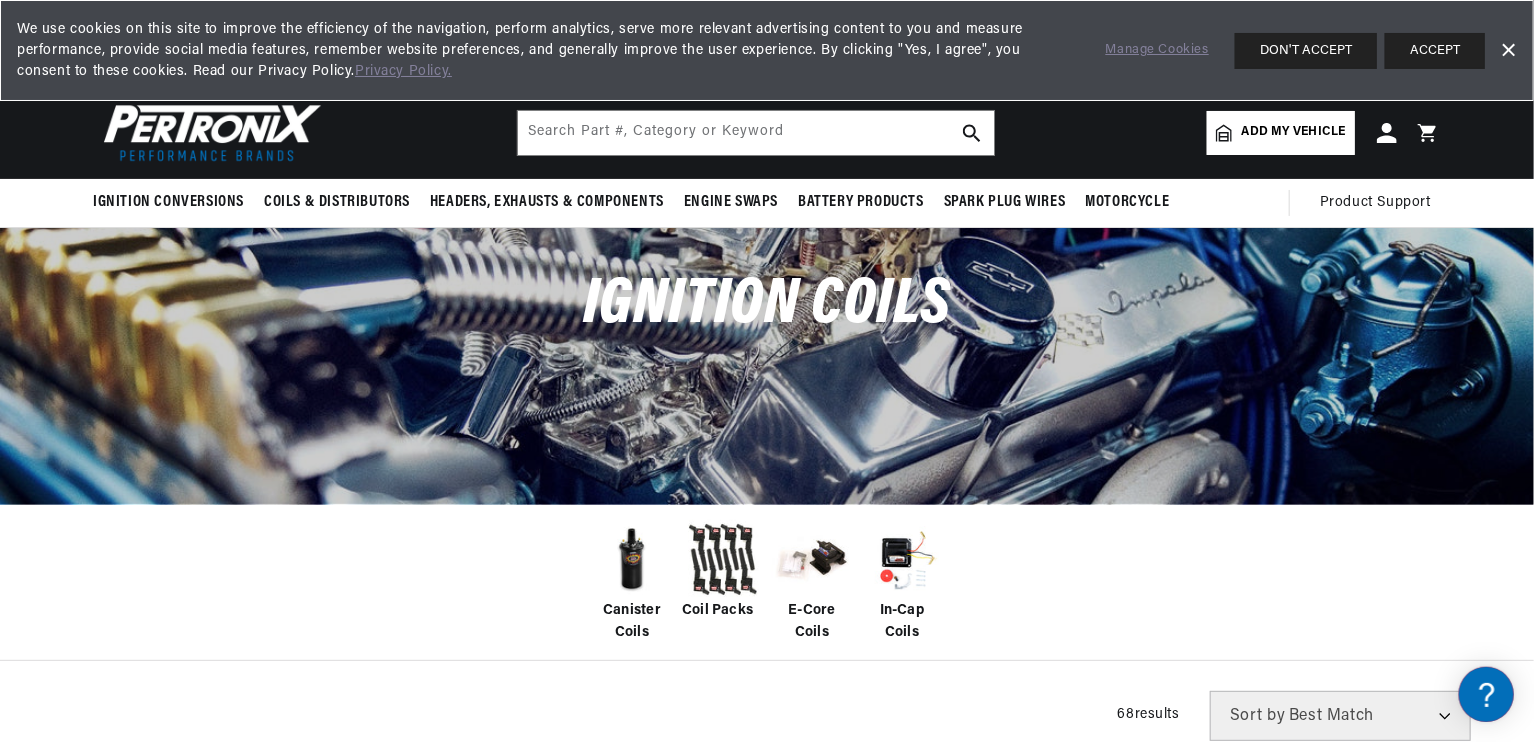scroll, scrollTop: 0, scrollLeft: 0, axis: both 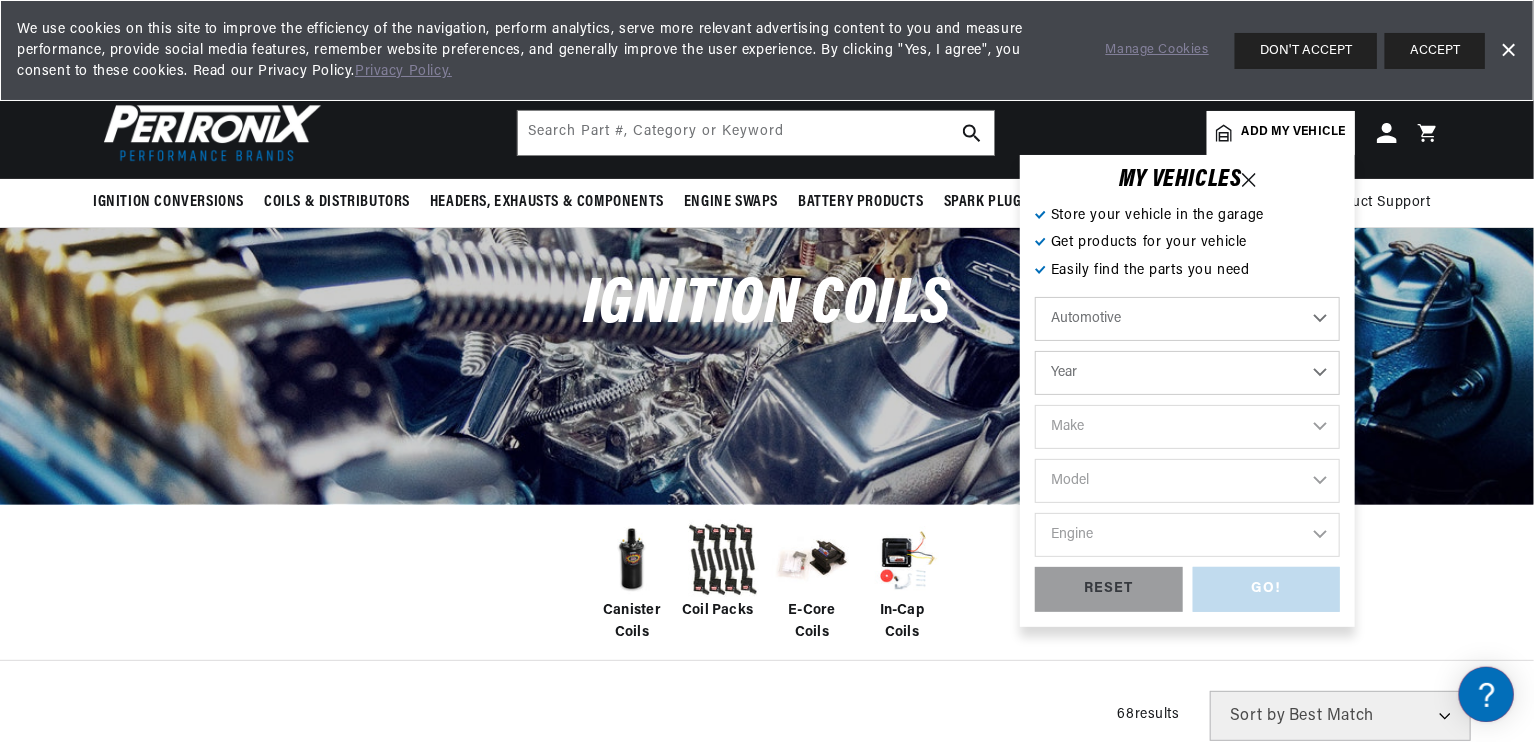 click on "Automotive
Agricultural
Industrial
Marine
Motorcycle" at bounding box center (1187, 319) 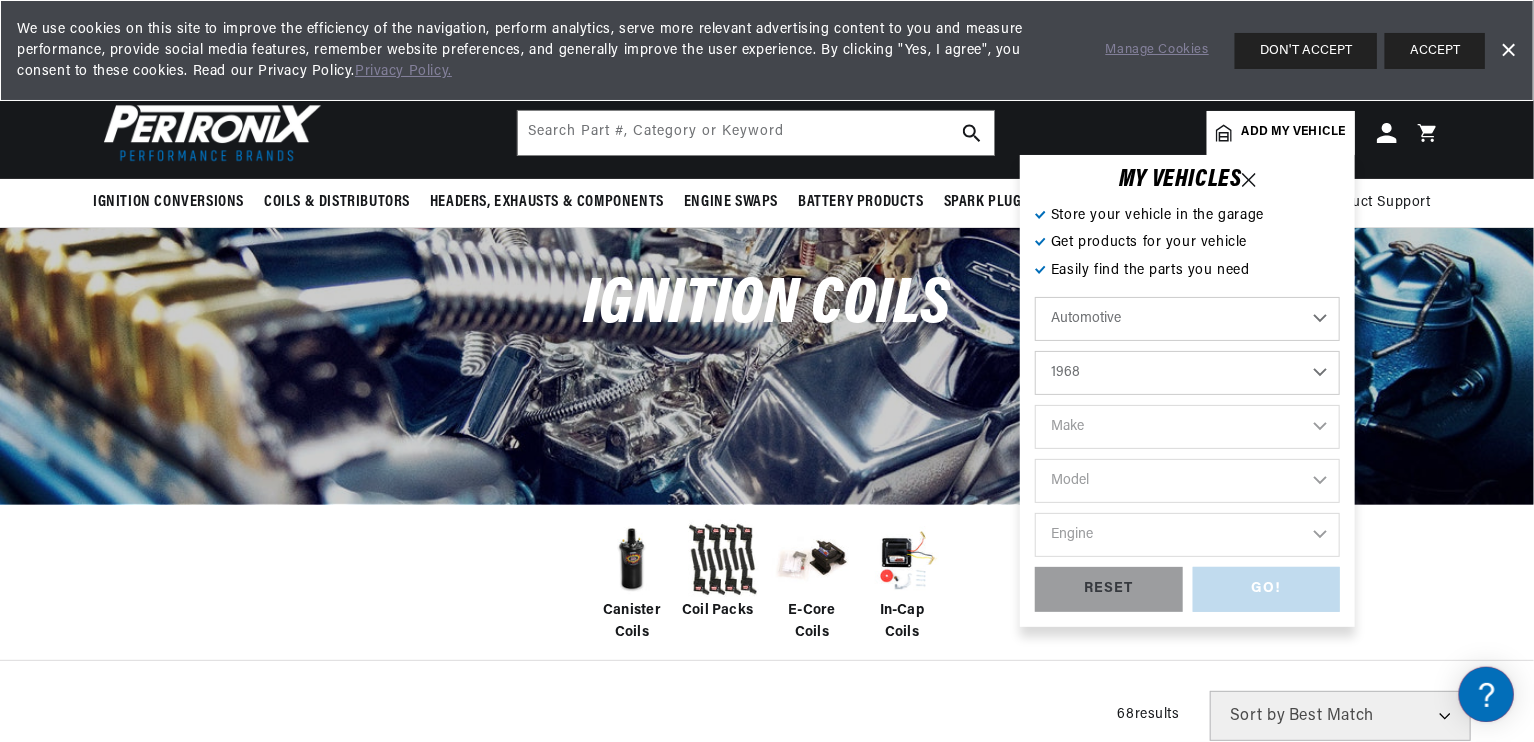 click on "Year
2022
2021
2020
2019
2018
2017
2016
2015
2014
2013
2012
2011
2010
2009
2008
2007
2006
2005
2004
2003
2002
2001
2000
1999
1998
1997
1996
1995
1994
1993
1992
1991
1990
1989
1988
1987
1986 1985" at bounding box center [1187, 373] 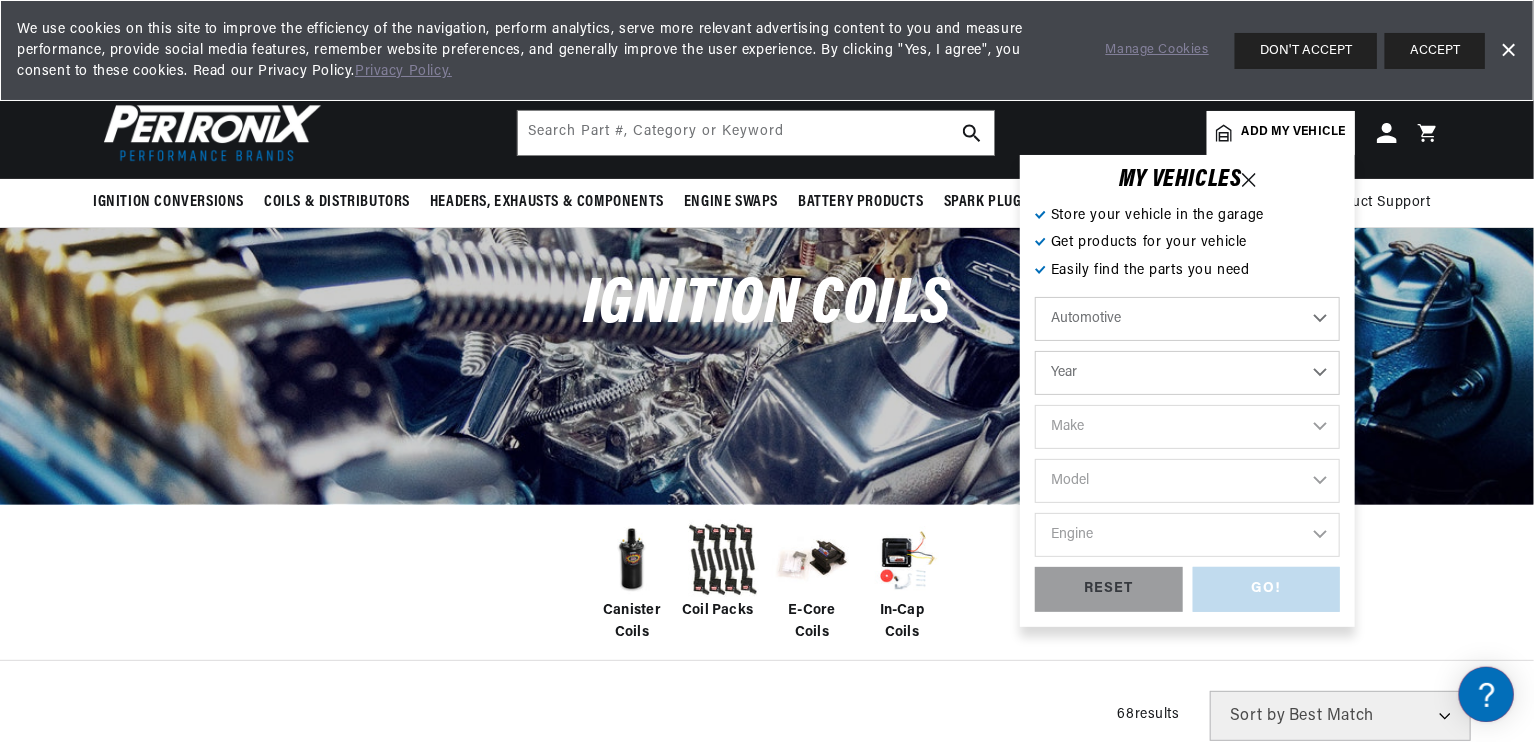 select on "1968" 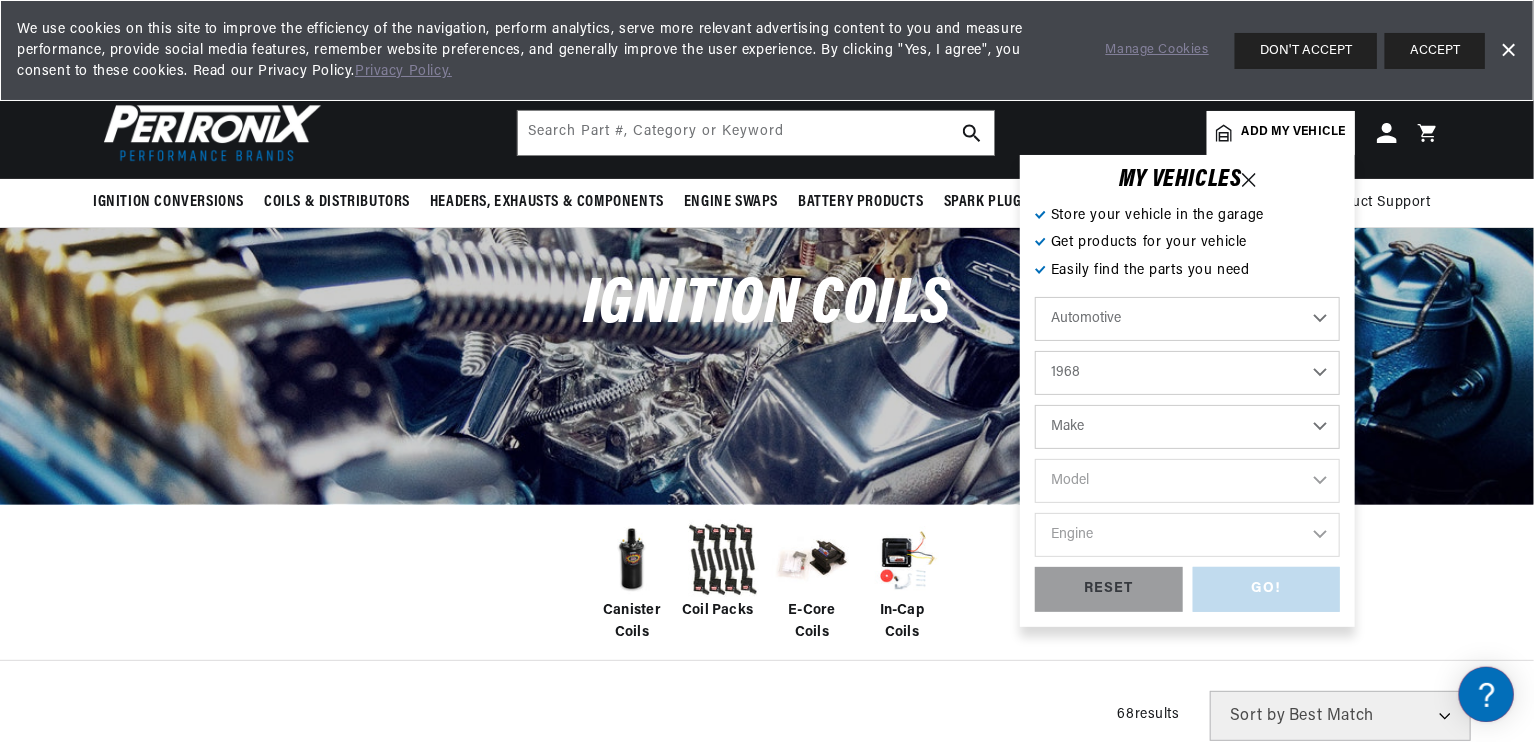 click on "Make
Alfa Romeo
American Motors
Aston Martin
Austin
Austin Healey
Avanti
Bentley
Buick
Cadillac
Checker
Chevrolet
Chrysler
Citroen
Dodge
Ferrari
Fiat
Ford
Ford (Europe)
GMC
Honda
IHC Truck
International
Jaguar
Jeep
Lamborghini
Lancia
Lincoln
Lotus
Maserati
Mercedes-Benz
Mercury
MG
Opel" at bounding box center [1187, 427] 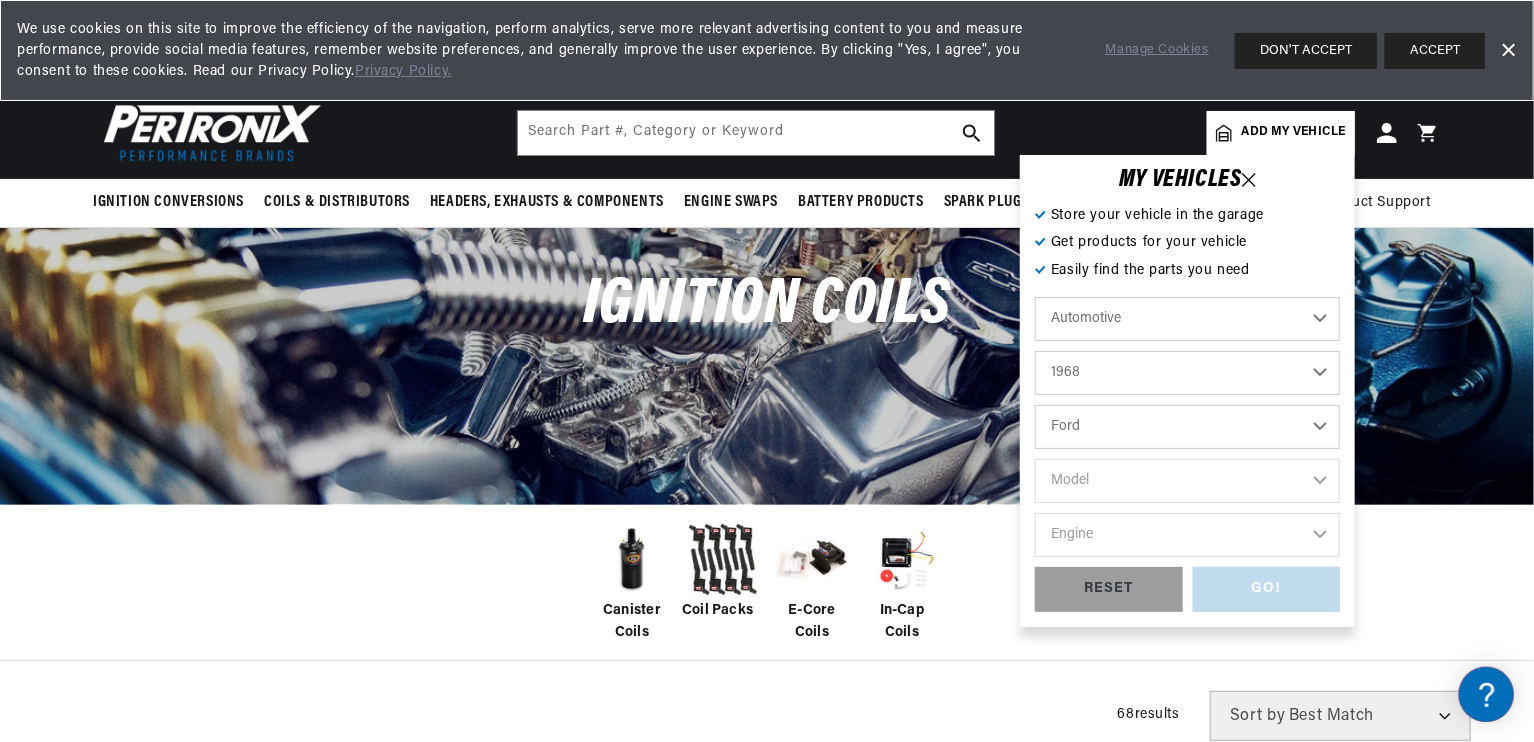 click on "Make
Alfa Romeo
American Motors
Aston Martin
Austin
Austin Healey
Avanti
Bentley
Buick
Cadillac
Checker
Chevrolet
Chrysler
Citroen
Dodge
Ferrari
Fiat
Ford
Ford (Europe)
GMC
Honda
IHC Truck
International
Jaguar
Jeep
Lamborghini
Lancia
Lincoln
Lotus
Maserati
Mercedes-Benz
Mercury
MG
Opel" at bounding box center (1187, 427) 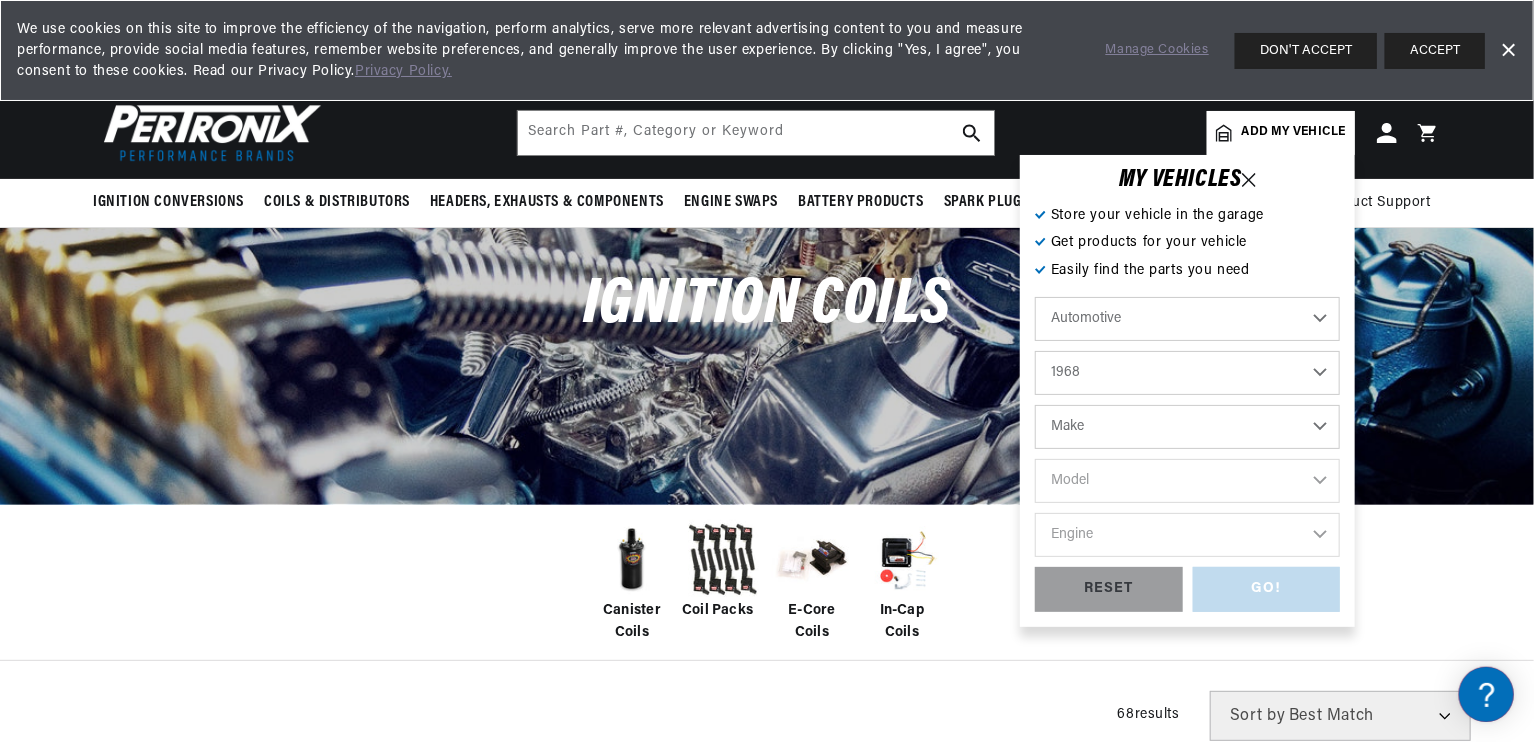 select on "Ford" 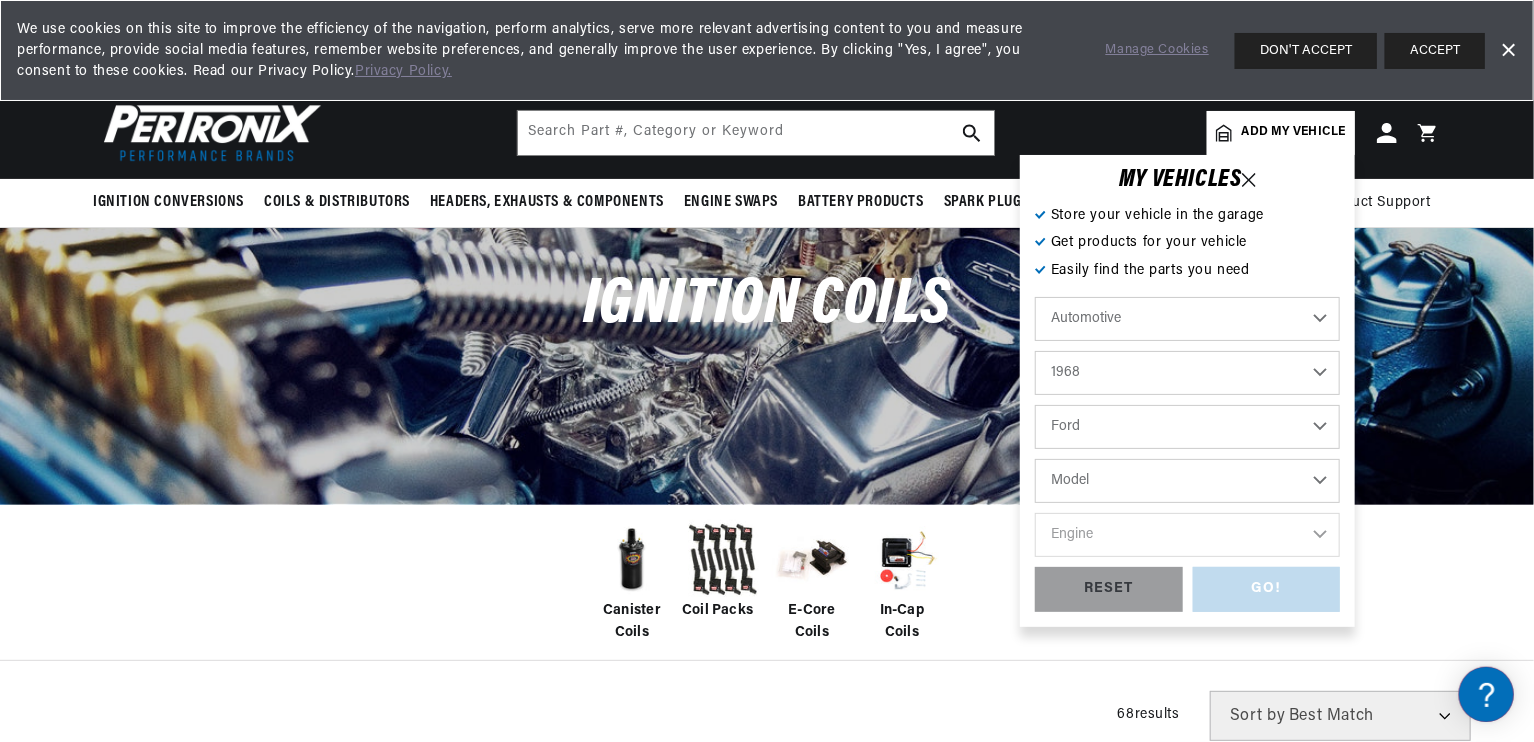 click on "Model
Bronco
Country Sedan
Country Squire
Custom
Custom 500
F-100
F-250
F-350
Fairlane
Falcon
Galaxie 500
GT40
LTD
Mustang
P-350
Ranch Wagon
Ranchero
Thunderbird
Torino" at bounding box center (1187, 481) 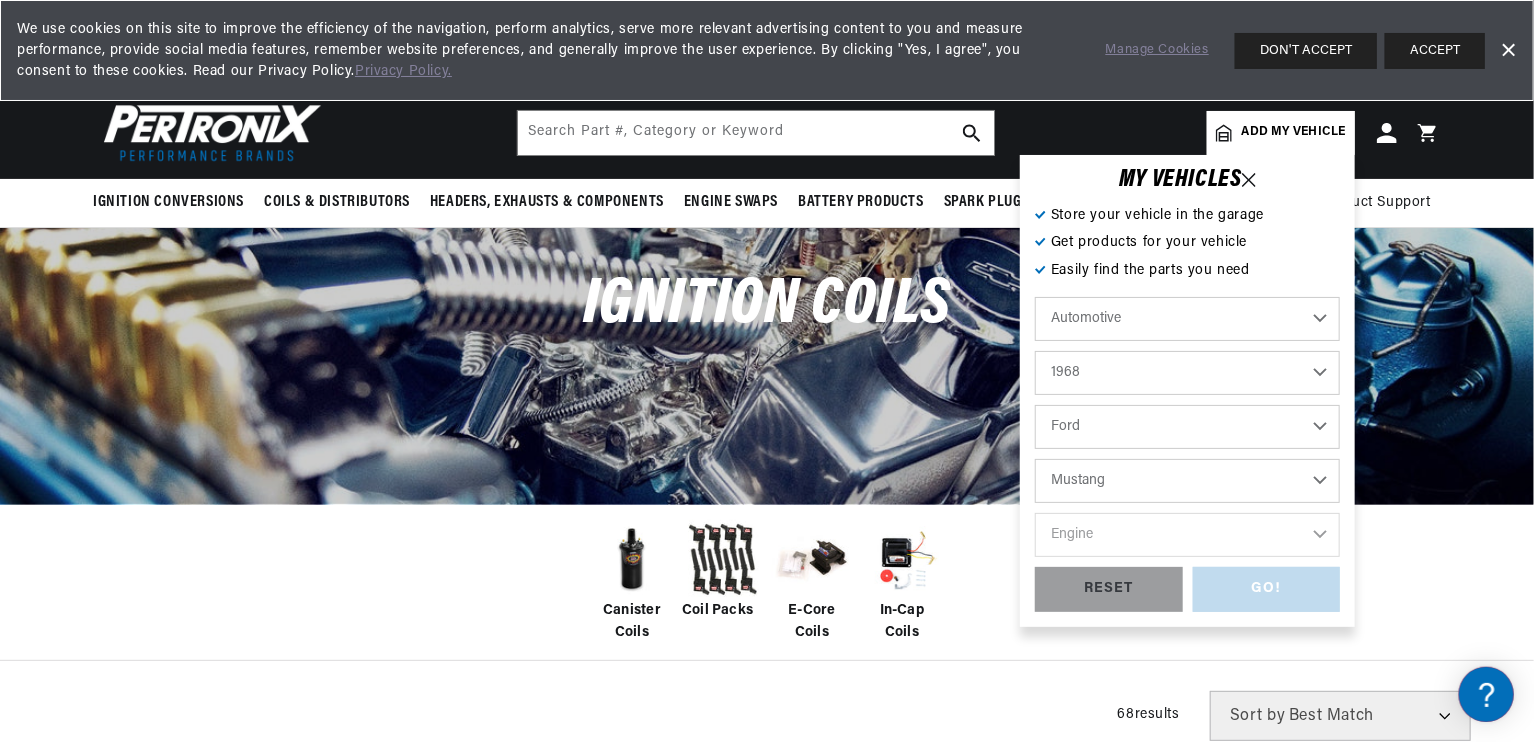 click on "Model
Bronco
Country Sedan
Country Squire
Custom
Custom 500
F-100
F-250
F-350
Fairlane
Falcon
Galaxie 500
GT40
LTD
Mustang
P-350
Ranch Wagon
Ranchero
Thunderbird
Torino" at bounding box center [1187, 481] 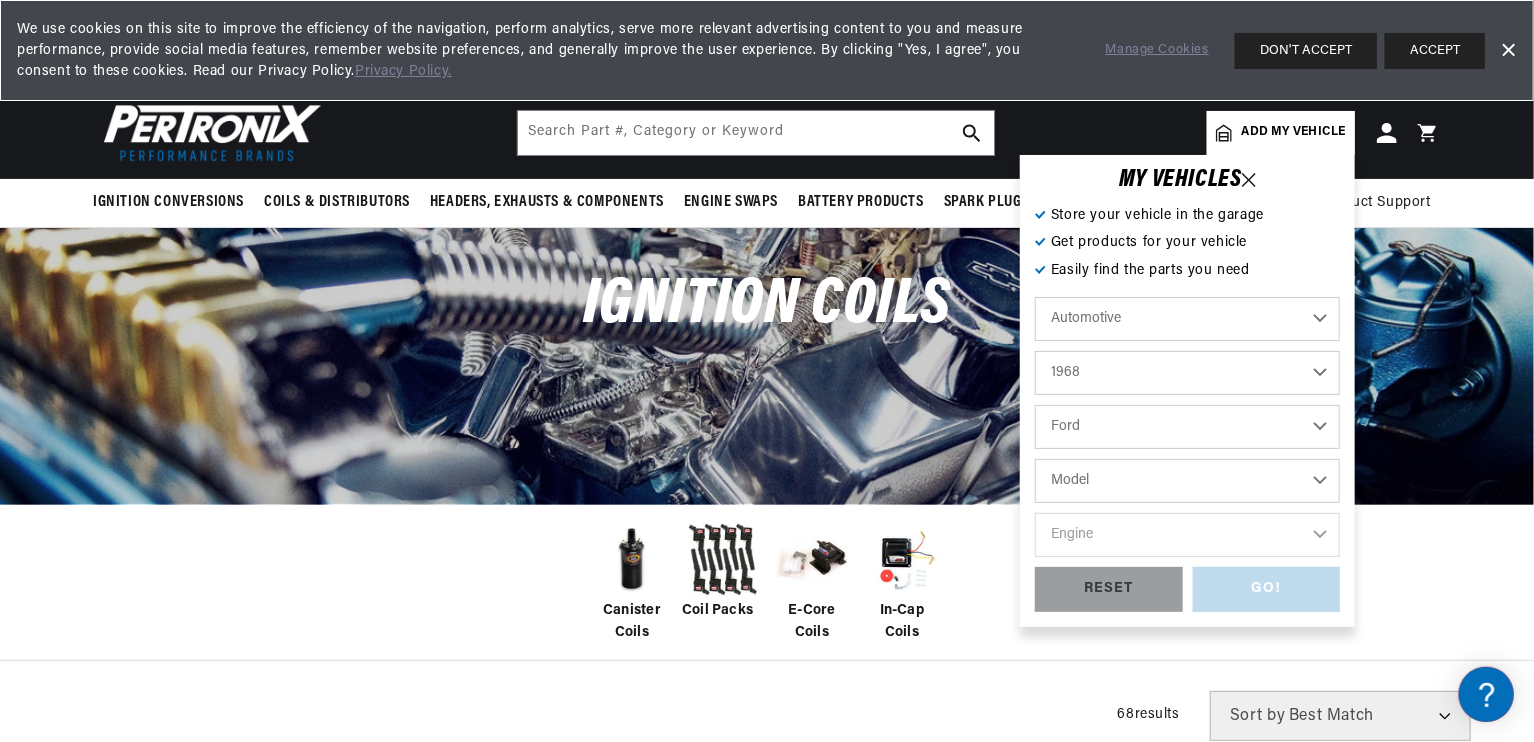 select on "Mustang" 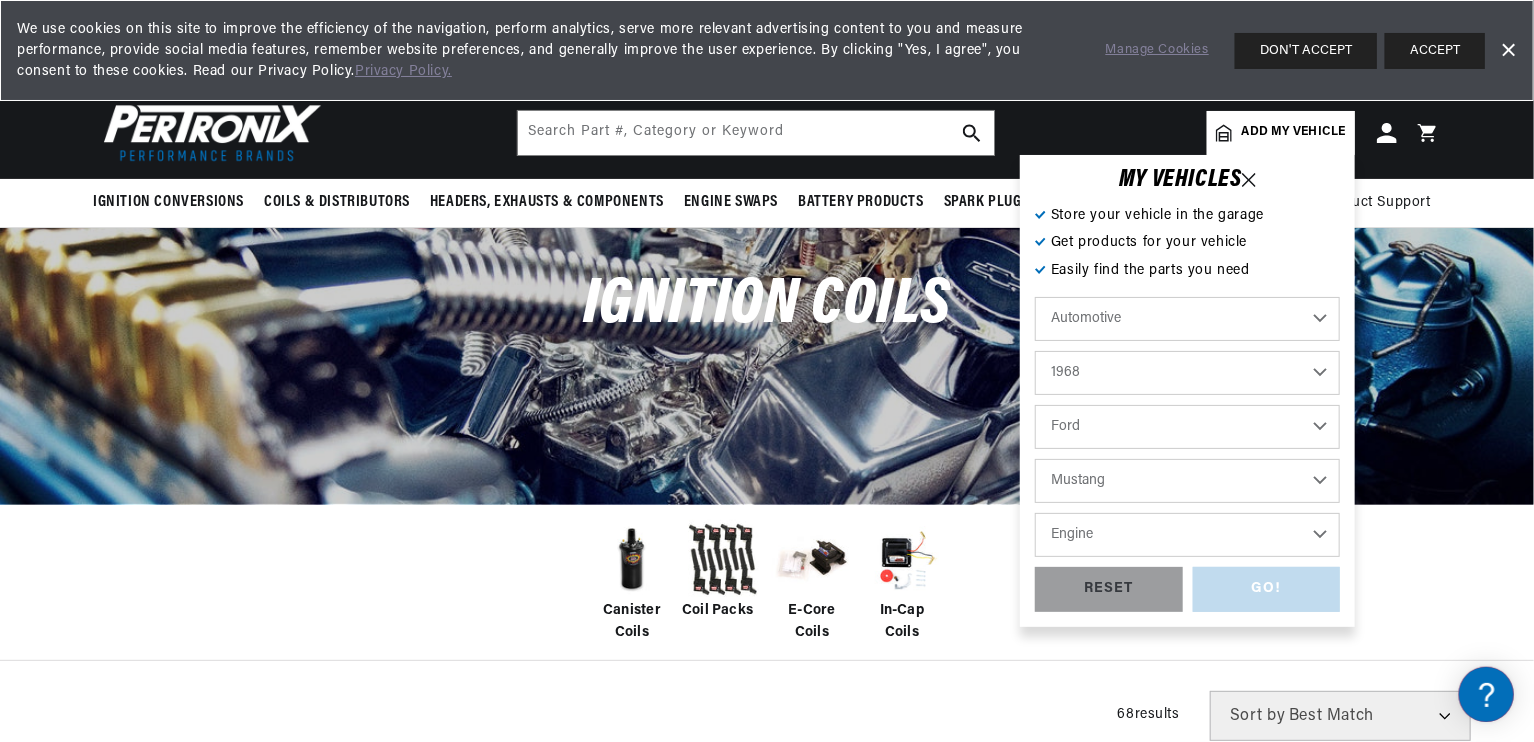 click on "Engine
4.1L
4.3L
5.8L
200cid / 3.3L
289cid / 4.7L
302cid / 5.0L
351W
390cid / 6.4L
427cid / 7.0L
428cid / 7.0L
429cid / 7.0L" at bounding box center (1187, 535) 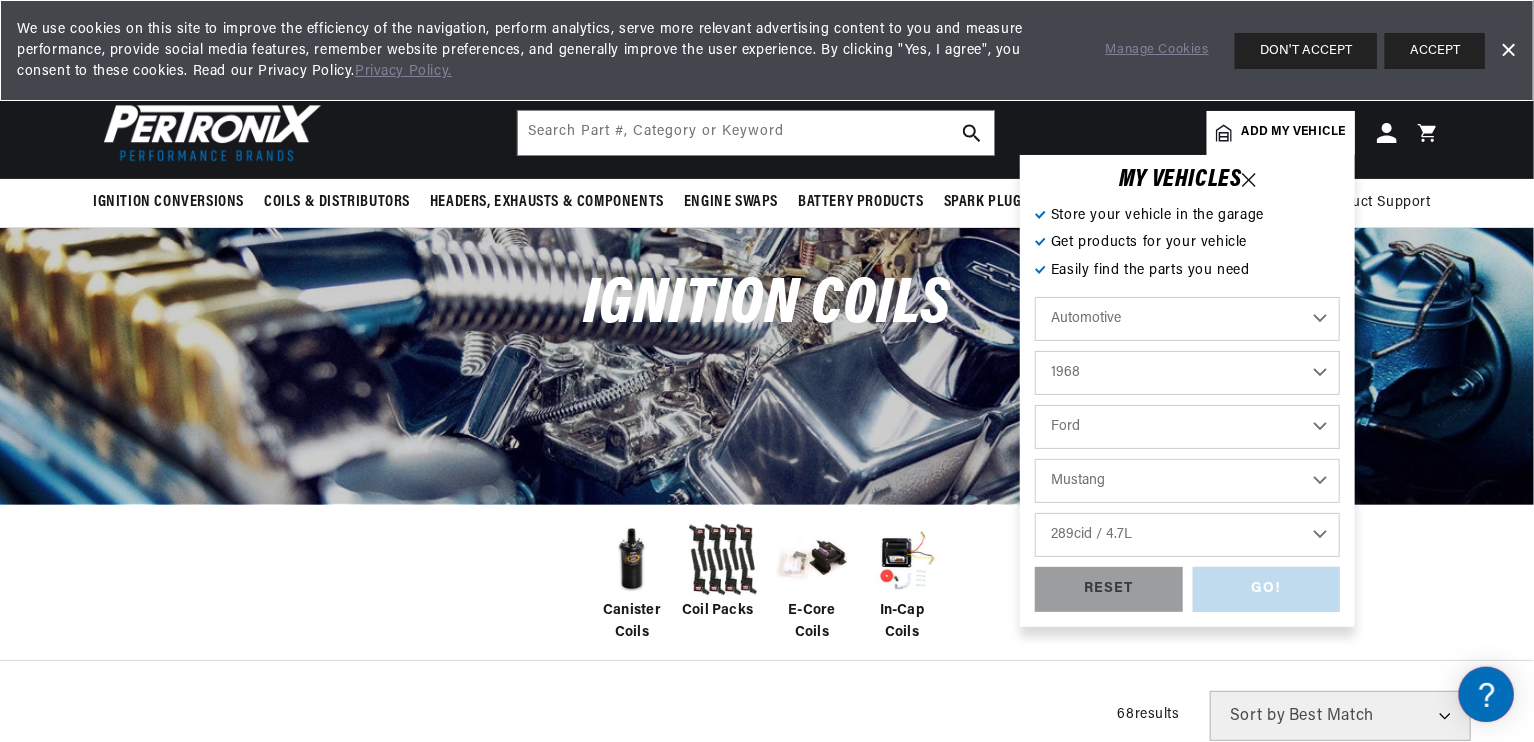 click on "Engine
4.1L
4.3L
5.8L
200cid / 3.3L
289cid / 4.7L
302cid / 5.0L
351W
390cid / 6.4L
427cid / 7.0L
428cid / 7.0L
429cid / 7.0L" at bounding box center [1187, 535] 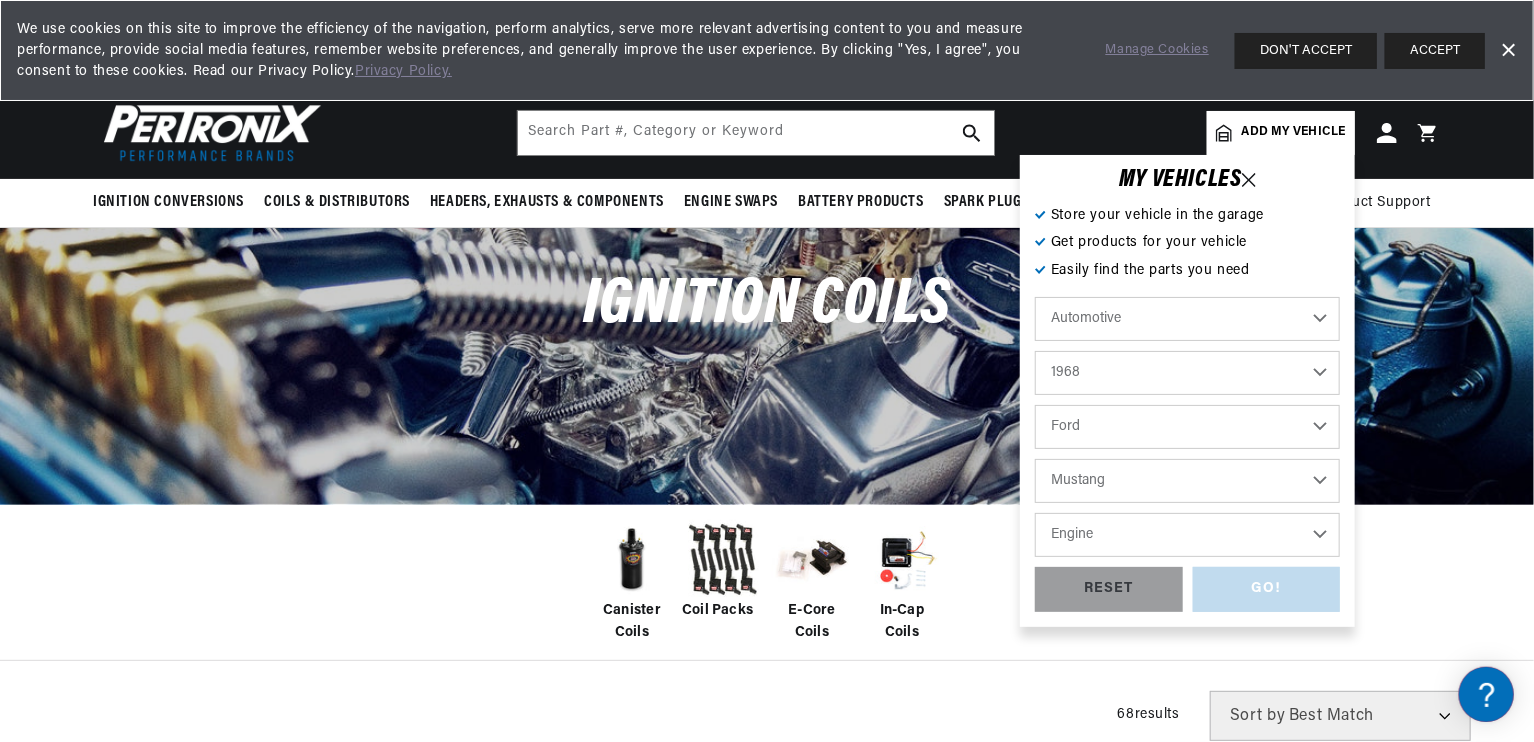 select on "289cid-4.7L" 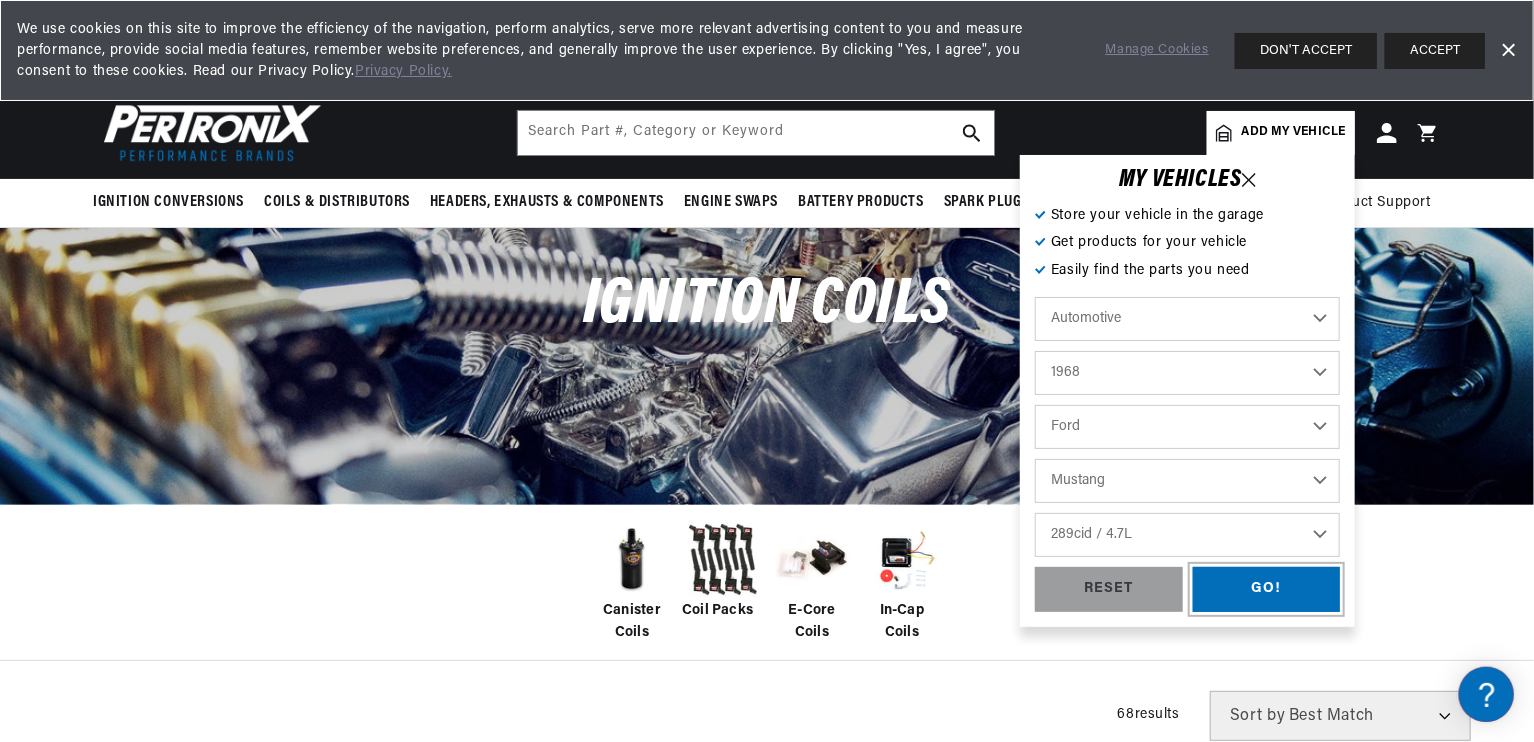 click on "GO!" at bounding box center (1267, 589) 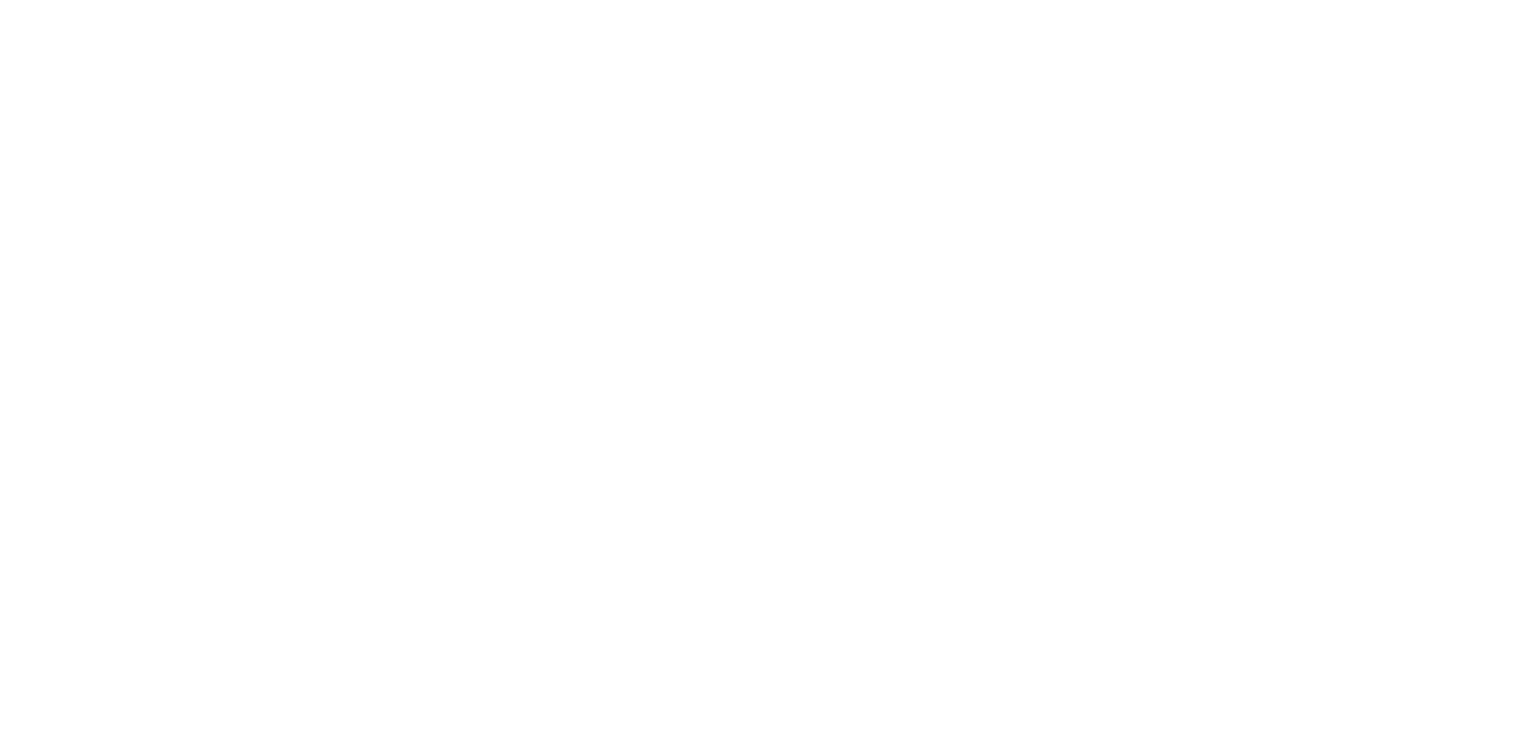scroll, scrollTop: 0, scrollLeft: 0, axis: both 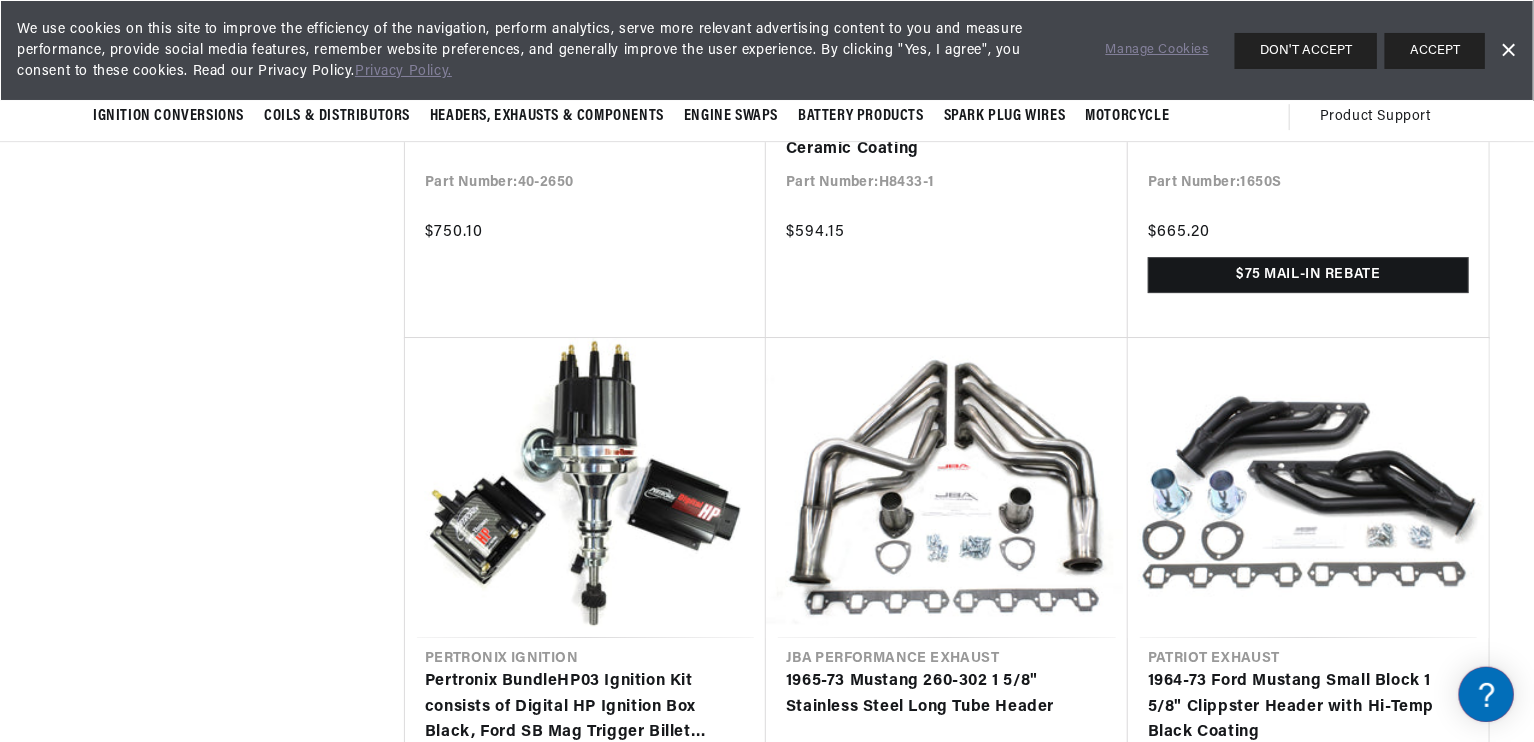 drag, startPoint x: 1535, startPoint y: 531, endPoint x: 1535, endPoint y: 385, distance: 146 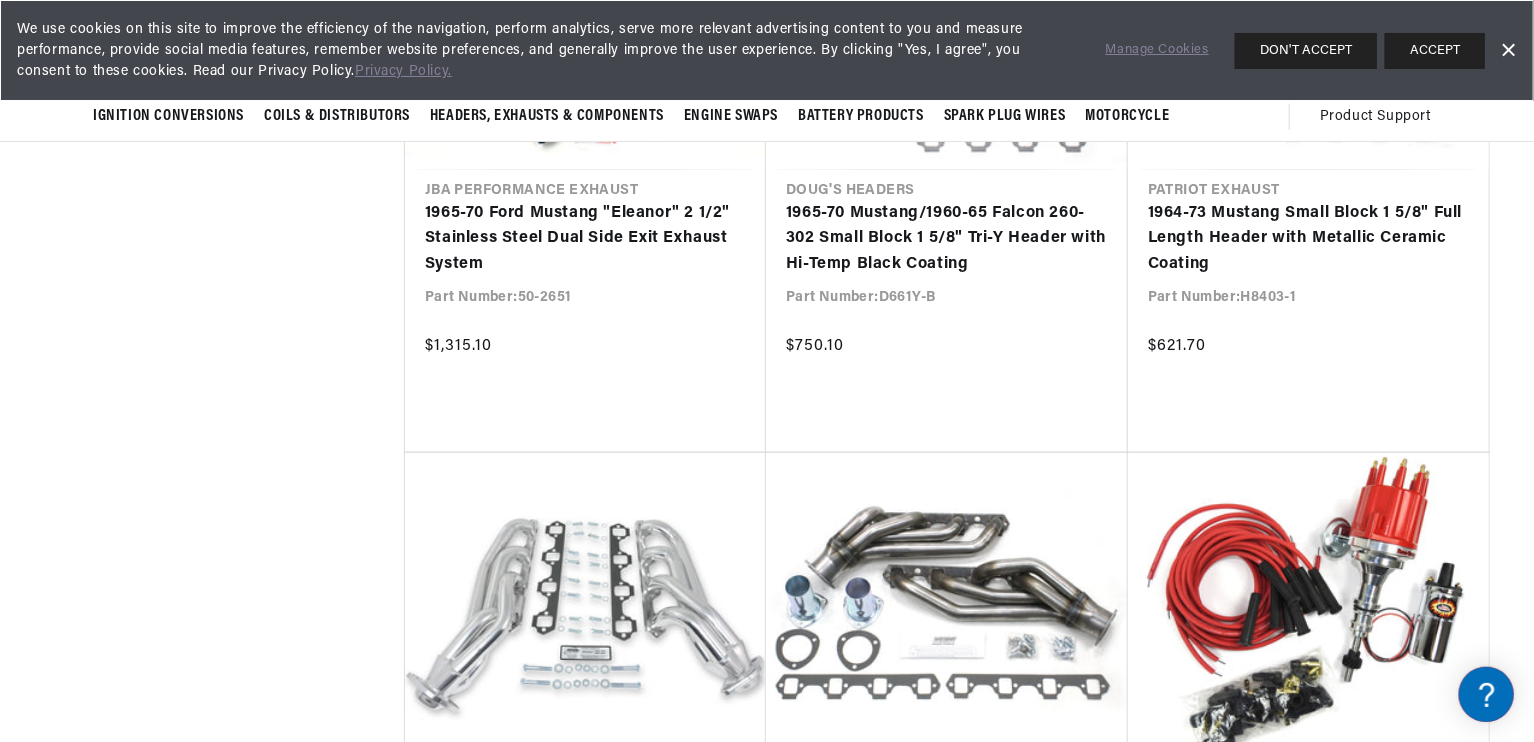 scroll, scrollTop: 4553, scrollLeft: 0, axis: vertical 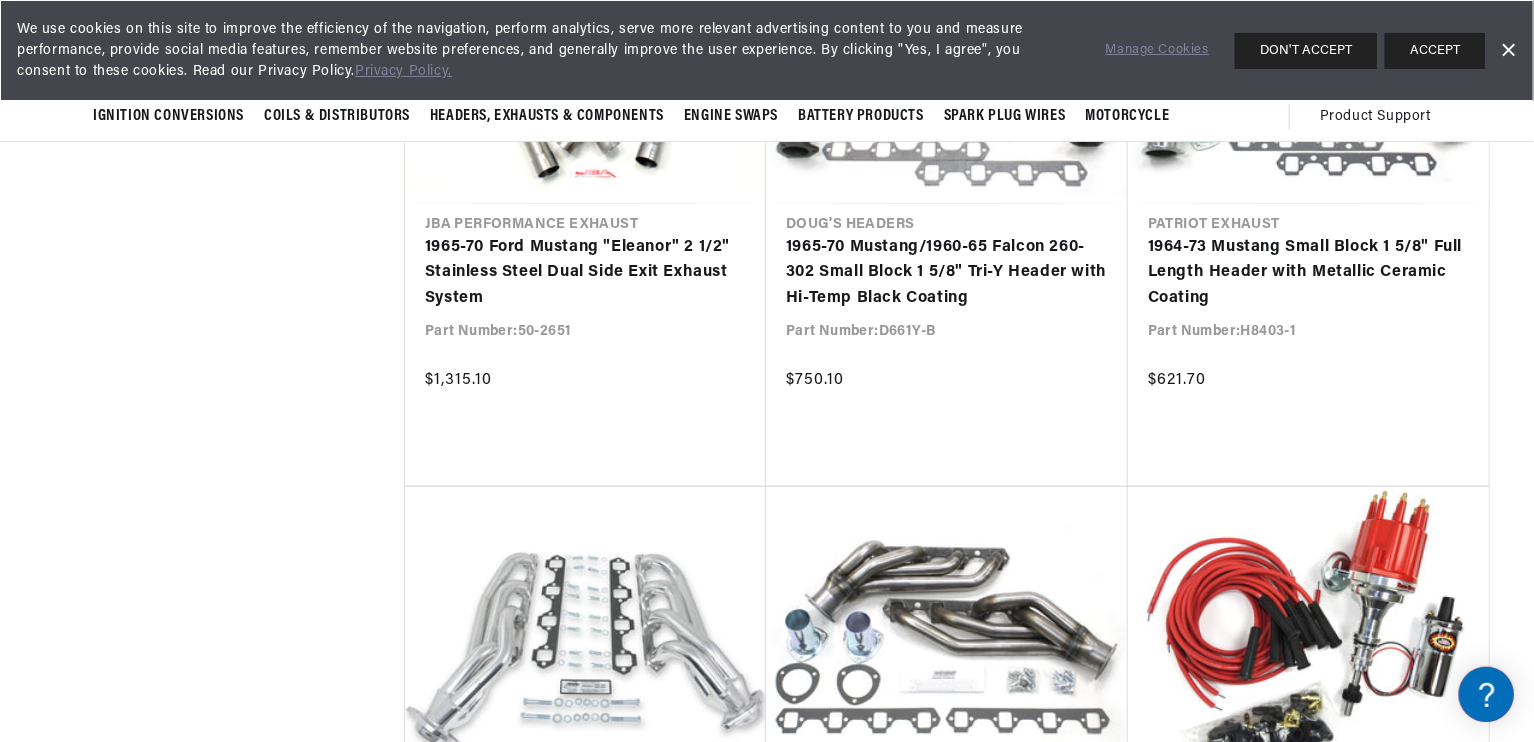 click on "Dismiss Banner" at bounding box center [1508, 51] 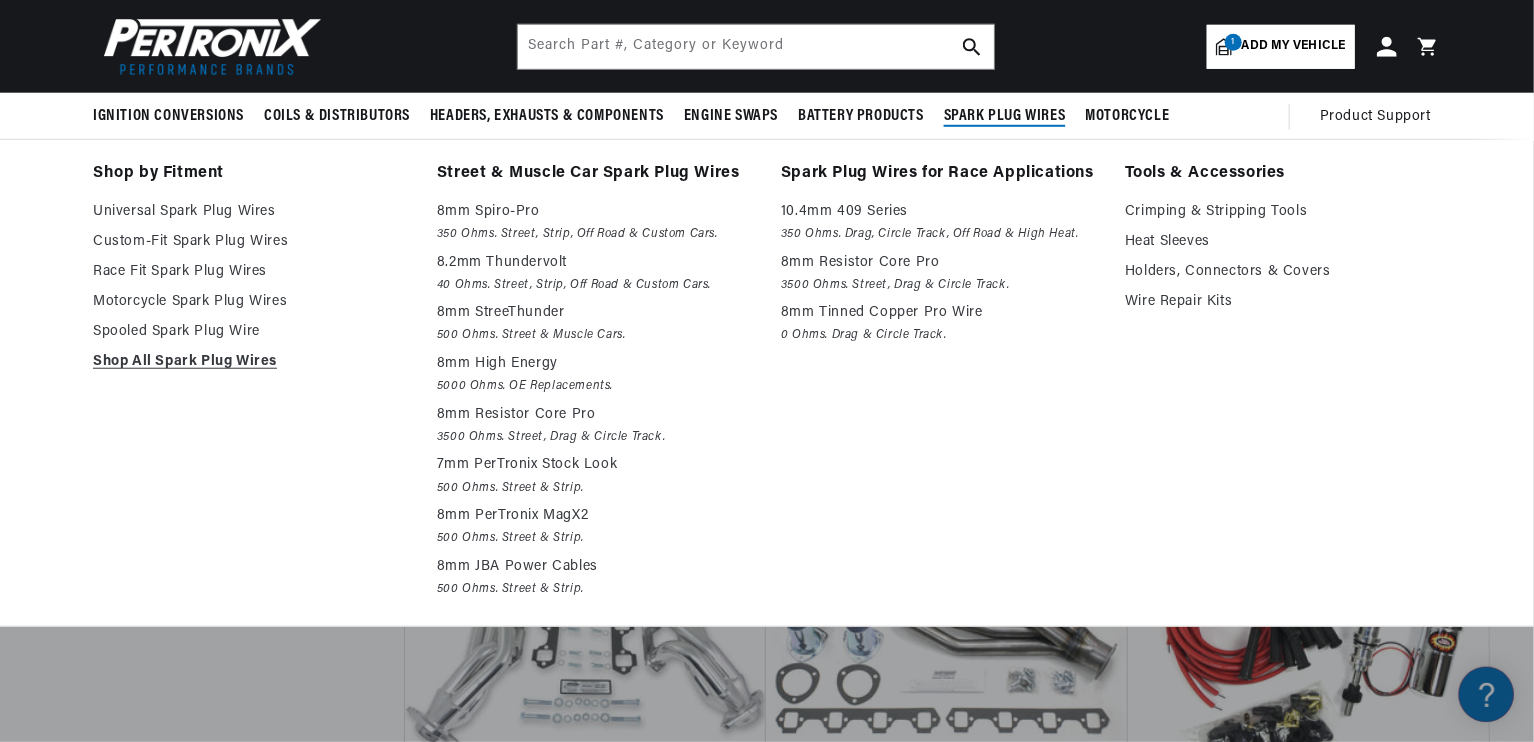 scroll, scrollTop: 0, scrollLeft: 746, axis: horizontal 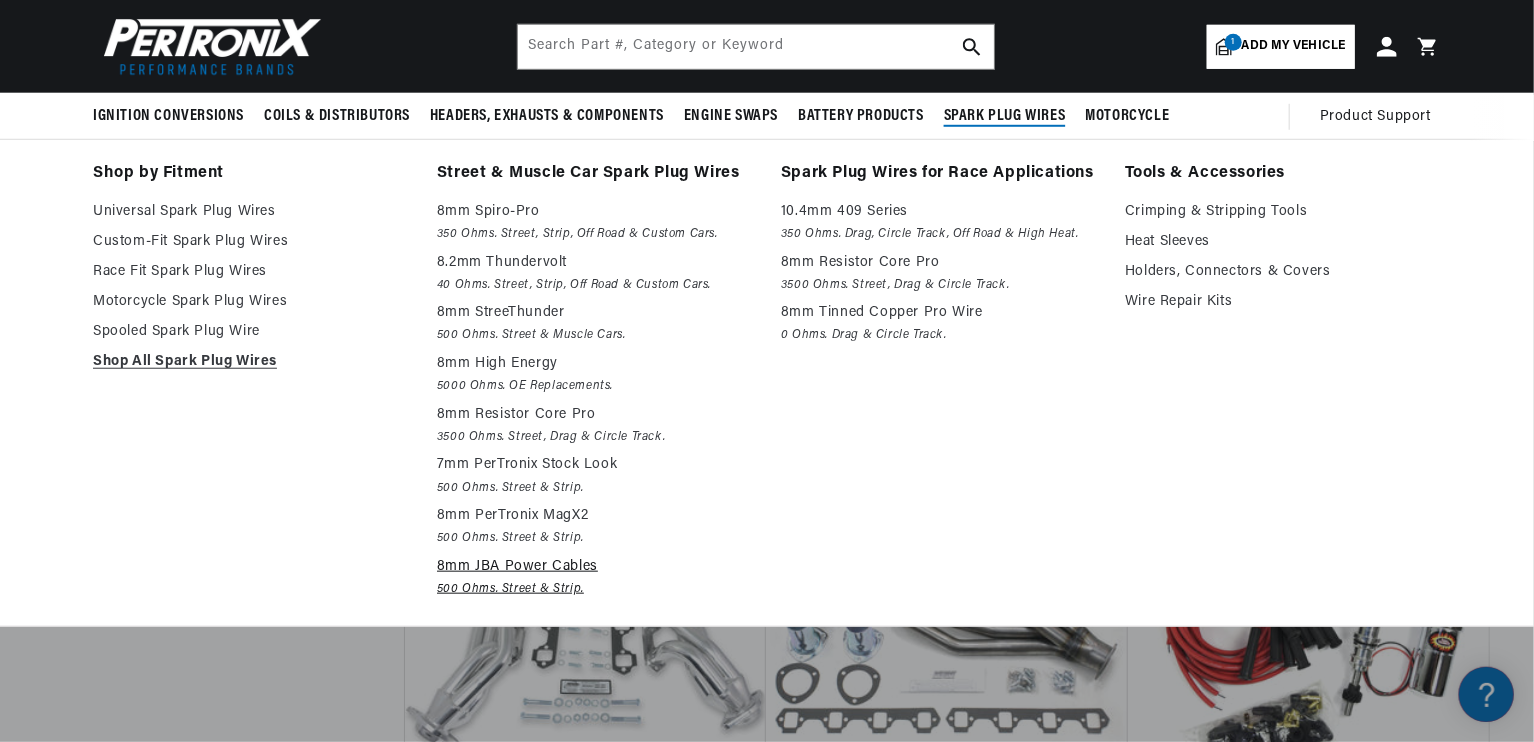 click on "8mm JBA Power Cables" at bounding box center [595, 567] 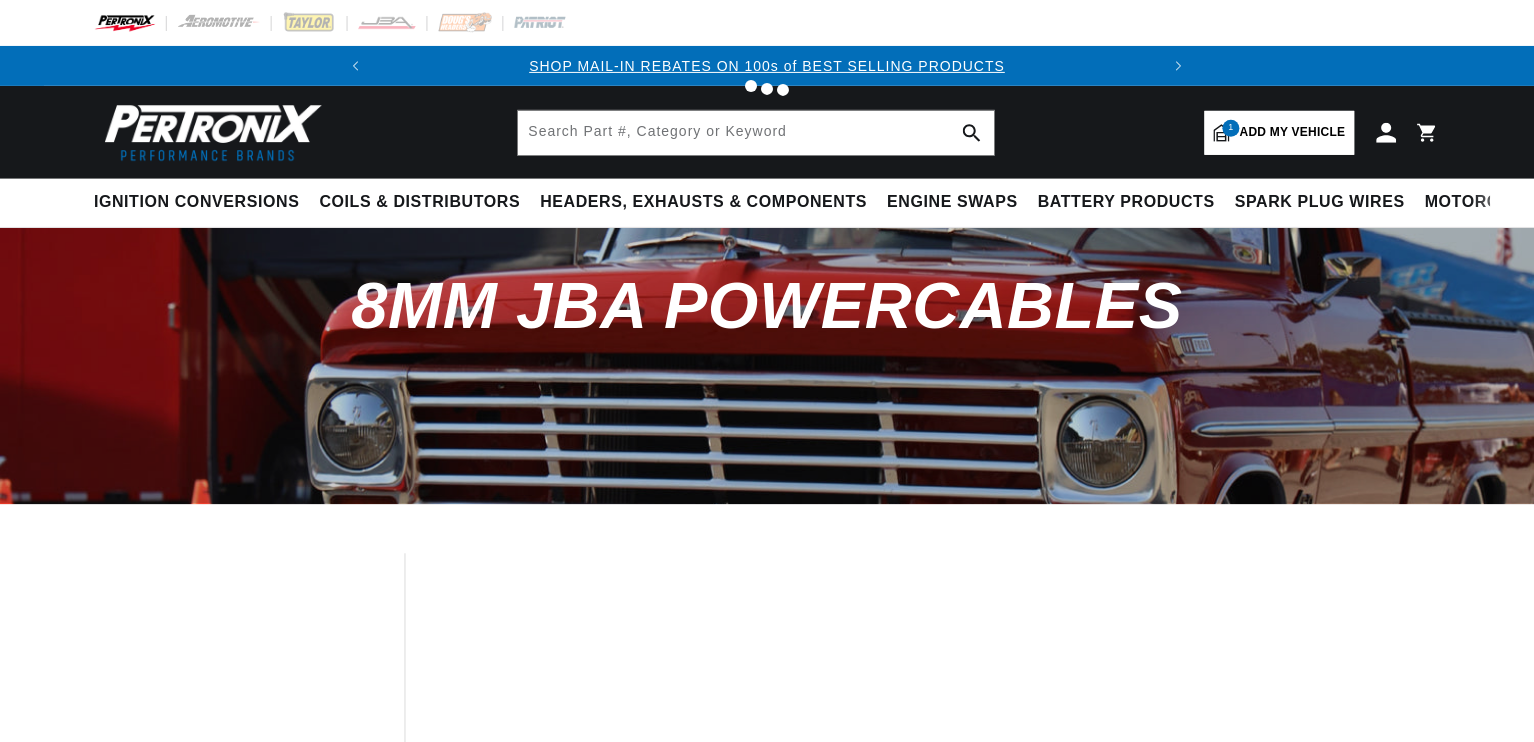 scroll, scrollTop: 0, scrollLeft: 0, axis: both 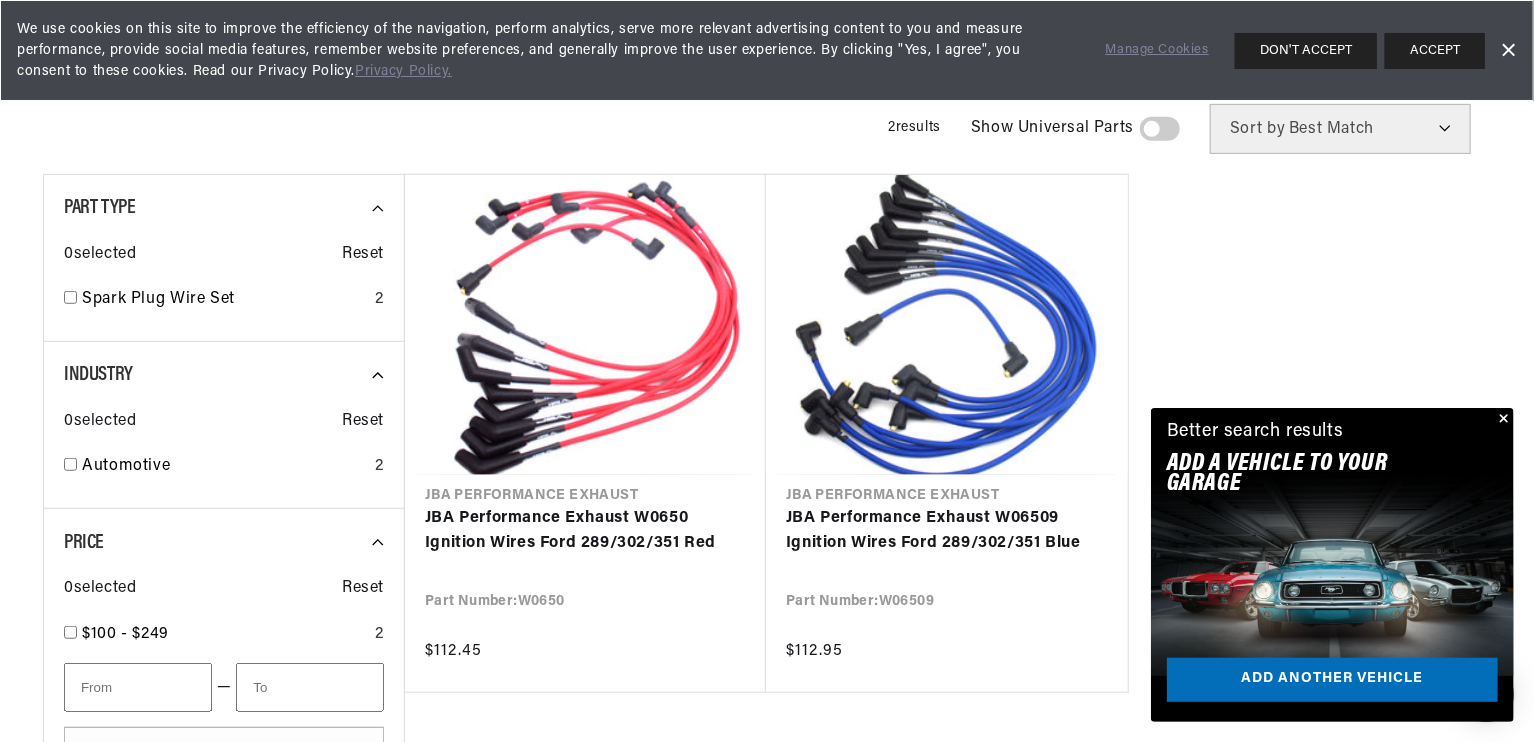 click at bounding box center [1502, 420] 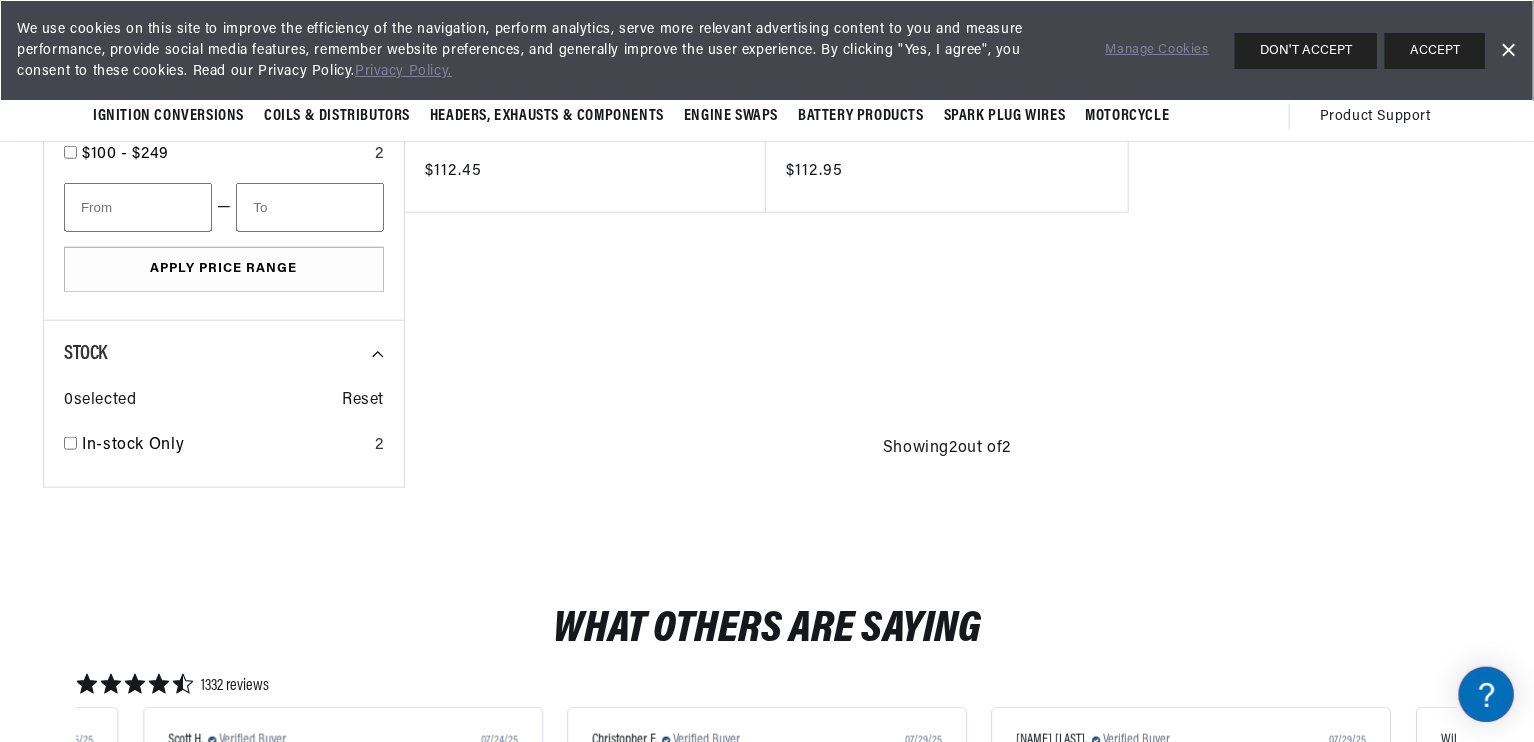 scroll, scrollTop: 861, scrollLeft: 0, axis: vertical 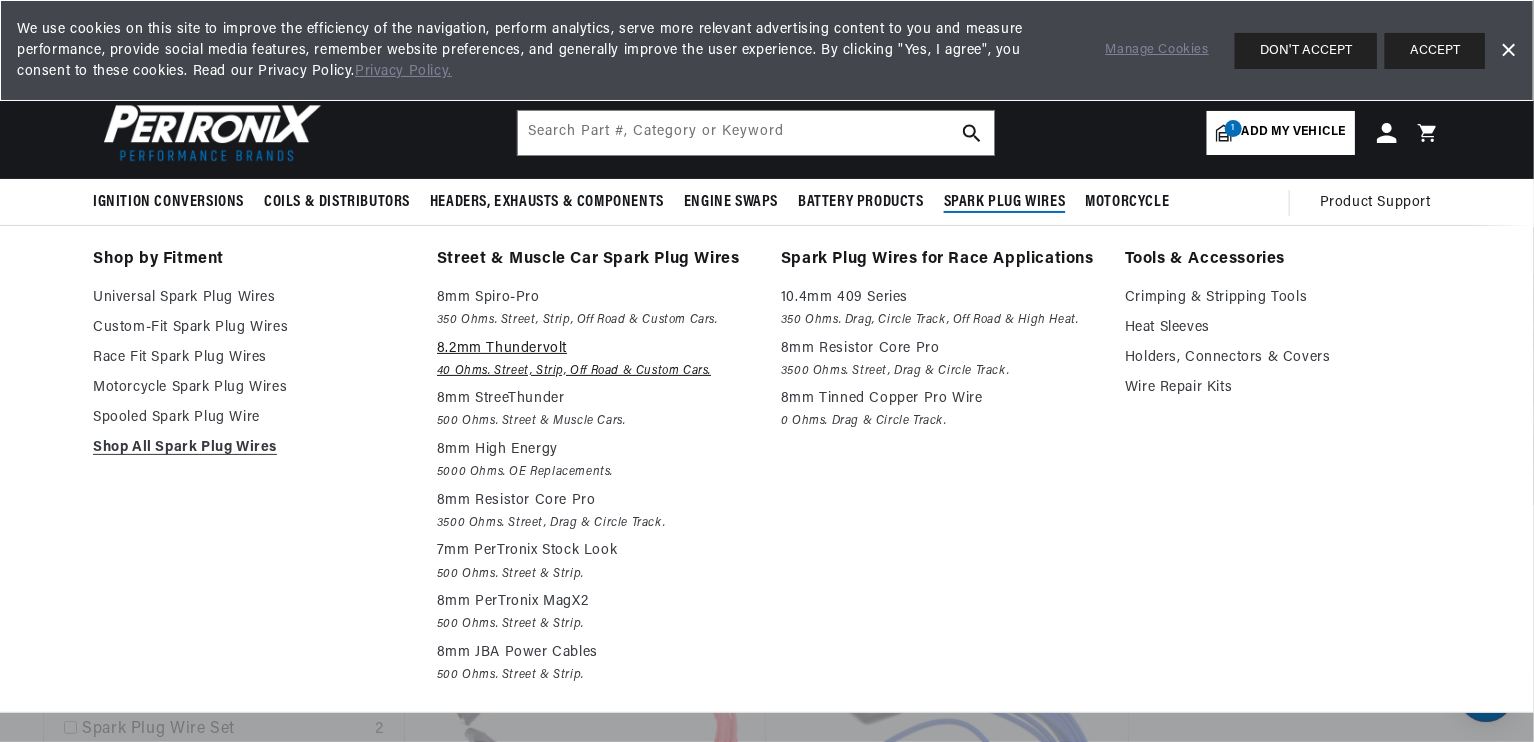 click on "8.2mm Thundervolt" at bounding box center (595, 349) 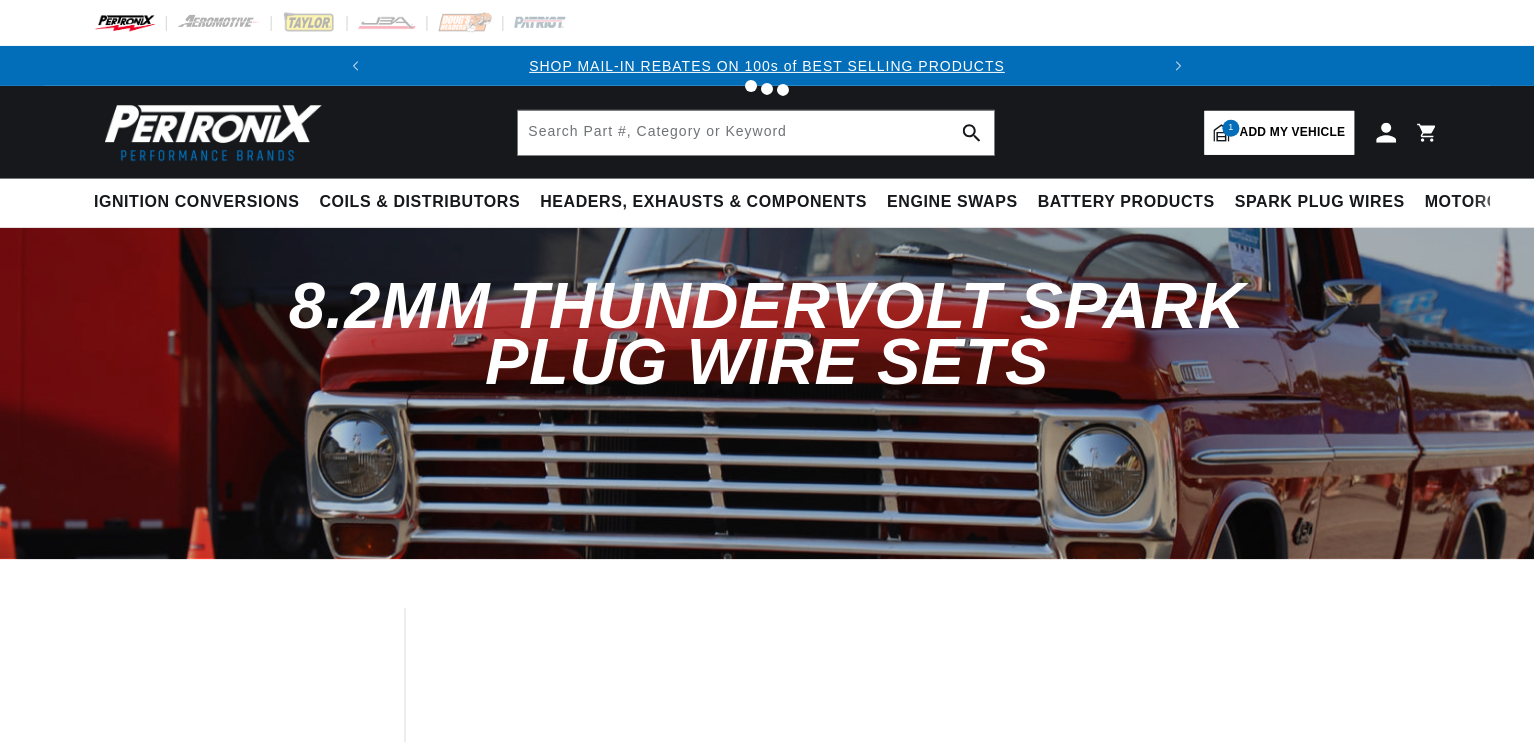 scroll, scrollTop: 0, scrollLeft: 0, axis: both 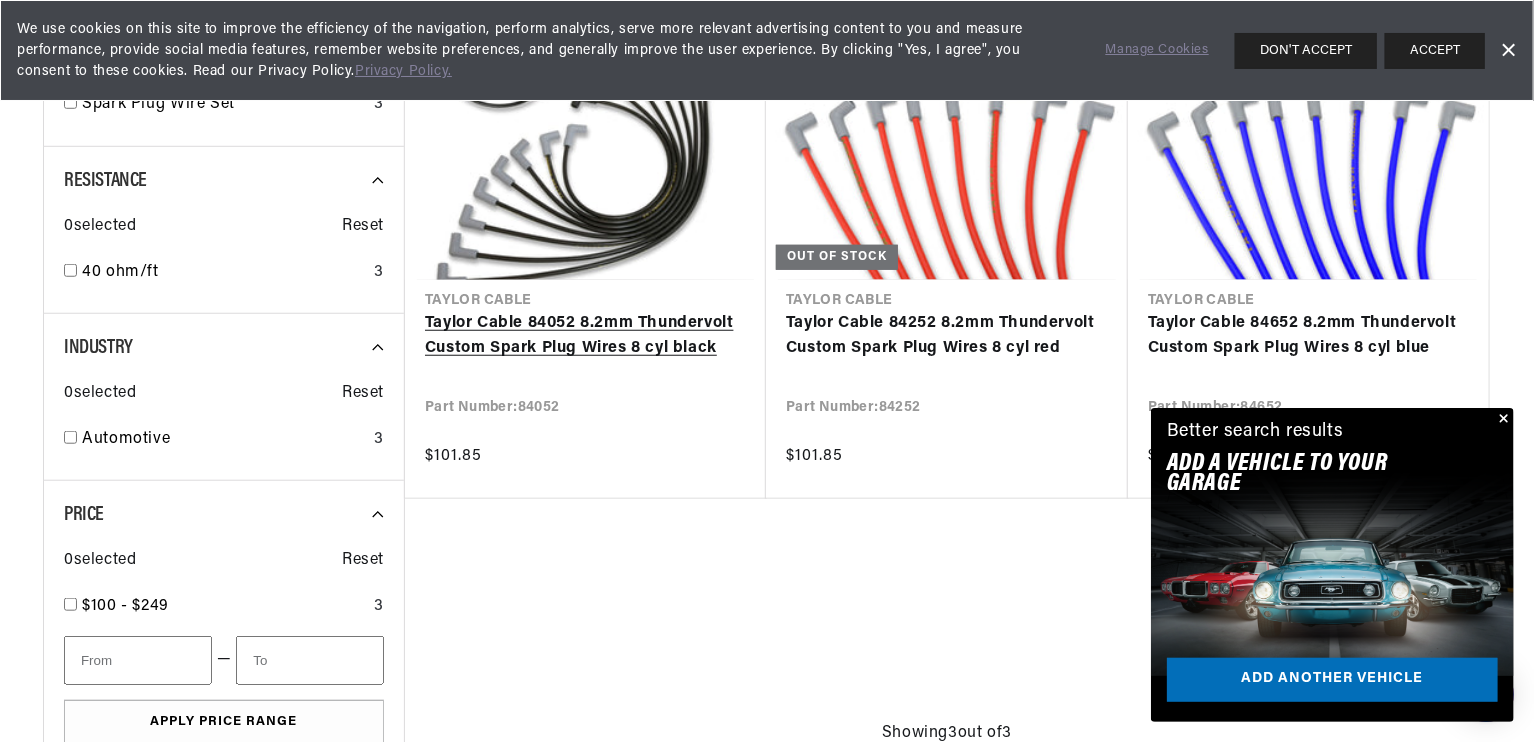 click on "Taylor Cable 84052 8.2mm Thundervolt Custom Spark Plug Wires 8 cyl black" at bounding box center (585, 336) 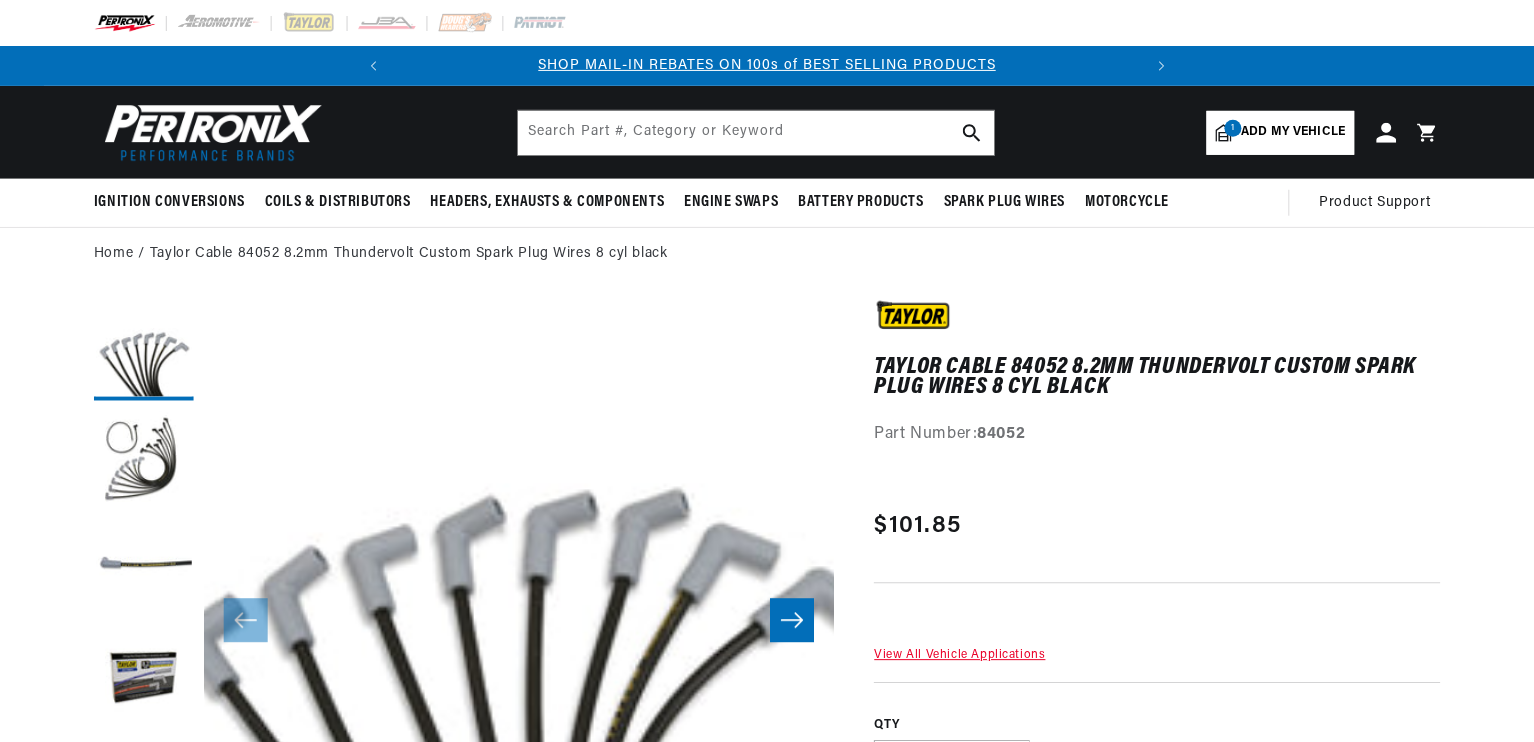 scroll, scrollTop: 0, scrollLeft: 0, axis: both 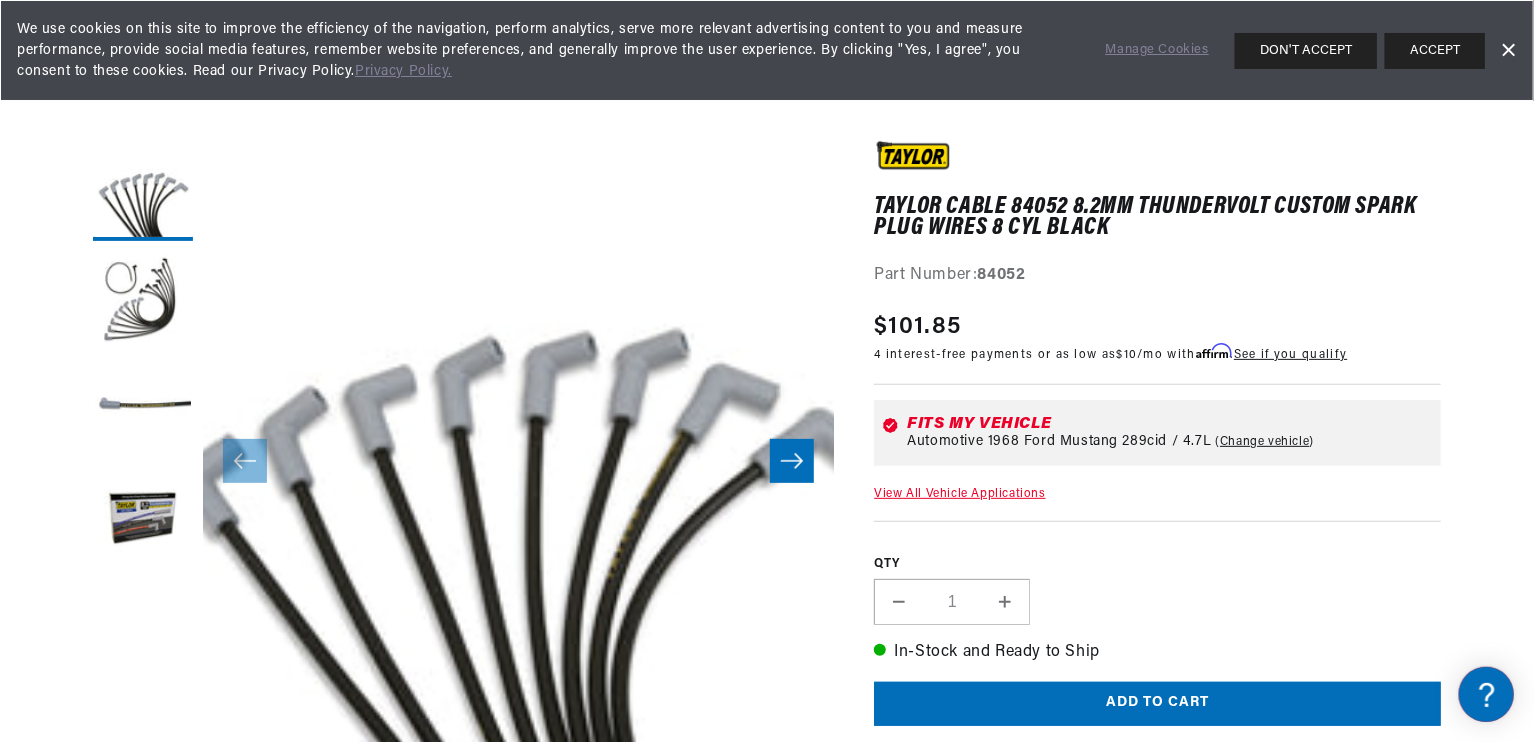 click 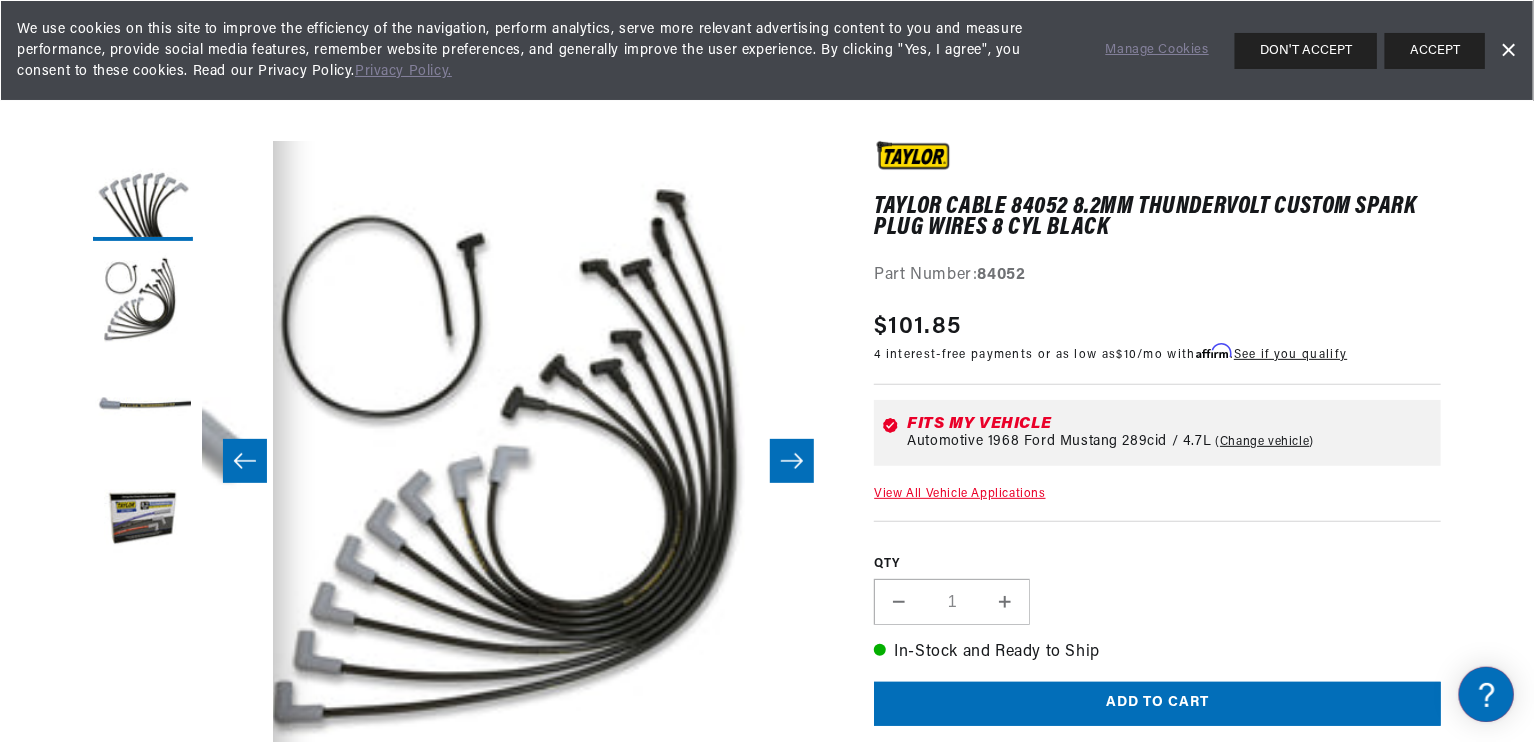 scroll, scrollTop: 0, scrollLeft: 631, axis: horizontal 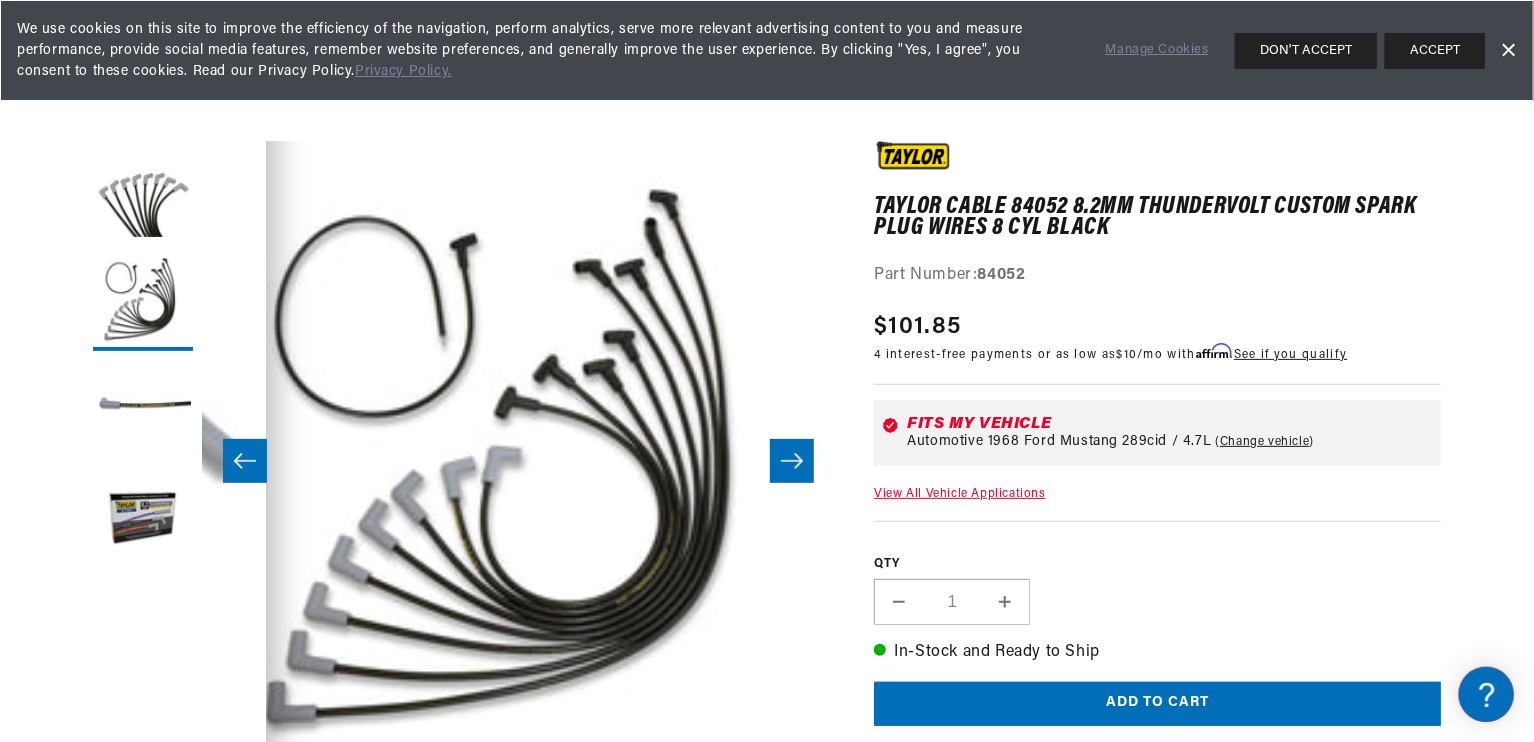click 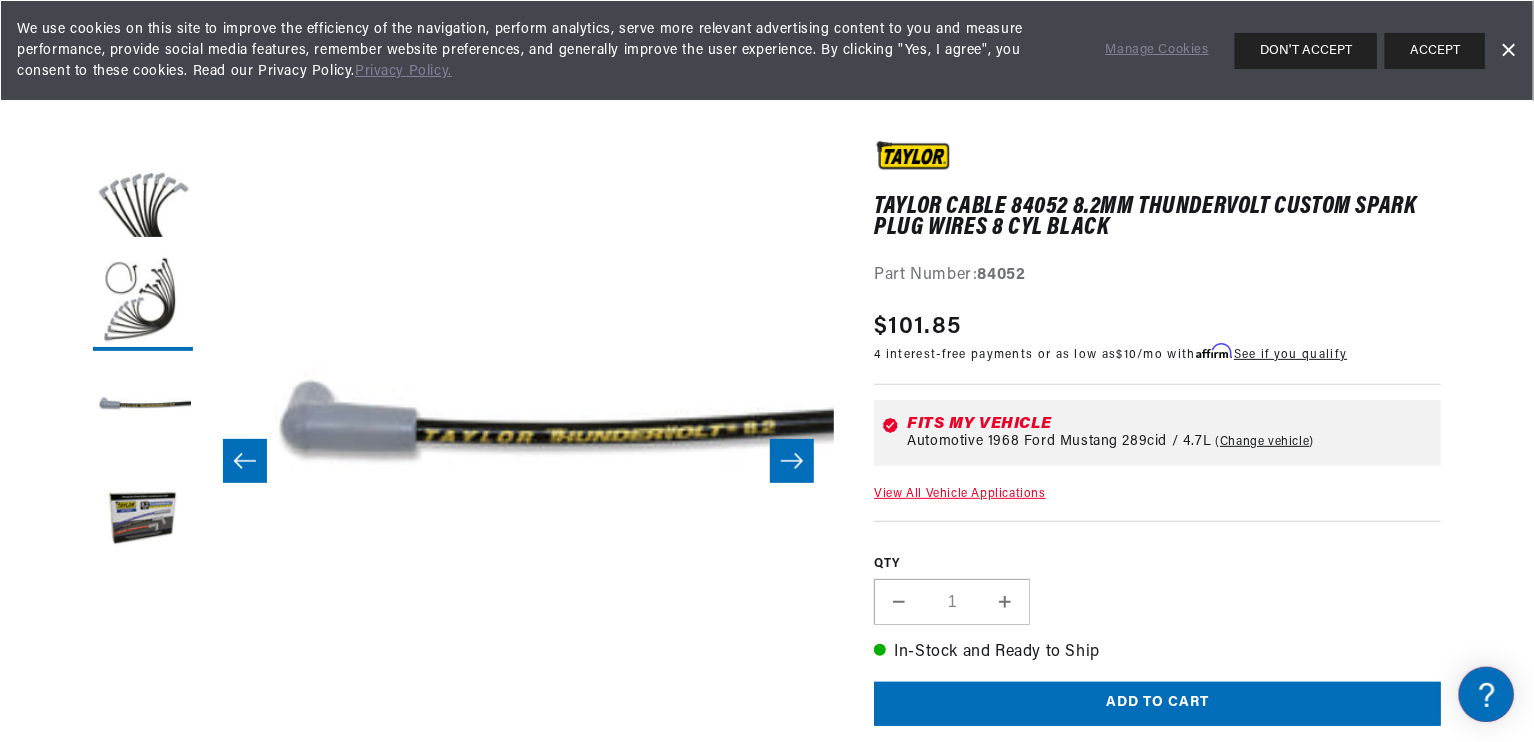 scroll, scrollTop: 0, scrollLeft: 1263, axis: horizontal 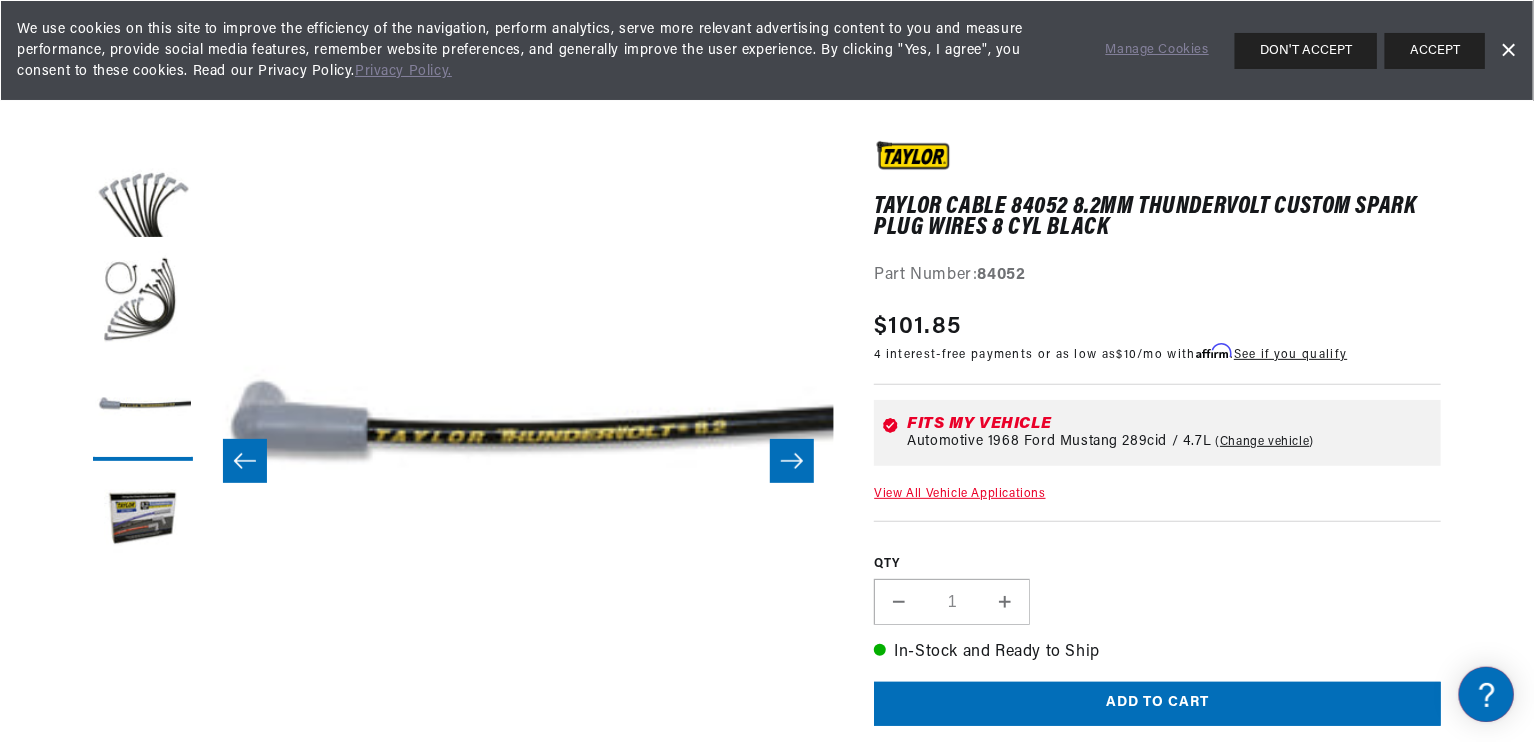 click 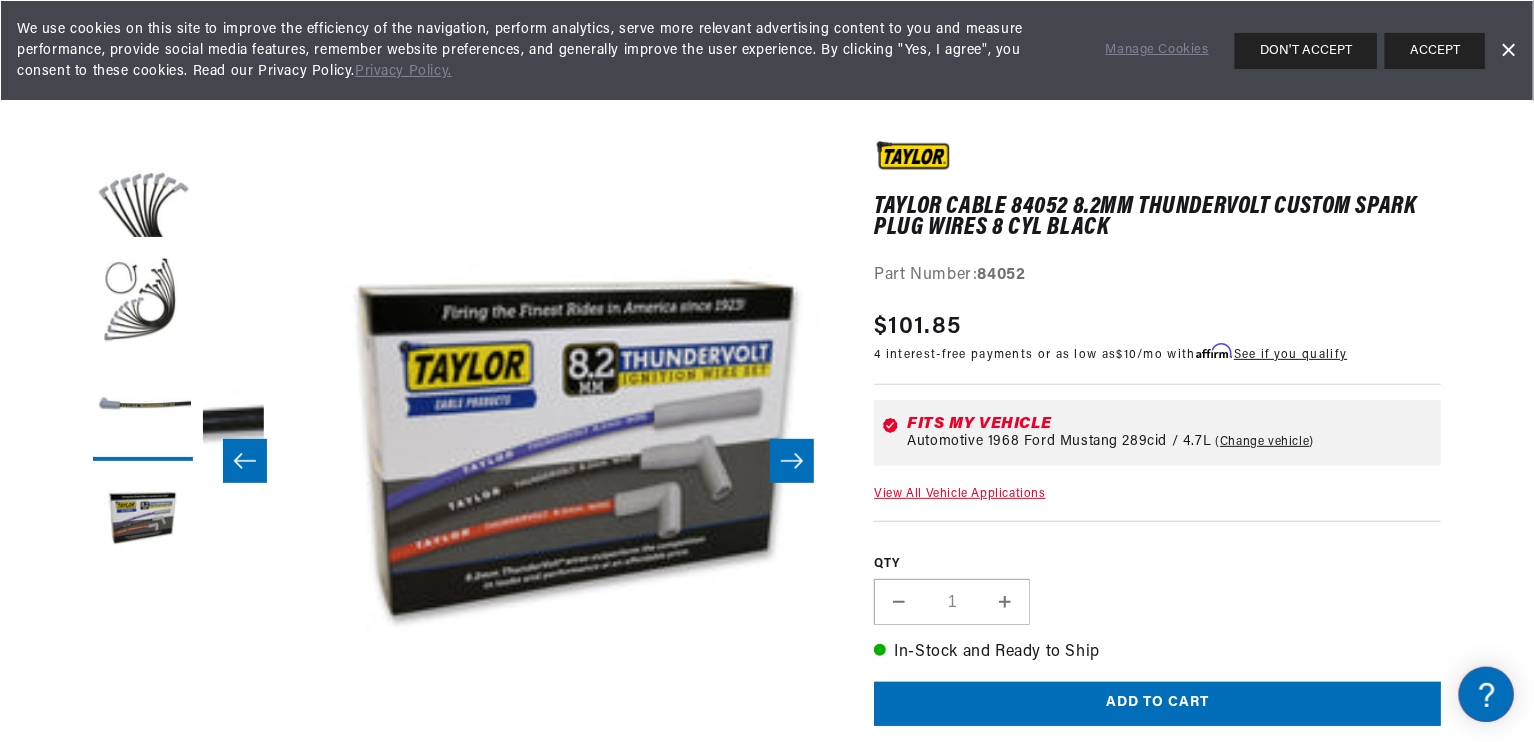 scroll, scrollTop: 0, scrollLeft: 1894, axis: horizontal 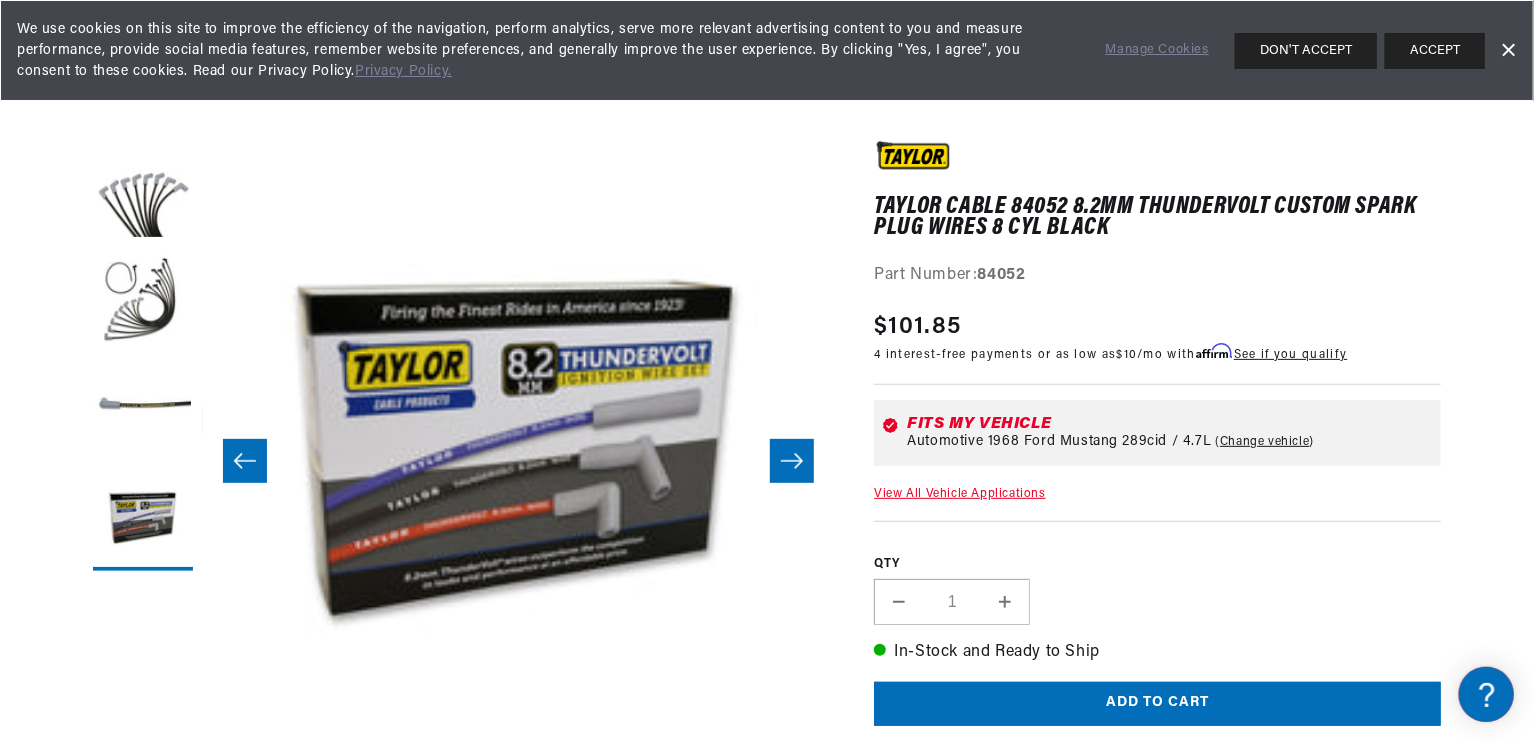 click 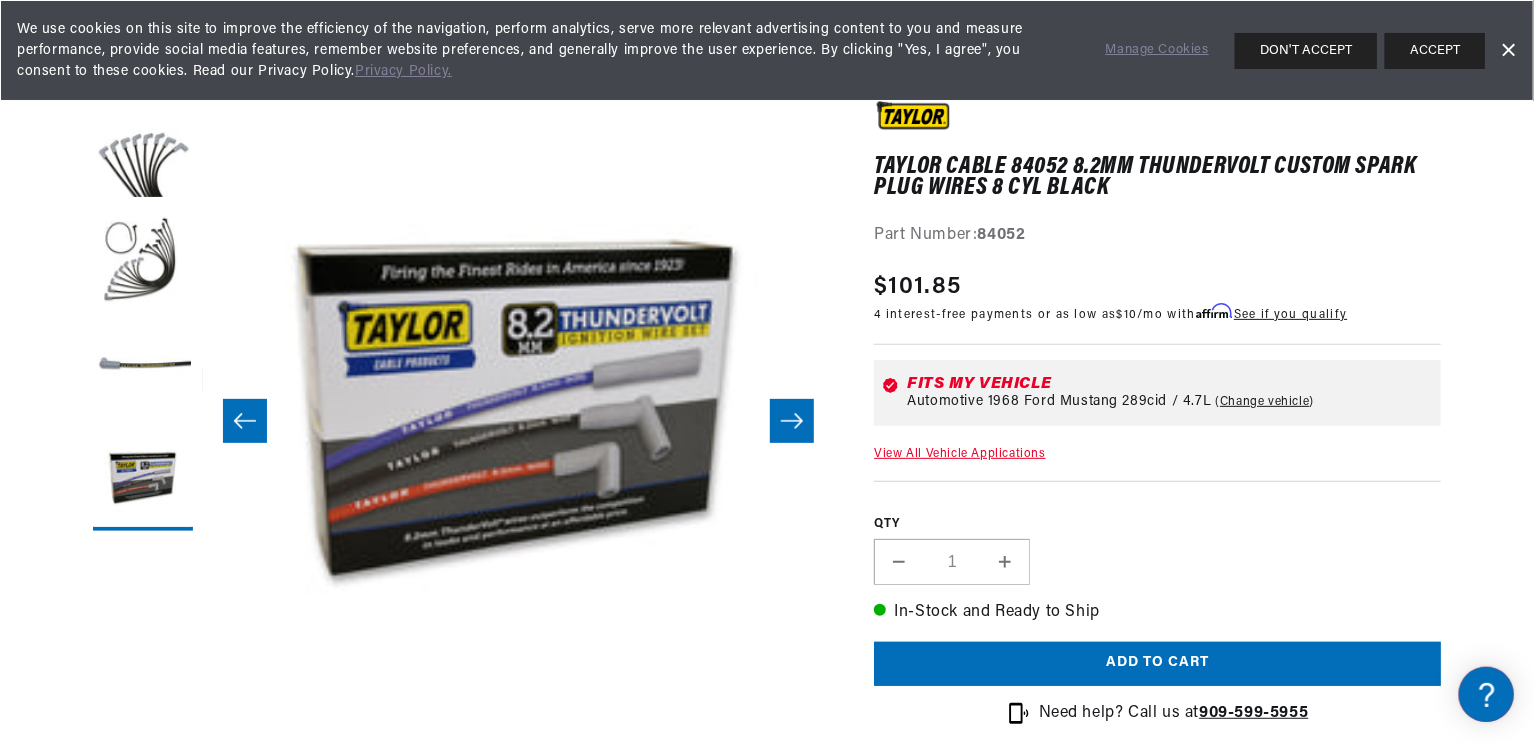 scroll, scrollTop: 0, scrollLeft: 80, axis: horizontal 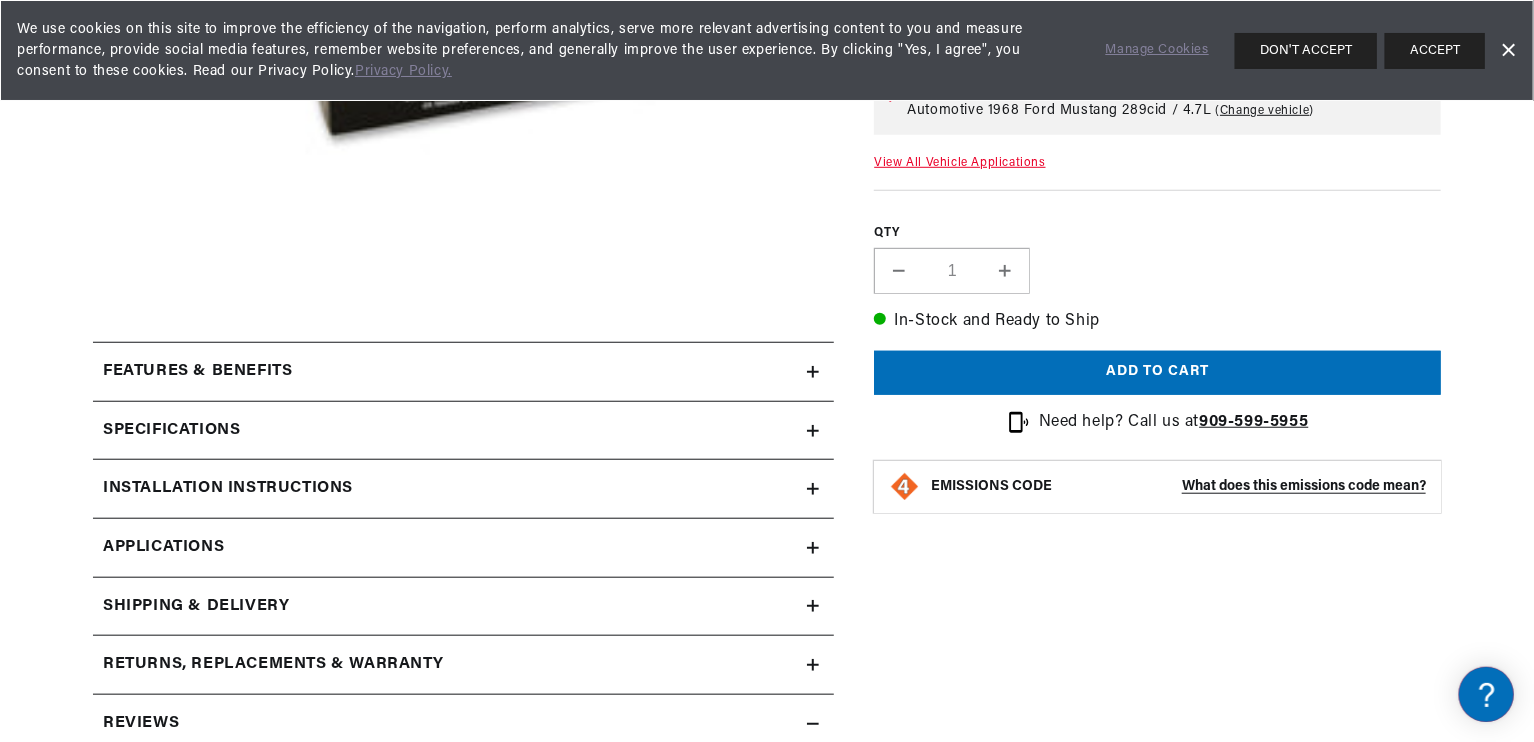 click 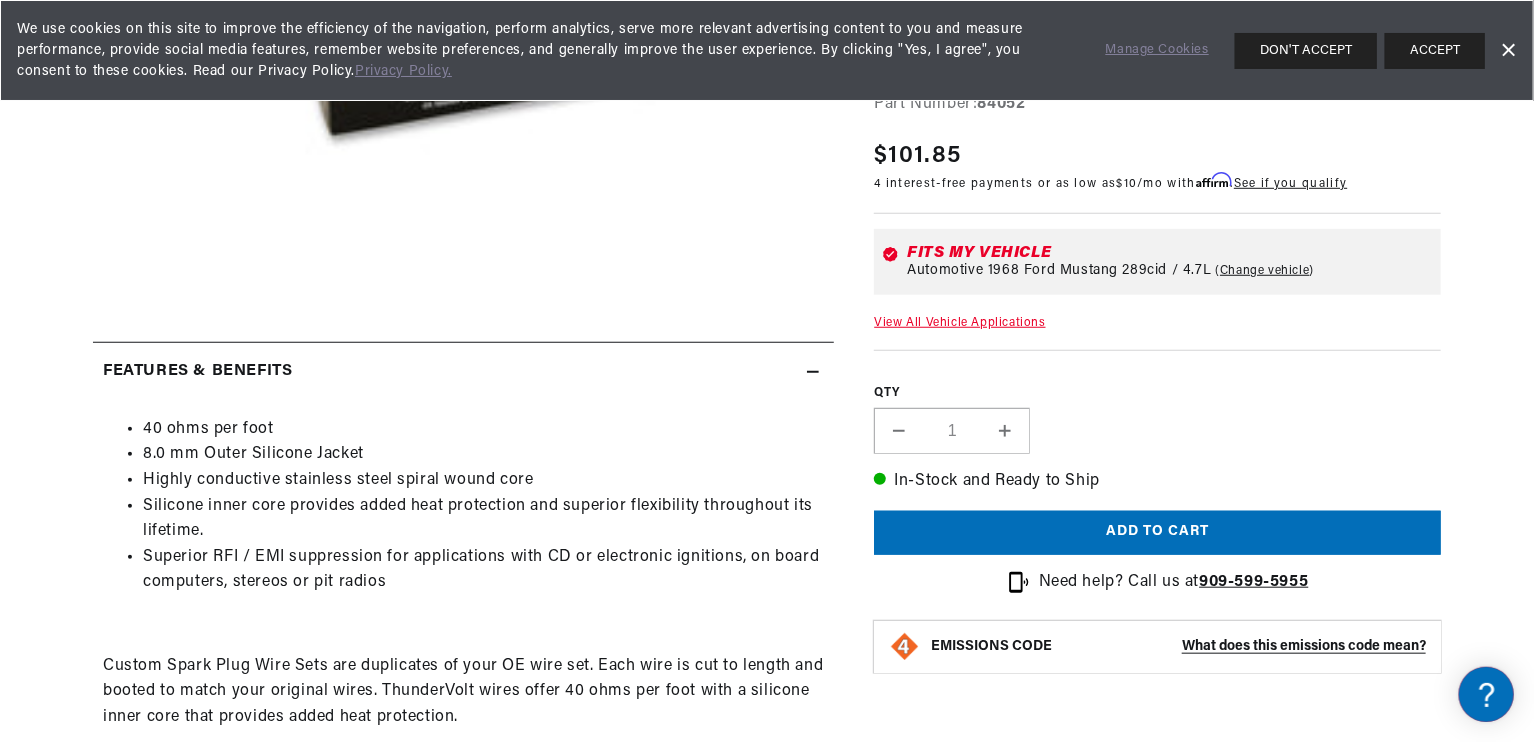 scroll, scrollTop: 680, scrollLeft: 0, axis: vertical 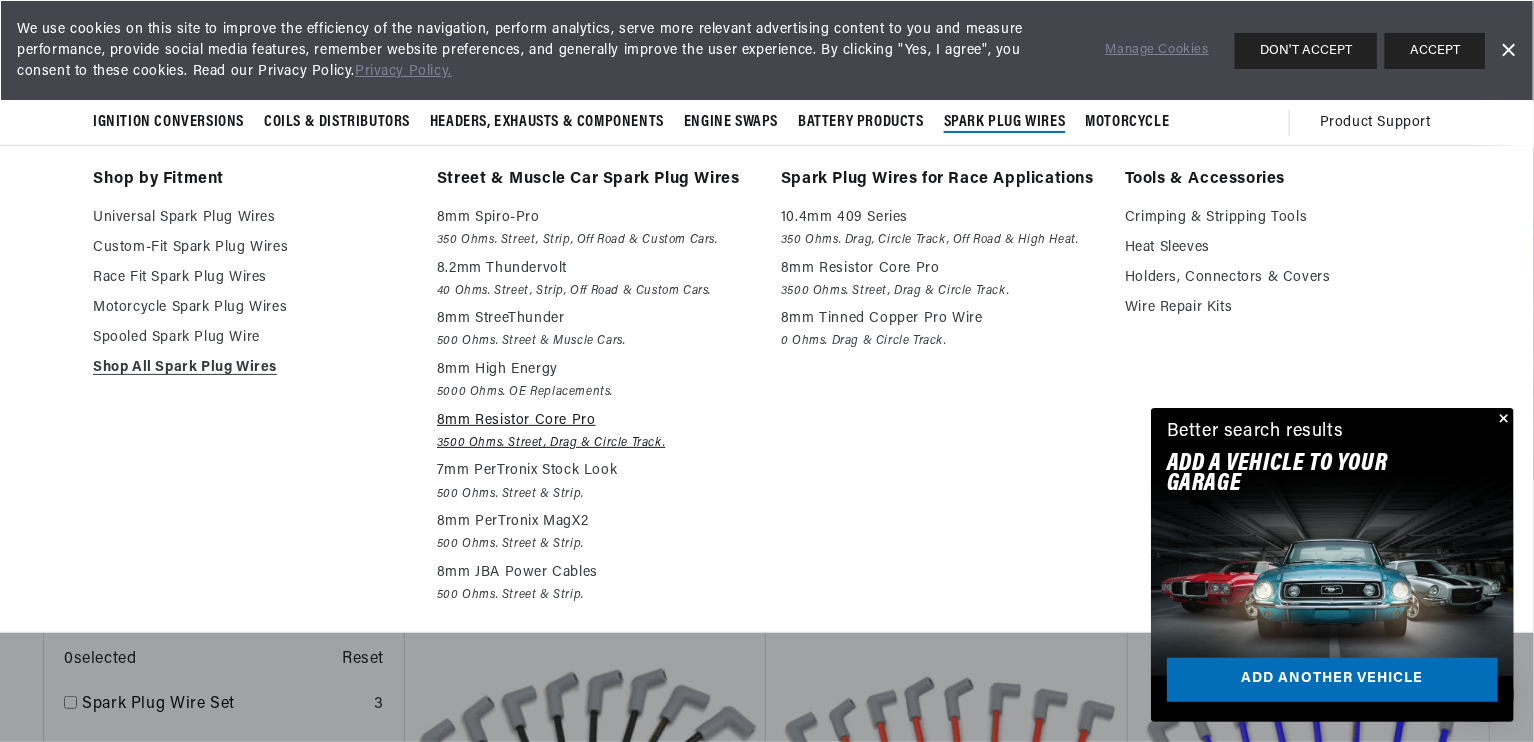 click on "8mm Resistor Core Pro" at bounding box center [595, 421] 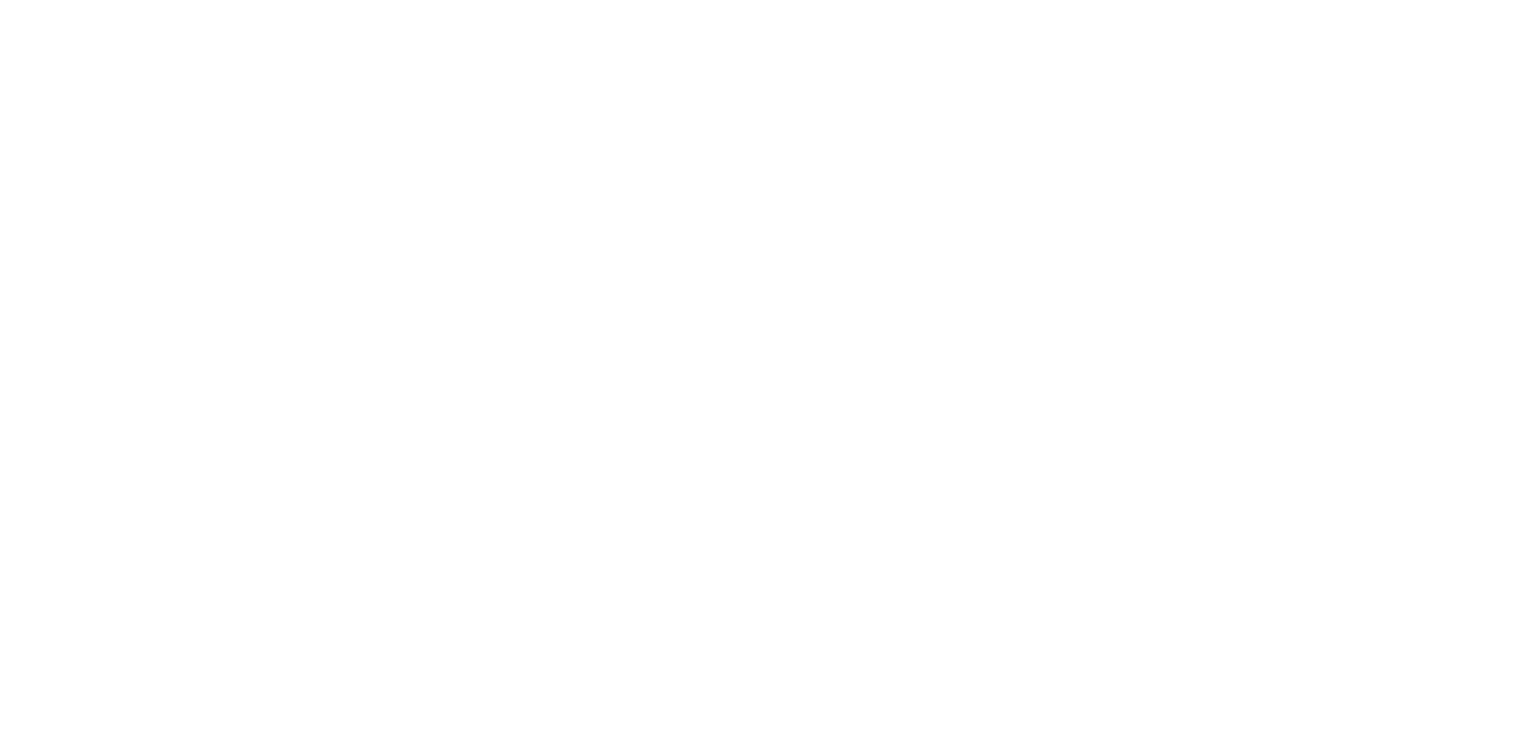 scroll, scrollTop: 0, scrollLeft: 0, axis: both 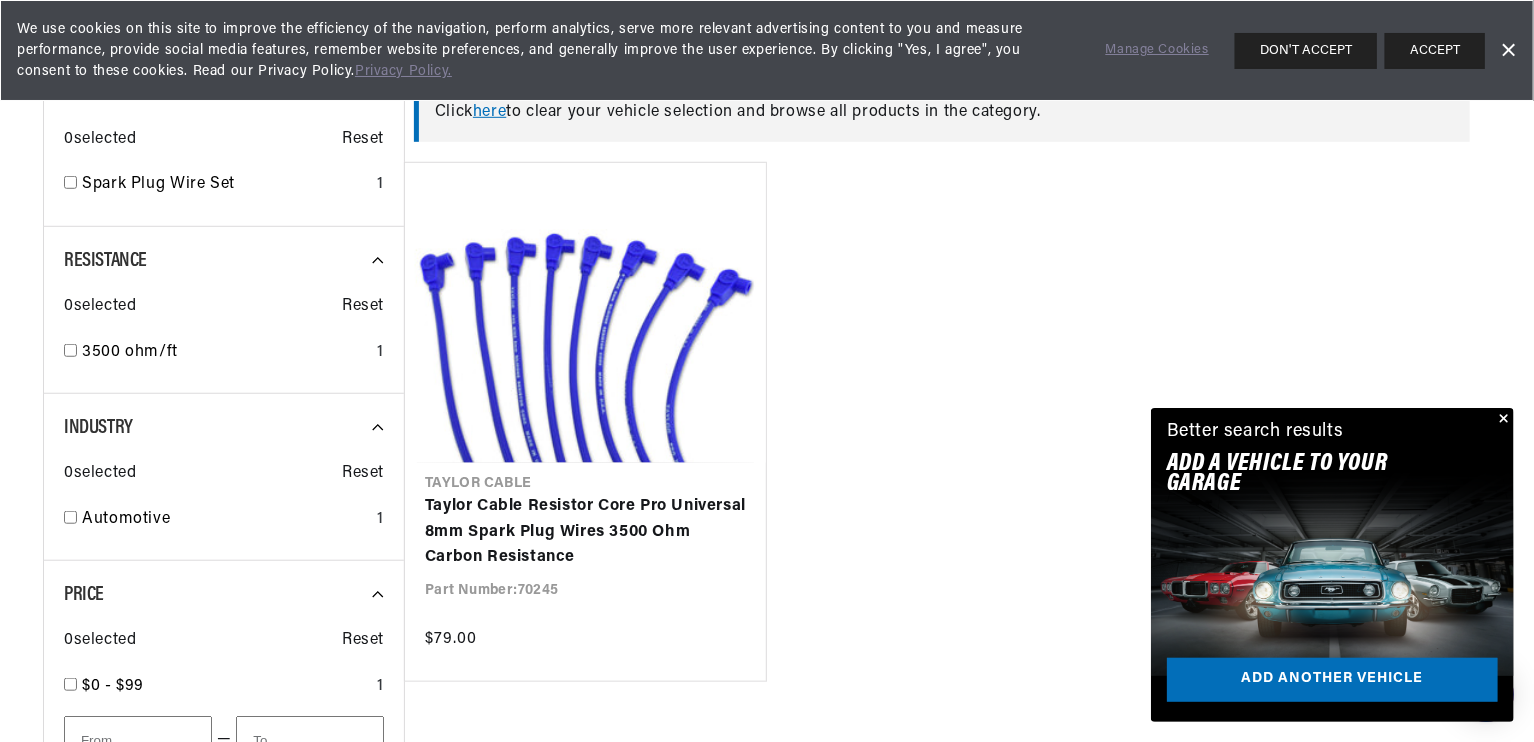 click on "Taylor Cable Resistor Core Pro Universal 8mm Spark Plug Wires 3500 Ohm Carbon Resistance" at bounding box center [585, 532] 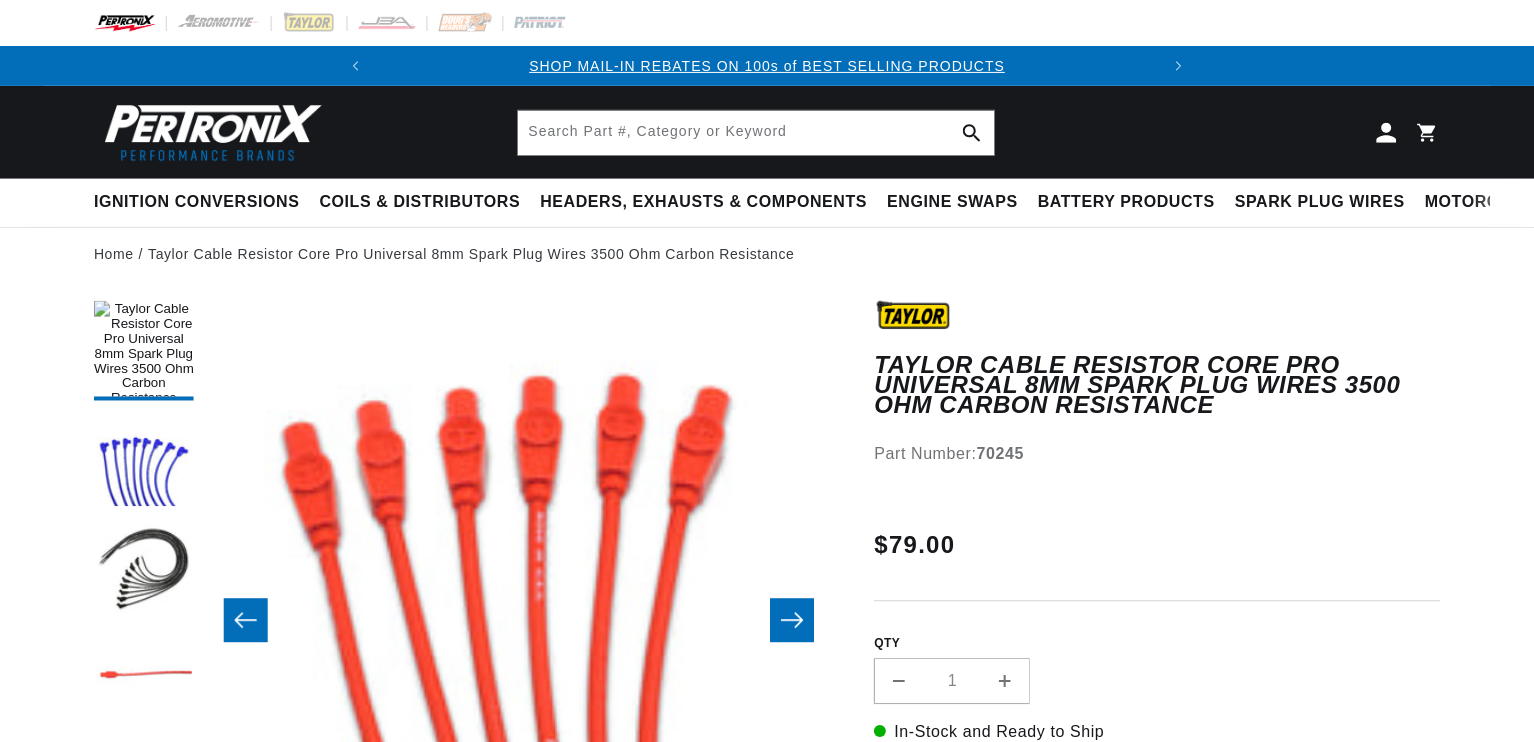 scroll, scrollTop: 0, scrollLeft: 0, axis: both 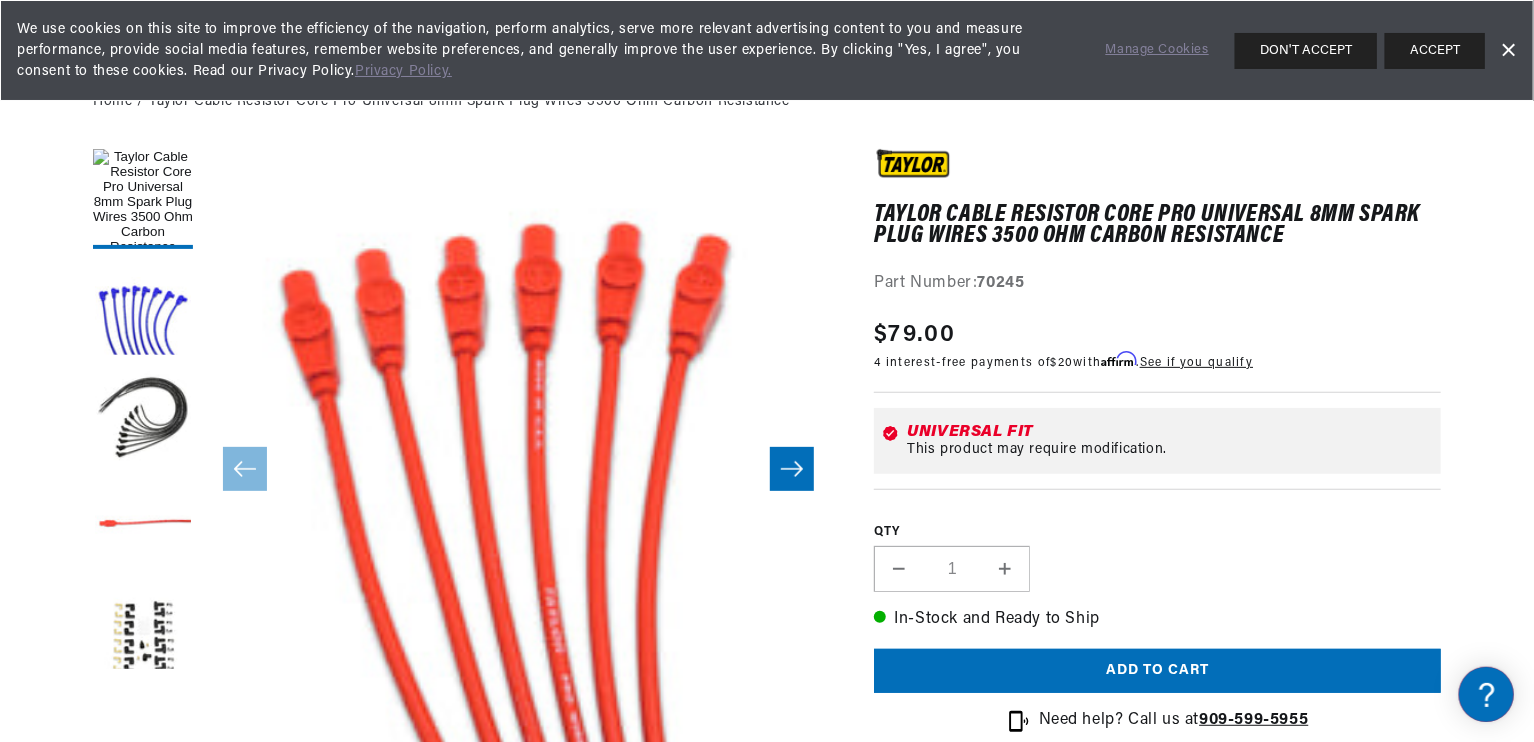 click 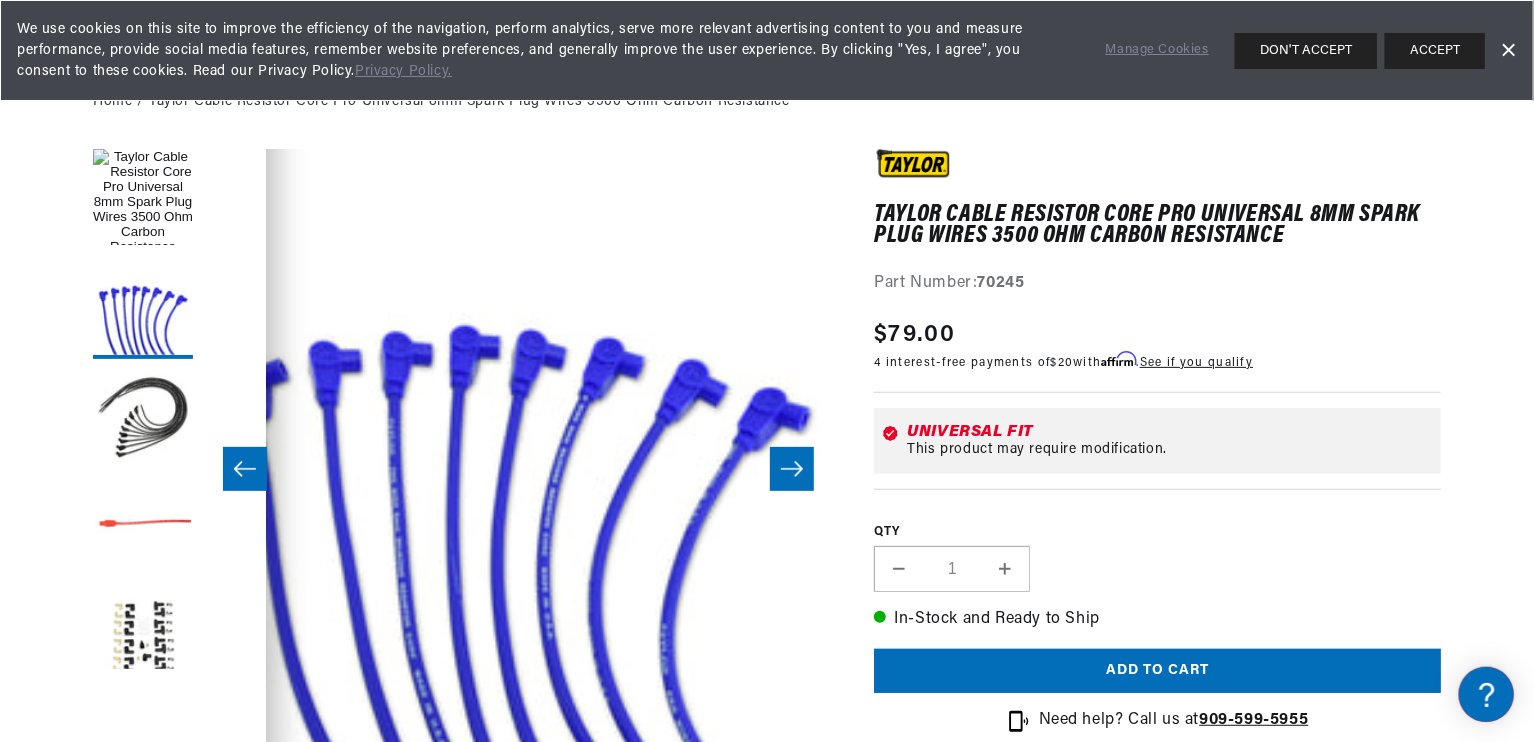 click 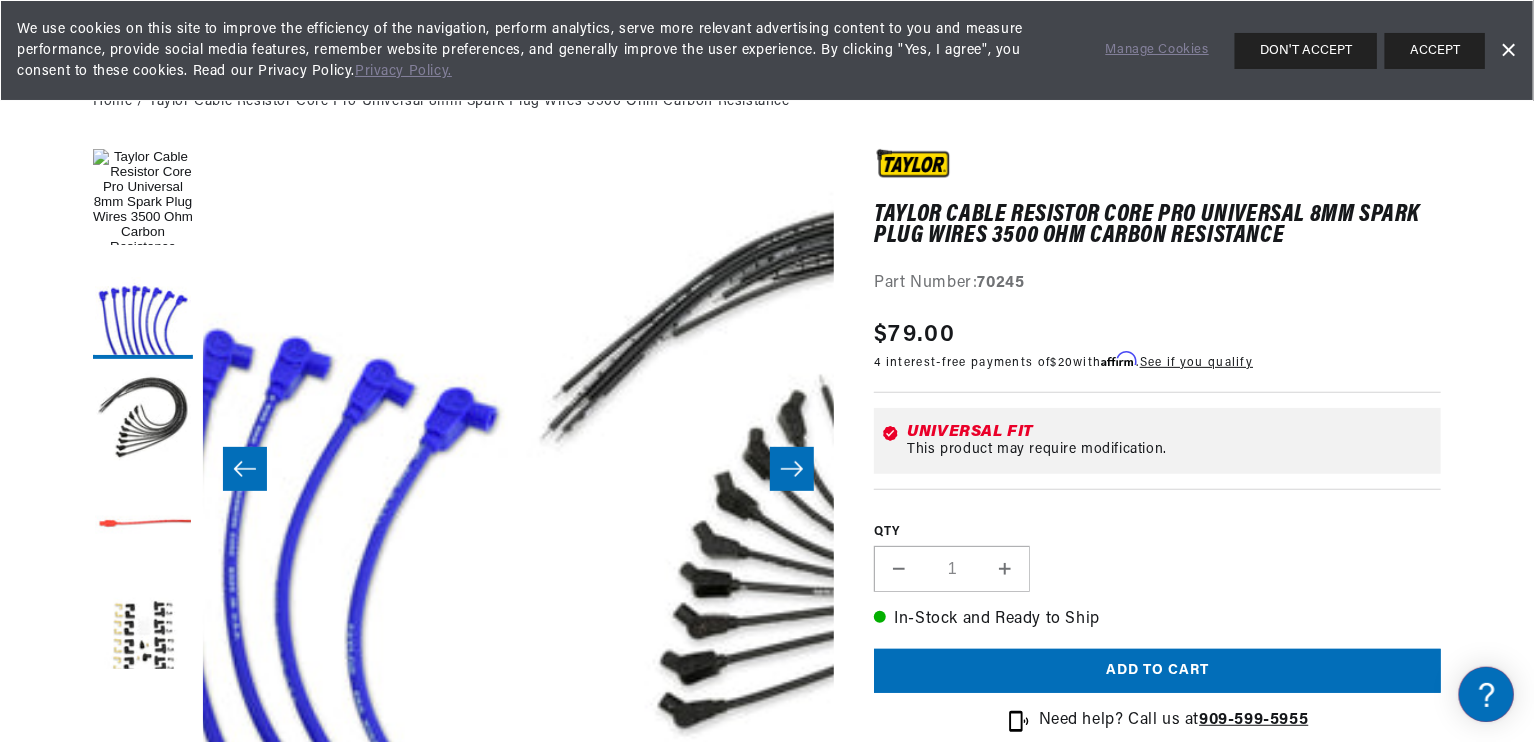 scroll, scrollTop: 0, scrollLeft: 1263, axis: horizontal 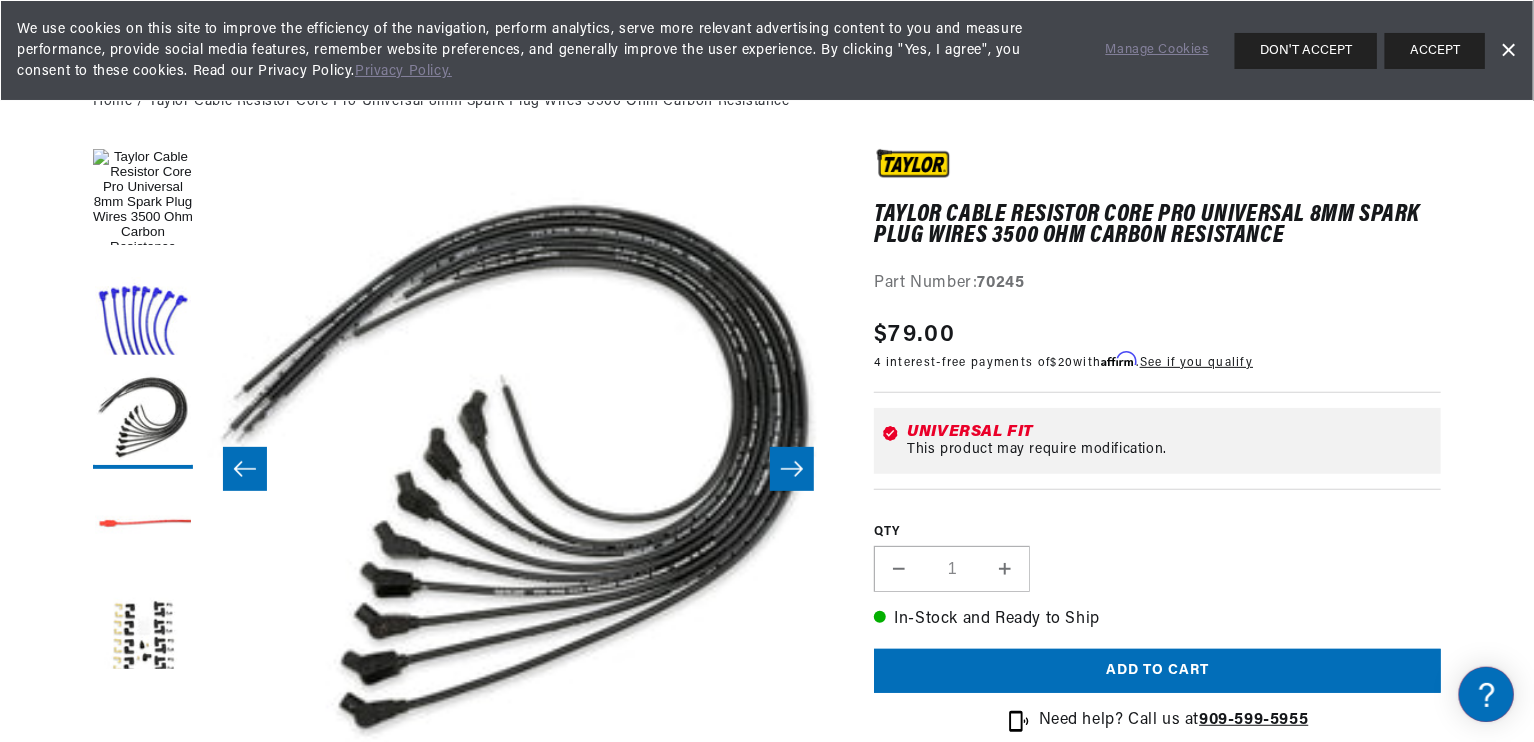 click 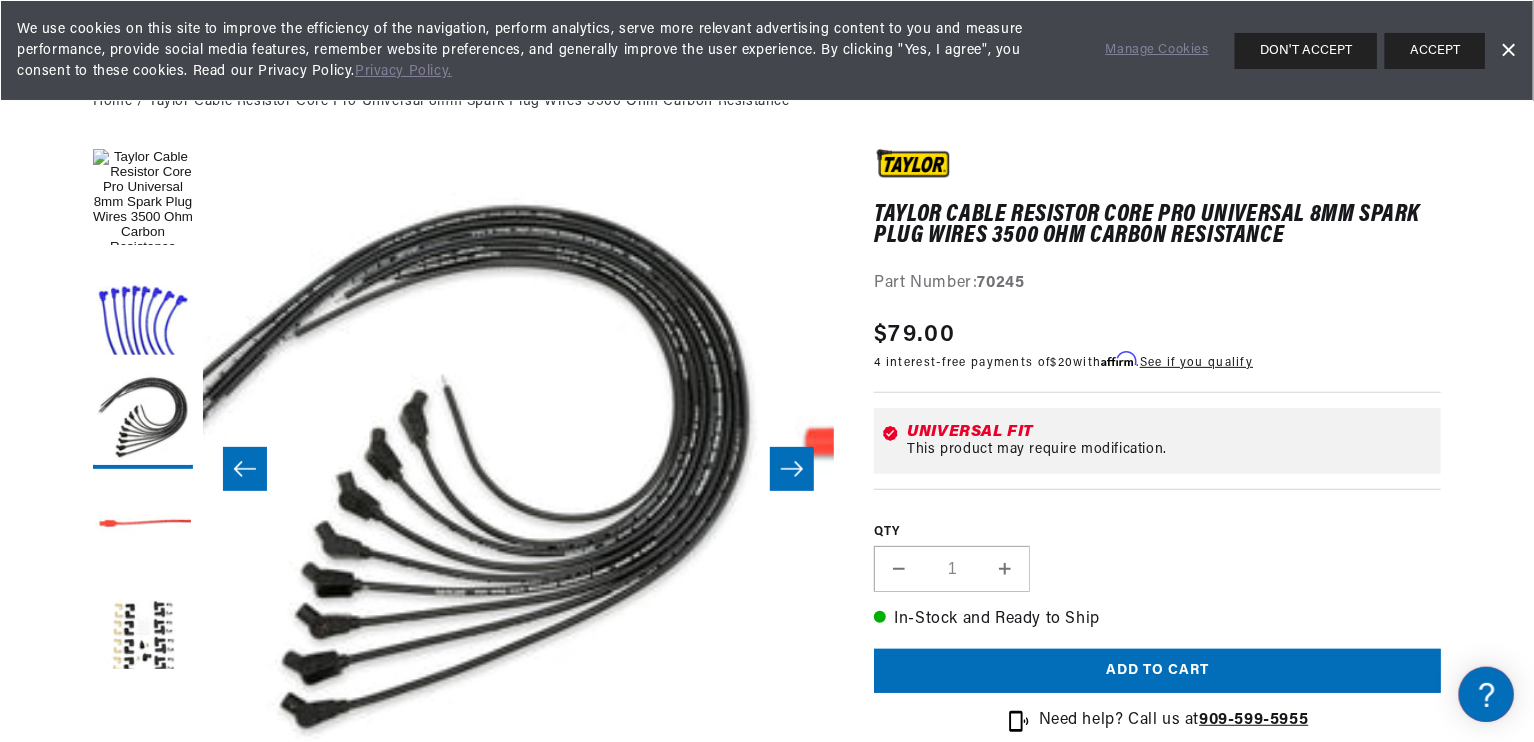 scroll, scrollTop: 0, scrollLeft: 444, axis: horizontal 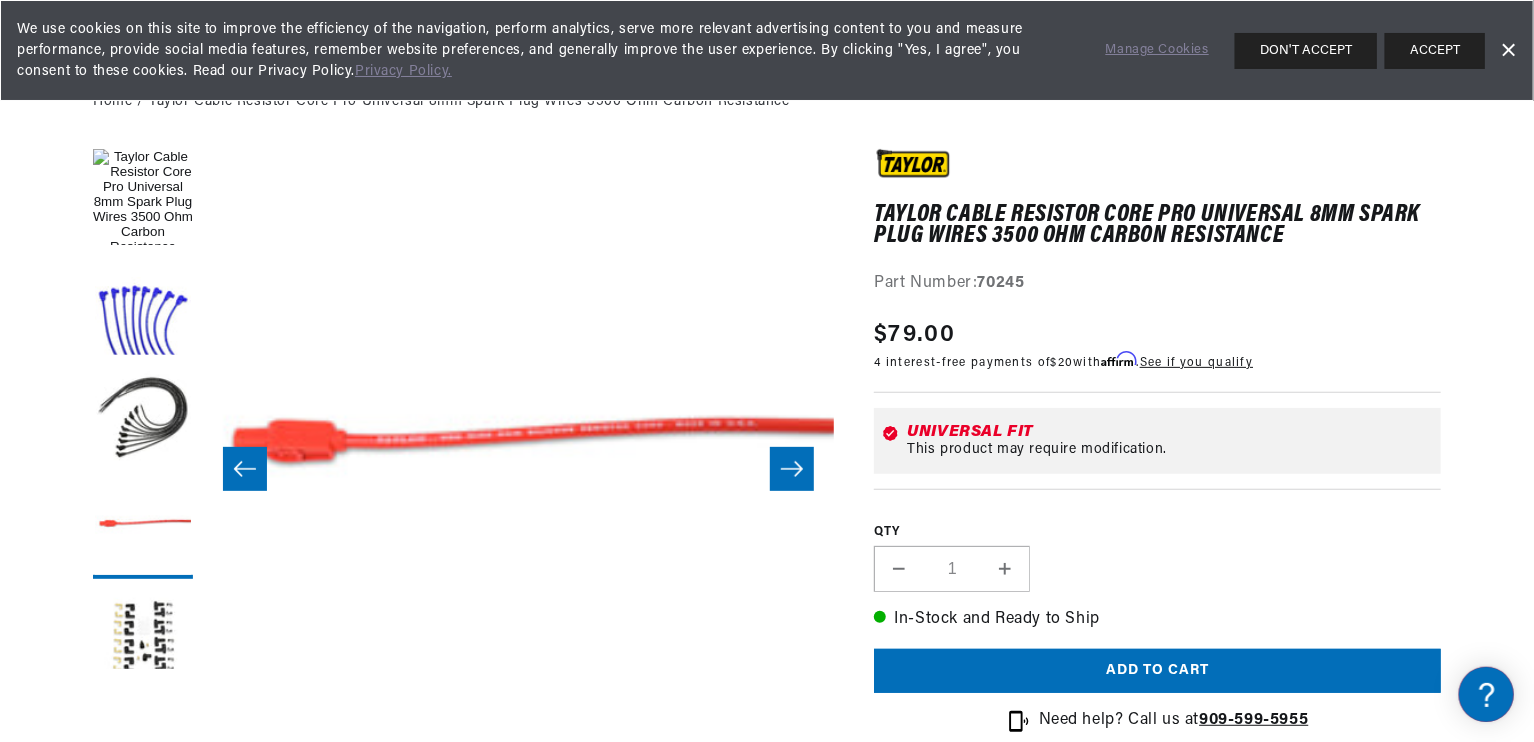click 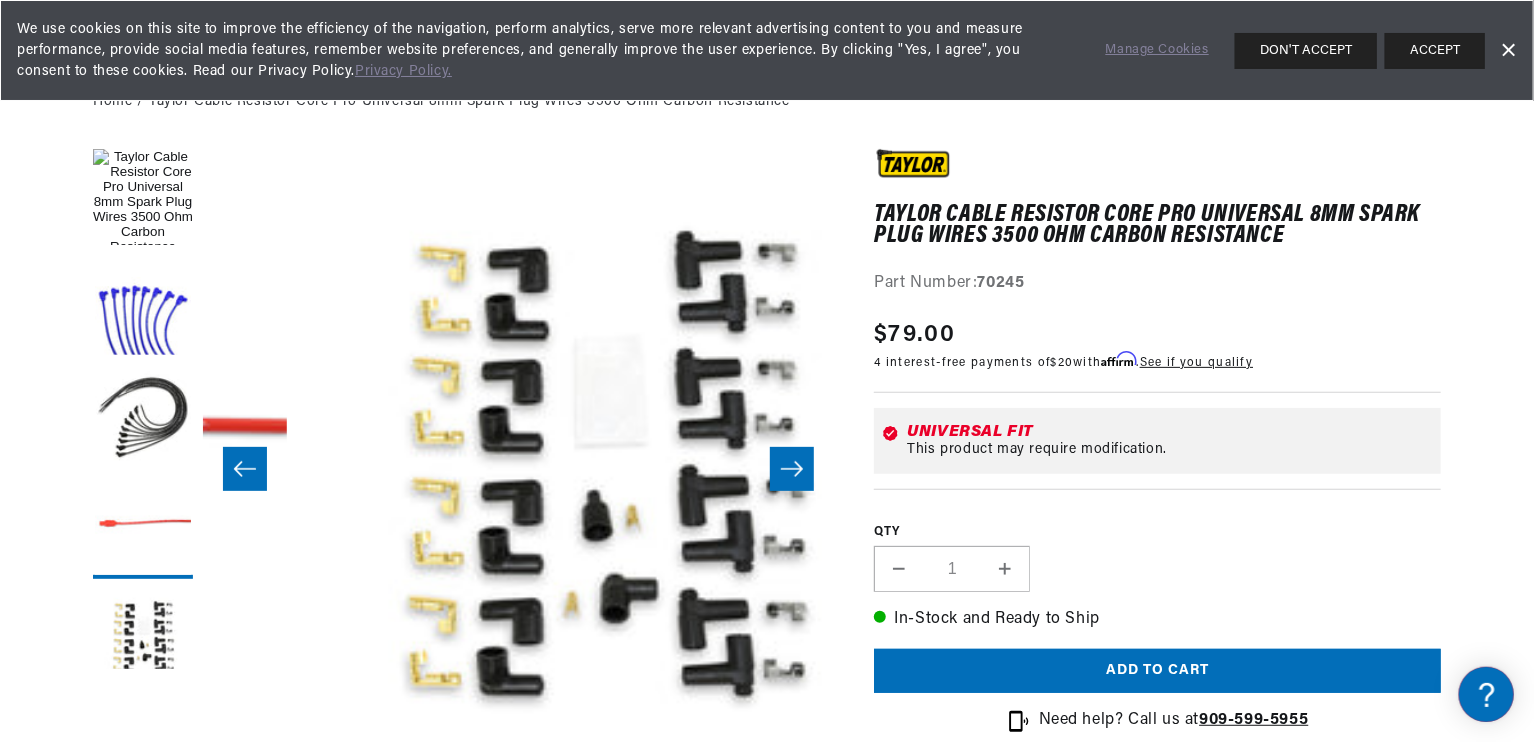 scroll, scrollTop: 0, scrollLeft: 2525, axis: horizontal 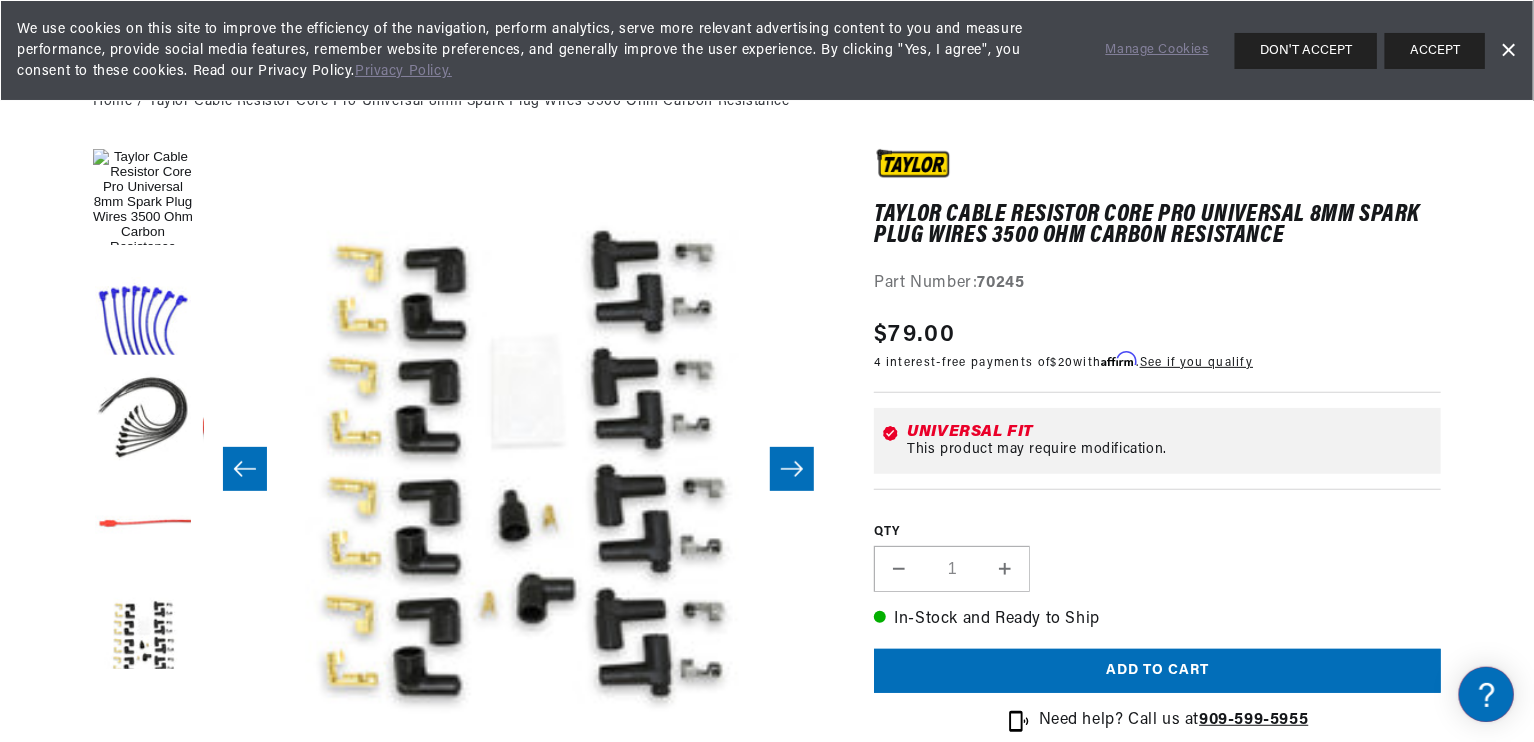 click 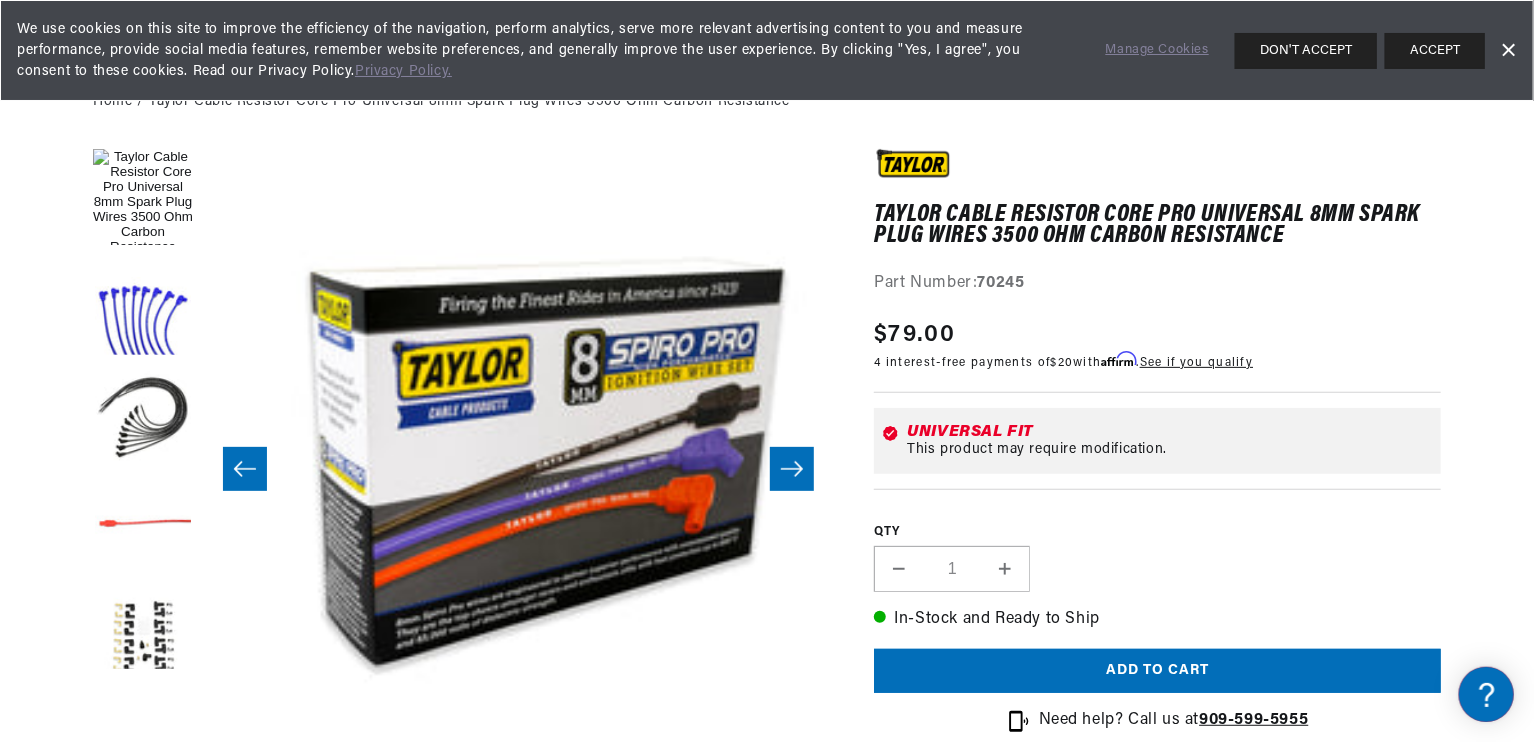 scroll, scrollTop: 0, scrollLeft: 3156, axis: horizontal 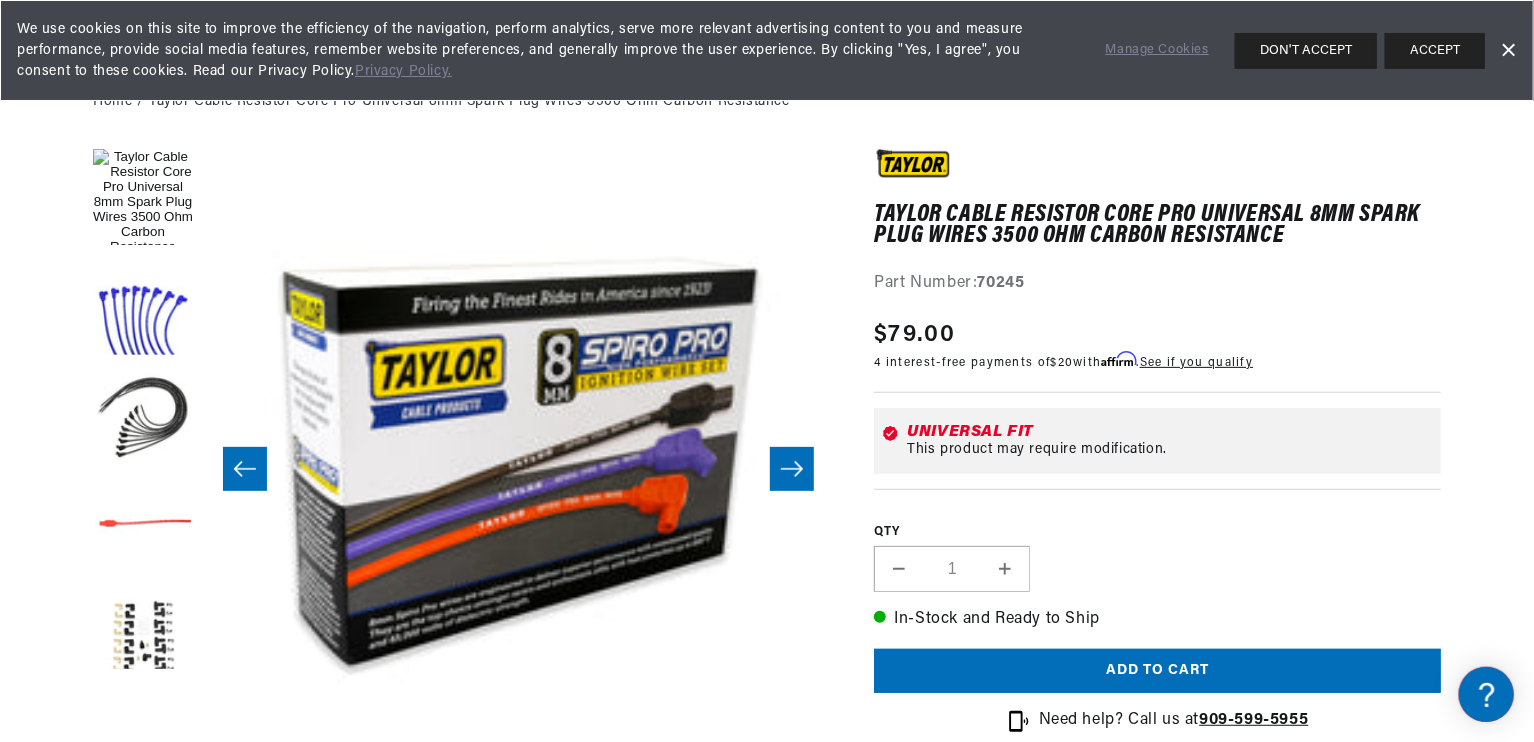 click 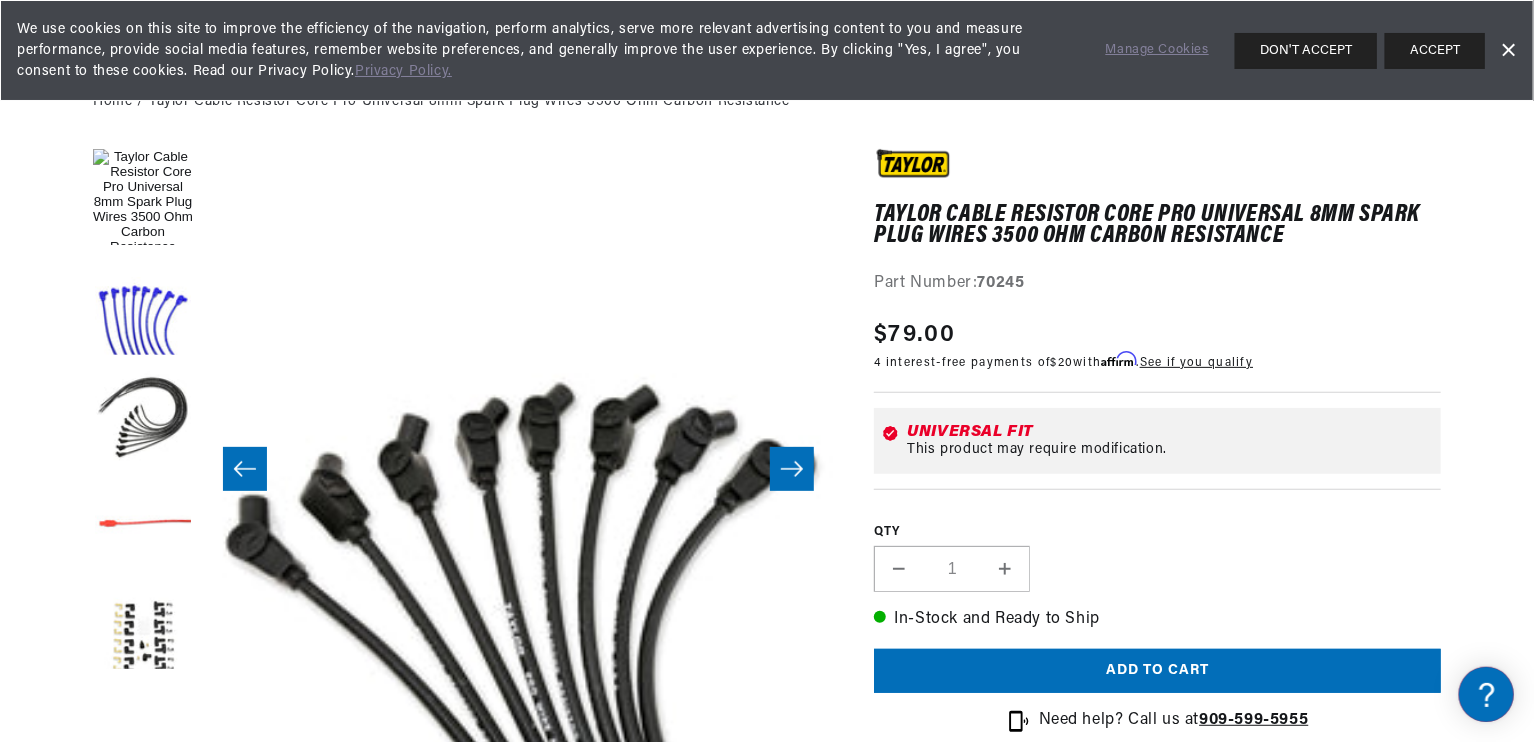 click 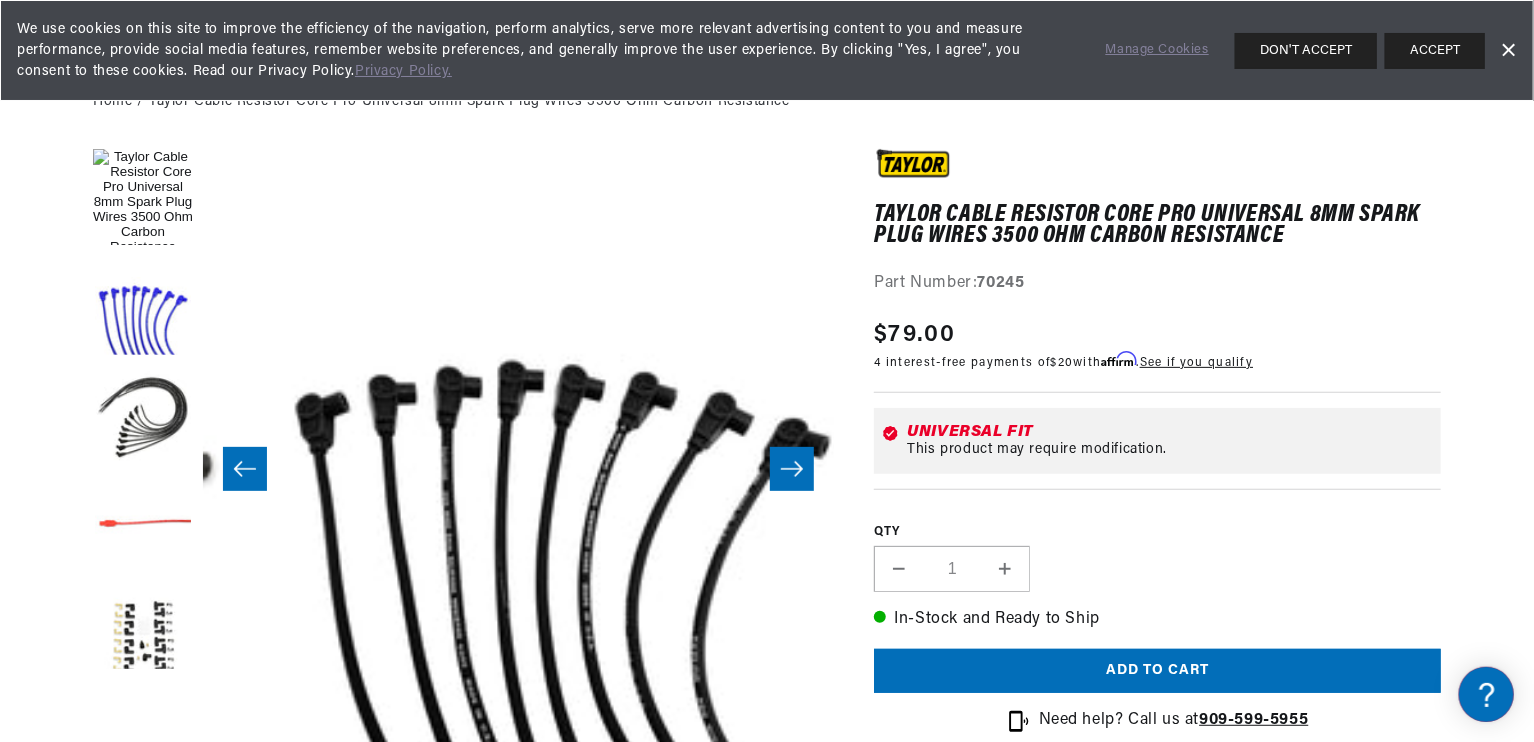 scroll, scrollTop: 0, scrollLeft: 4420, axis: horizontal 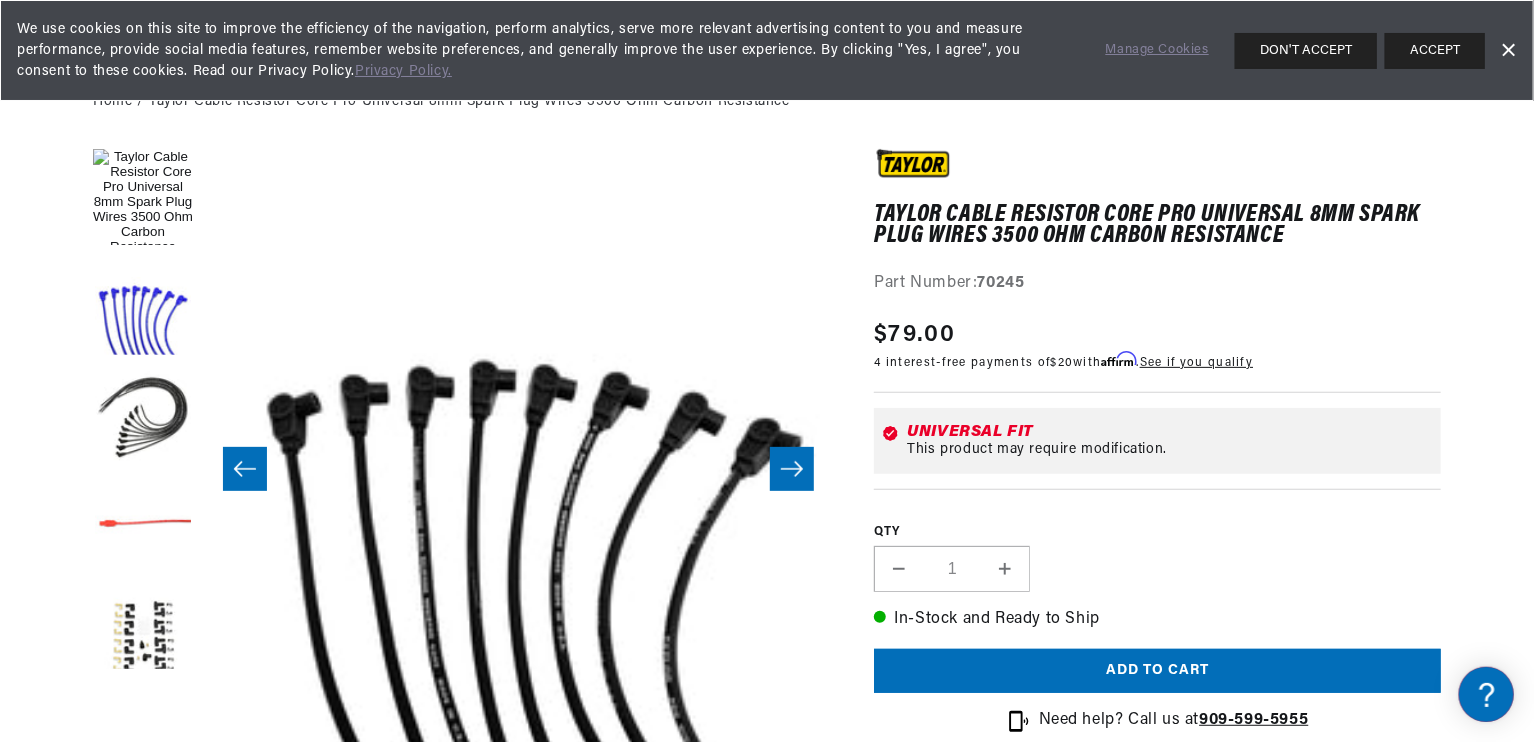 type 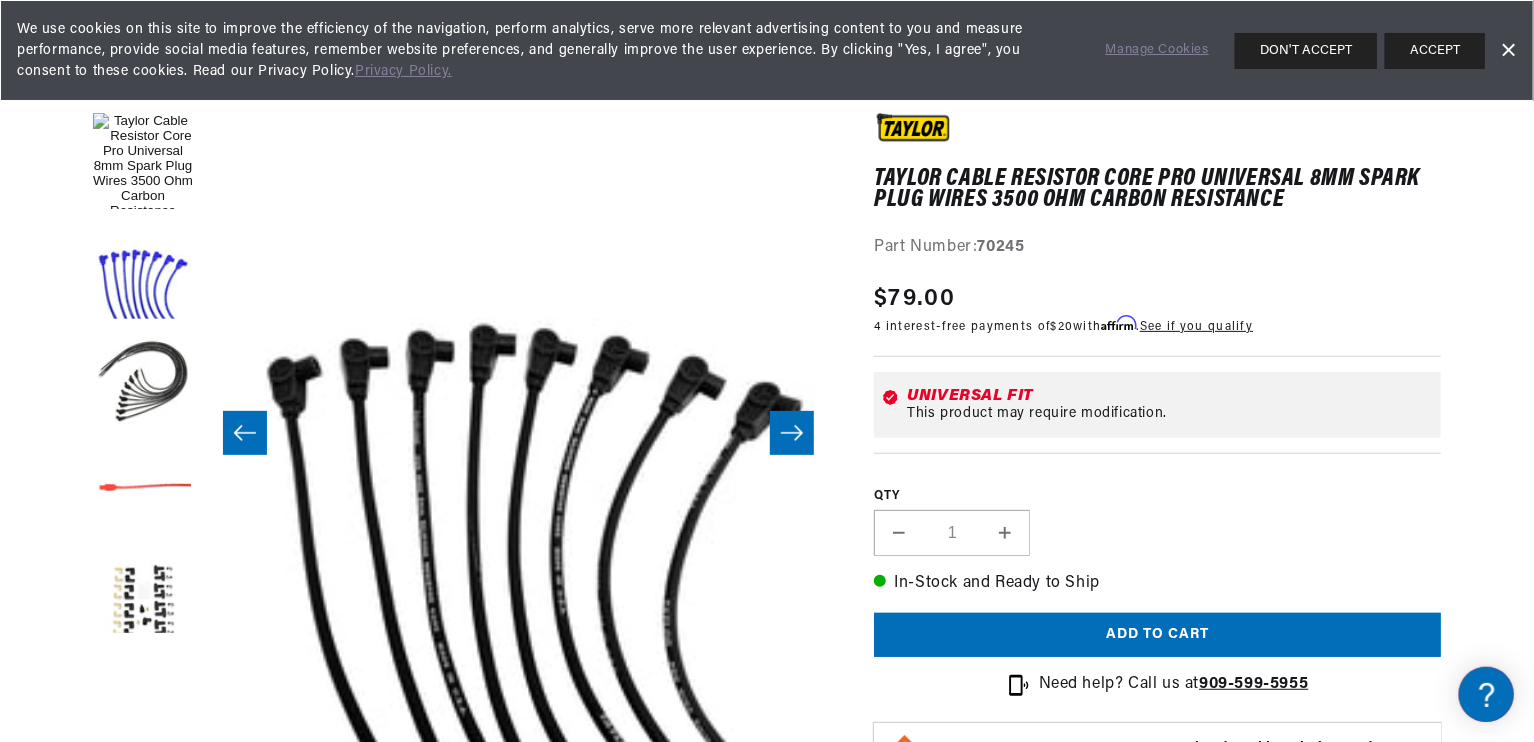 scroll, scrollTop: 0, scrollLeft: 507, axis: horizontal 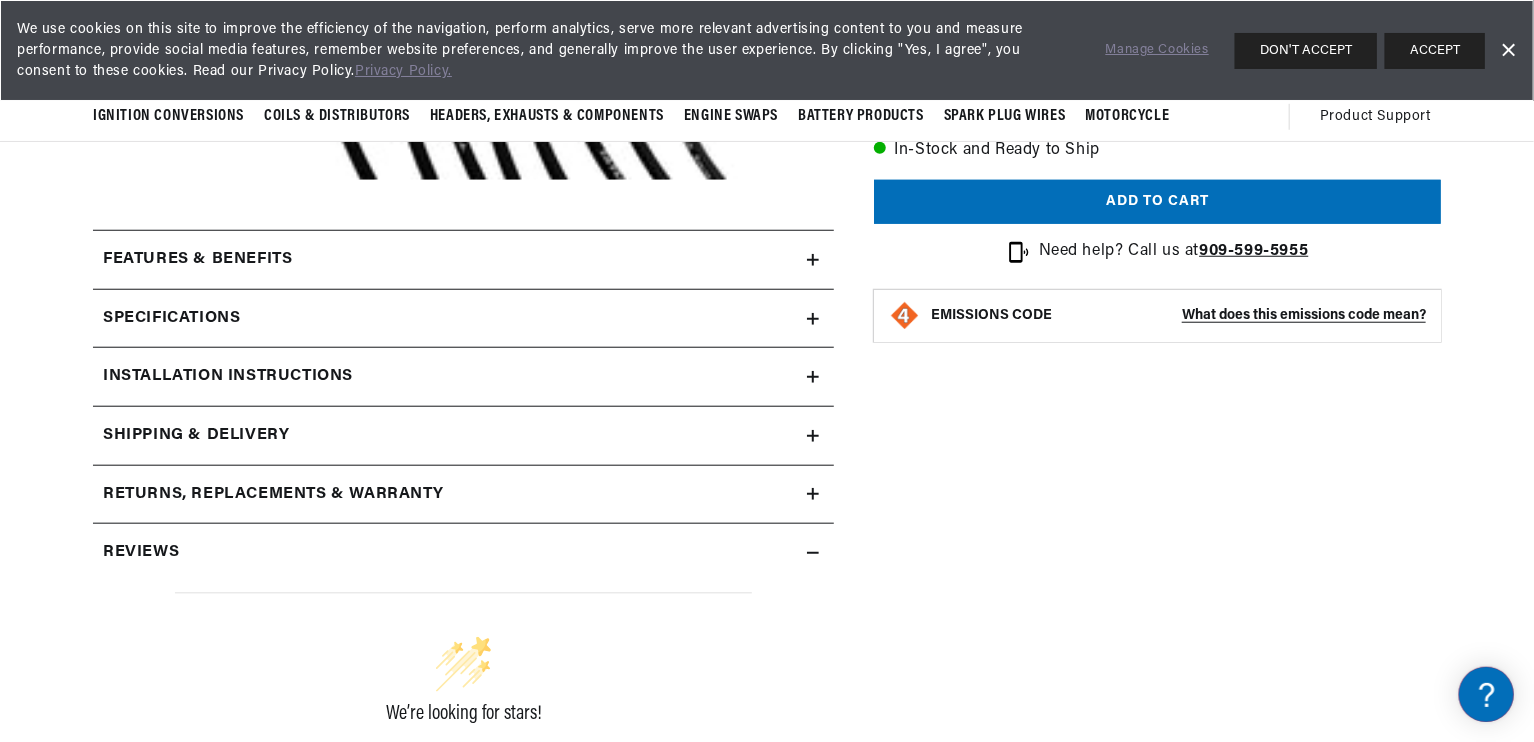 click on "Features & Benefits" at bounding box center (463, 260) 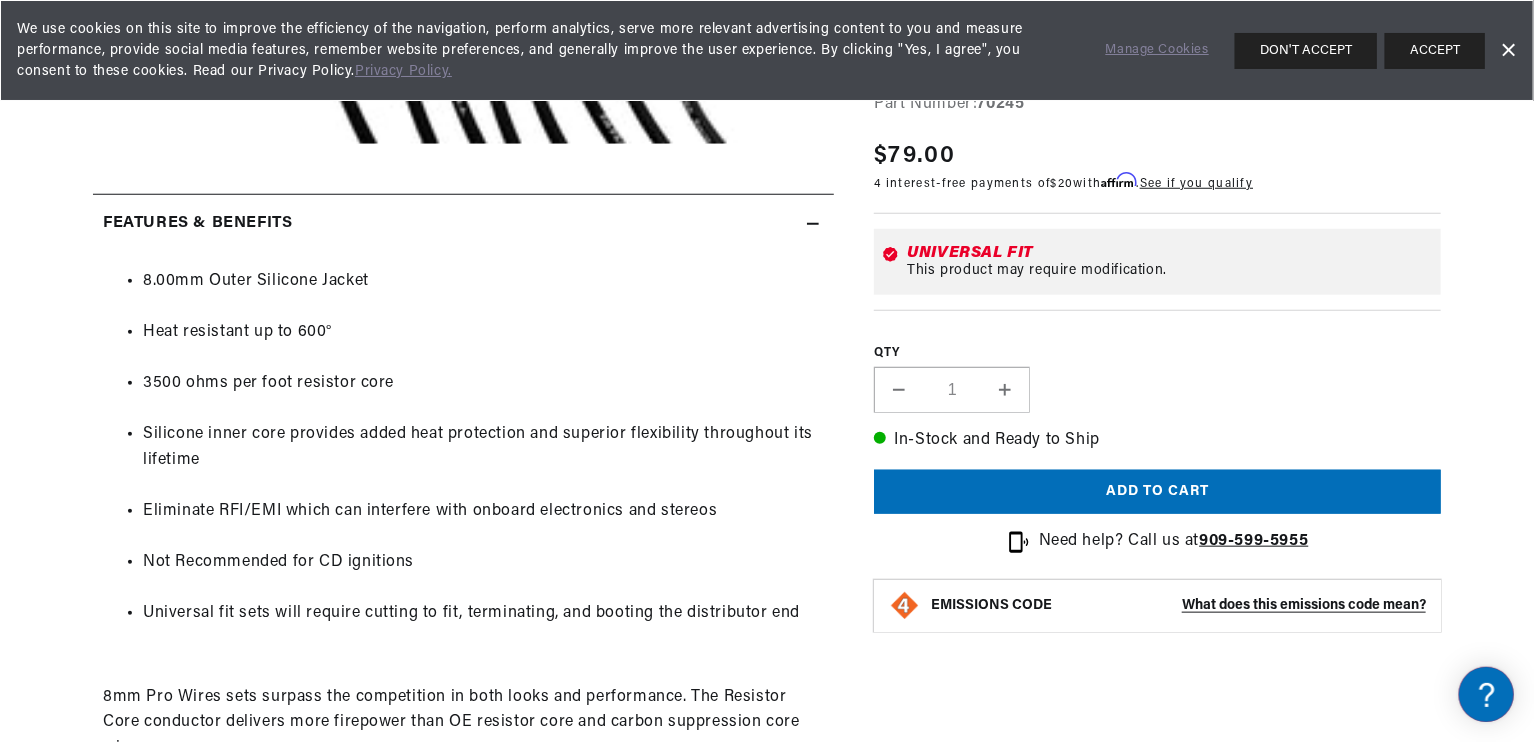 scroll, scrollTop: 792, scrollLeft: 0, axis: vertical 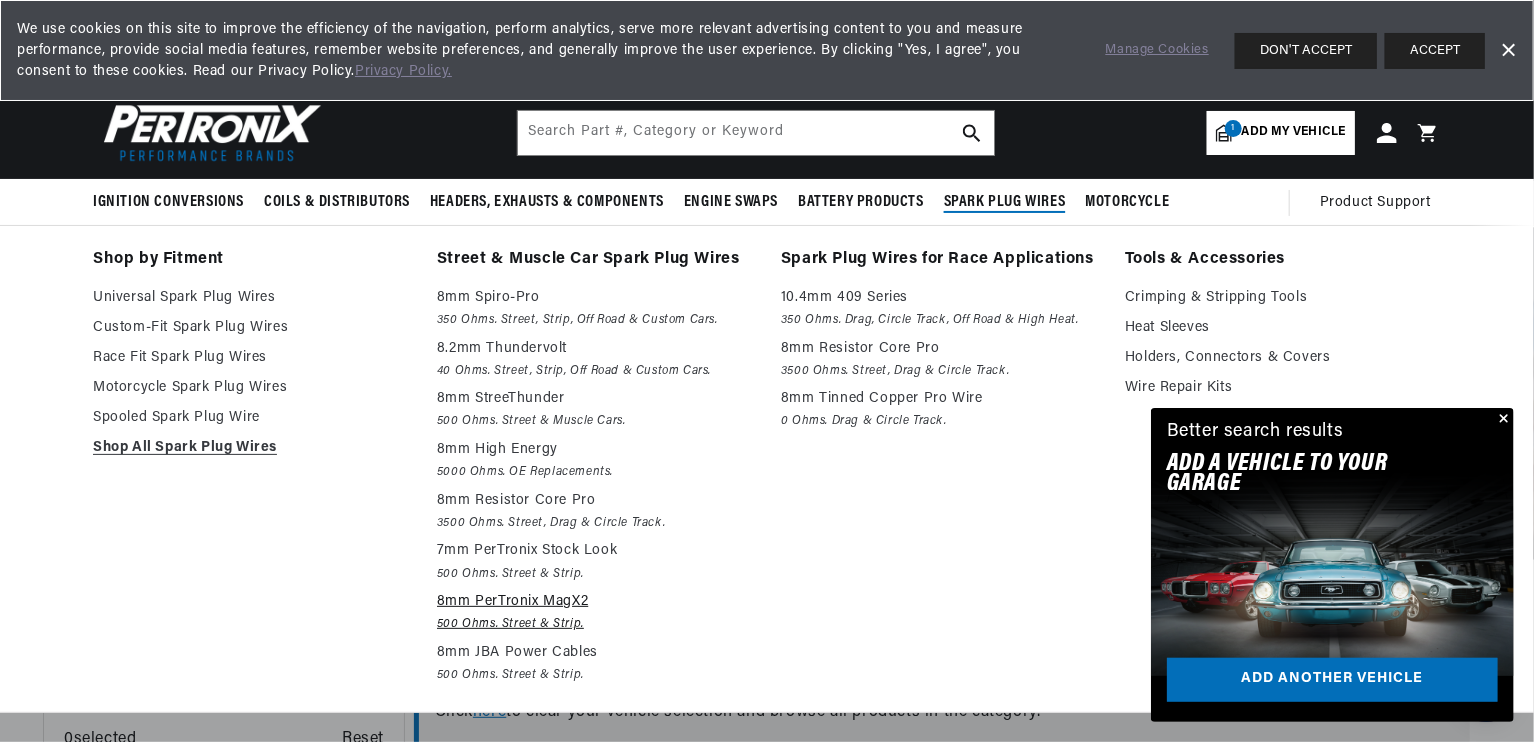 click on "8mm PerTronix MagX2" at bounding box center (595, 602) 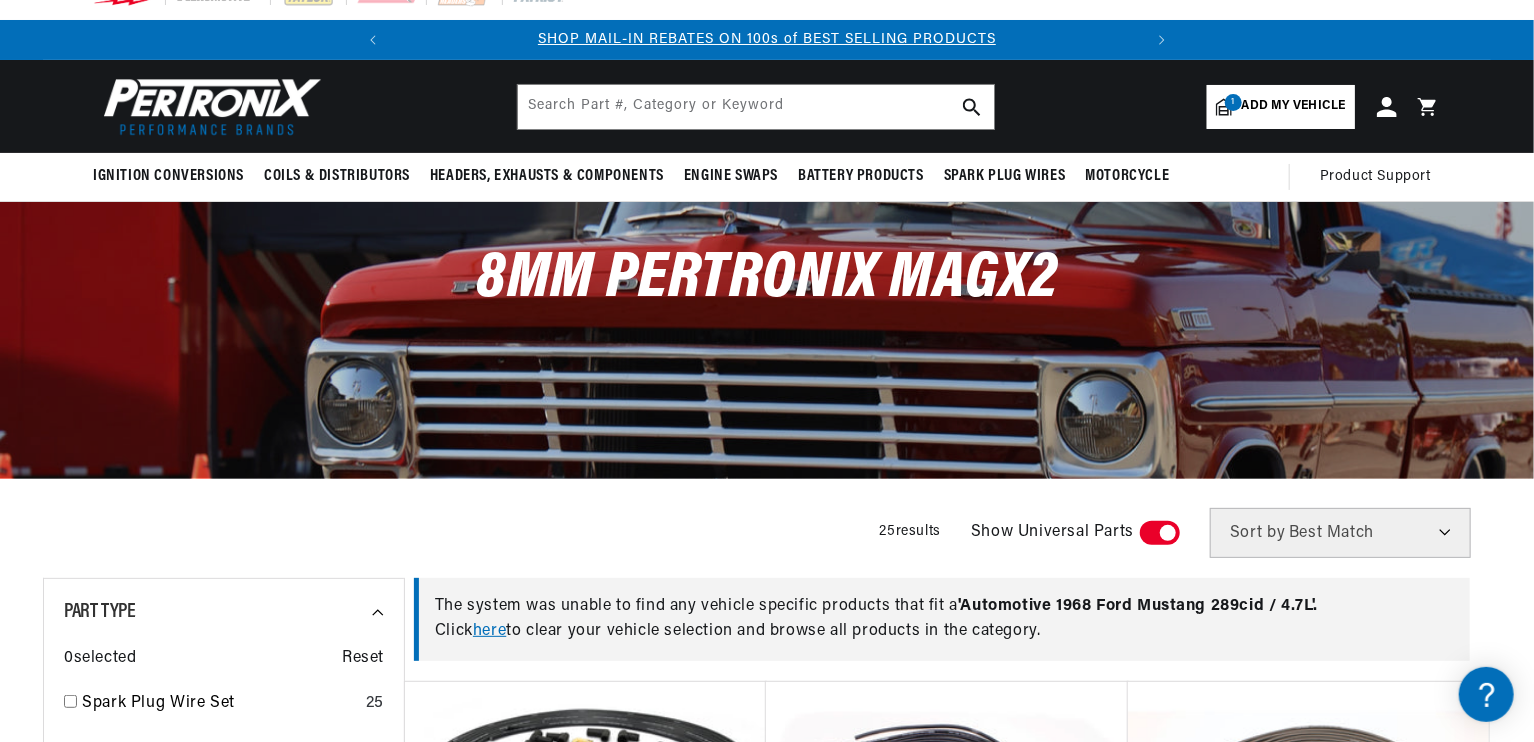 scroll, scrollTop: 480, scrollLeft: 0, axis: vertical 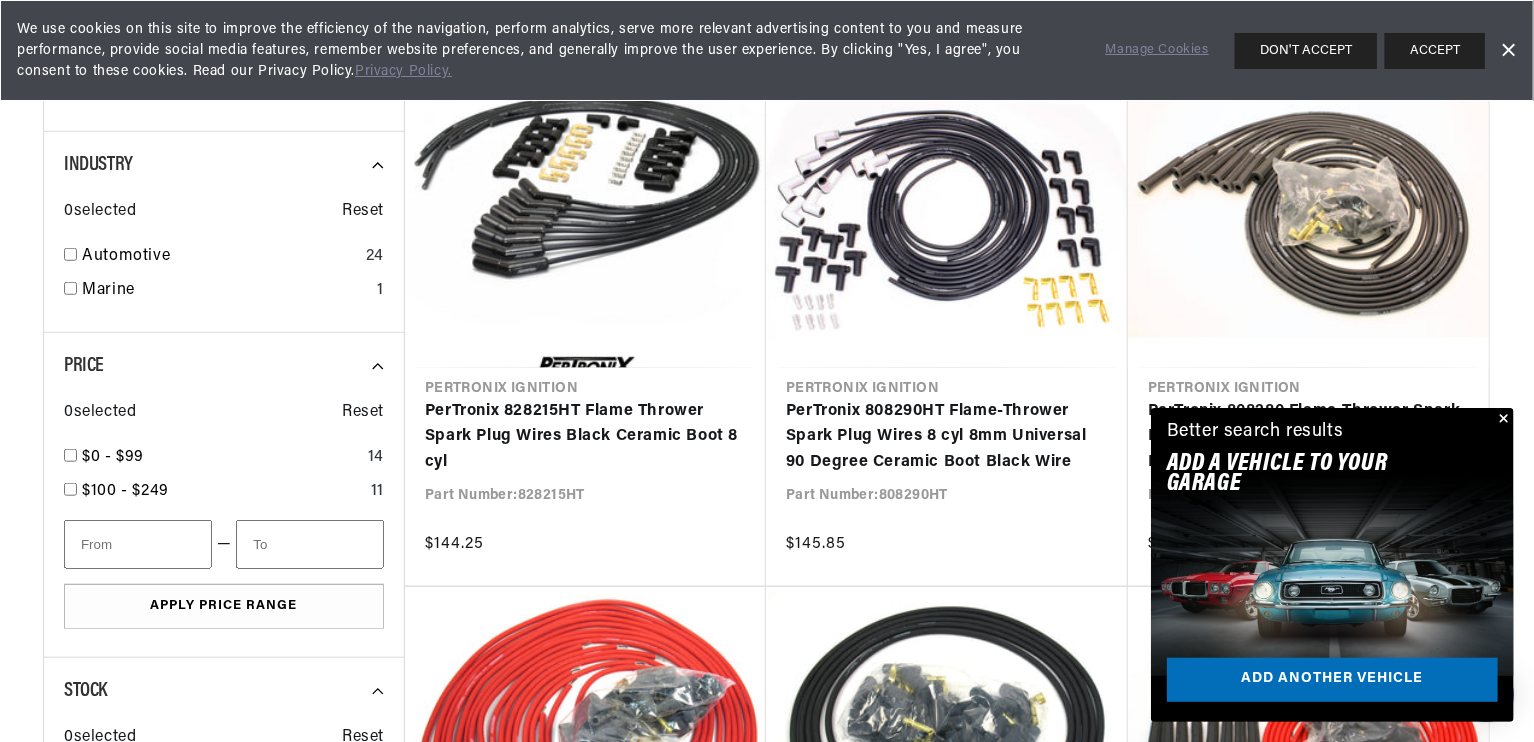 click at bounding box center (1502, 420) 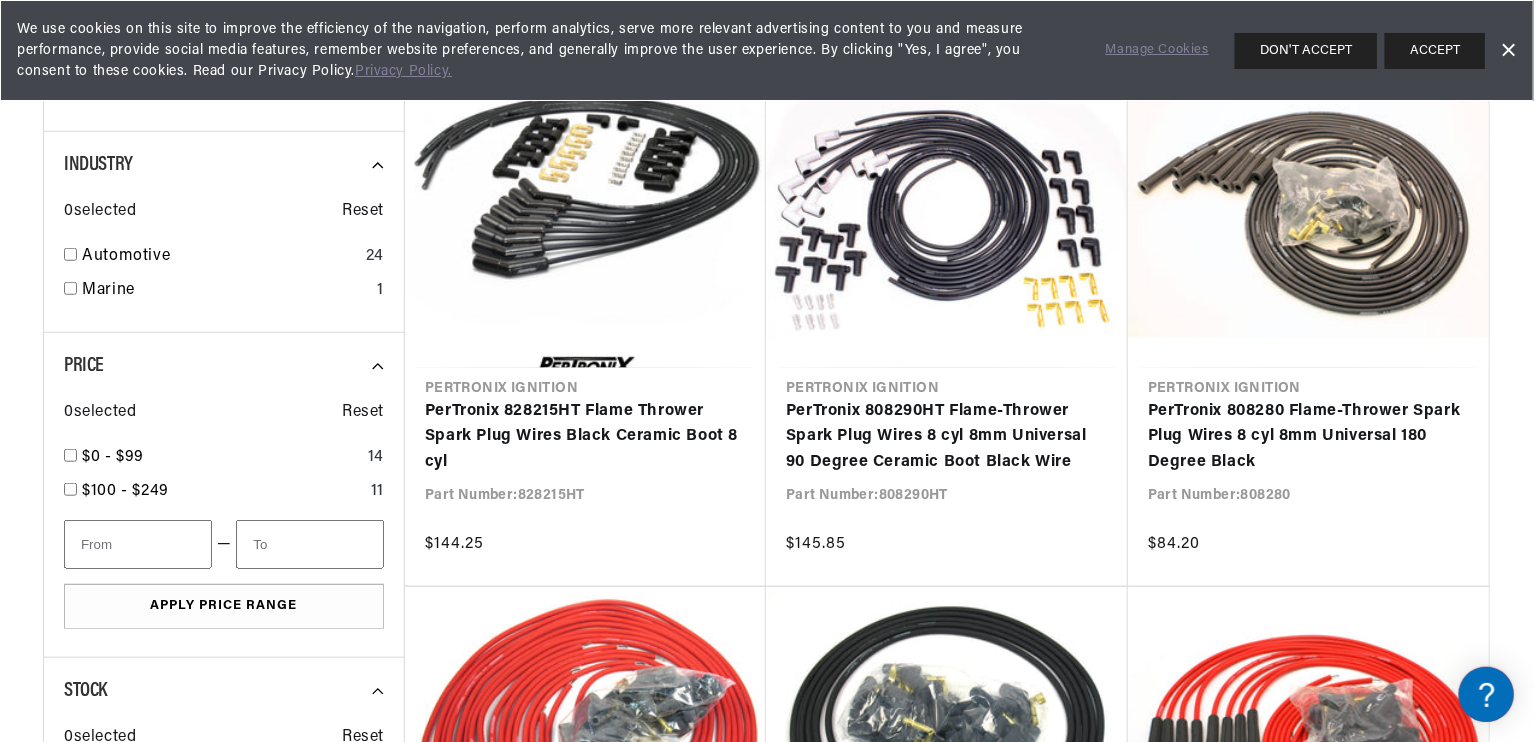scroll, scrollTop: 0, scrollLeft: 0, axis: both 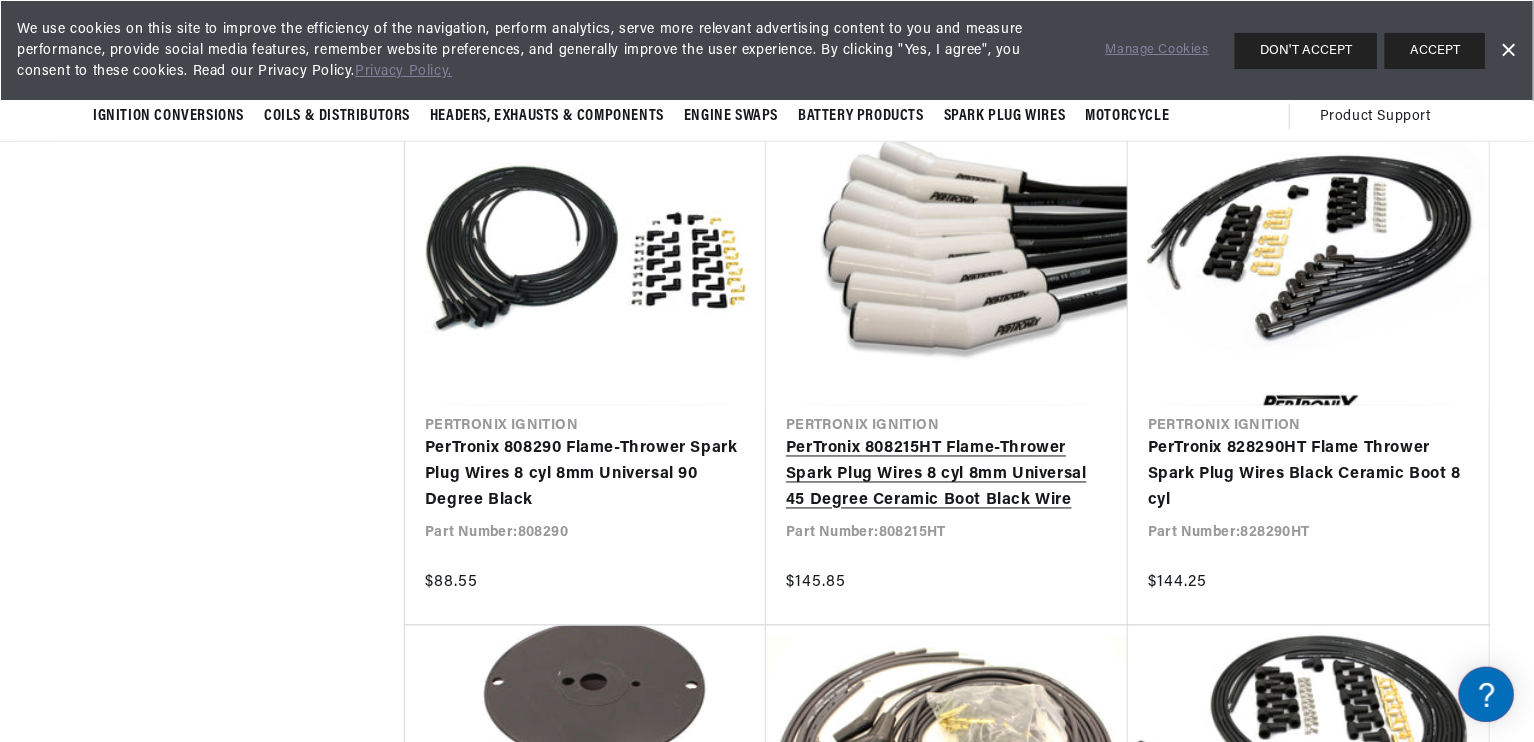 click on "PerTronix 808215HT Flame-Thrower Spark Plug Wires 8 cyl 8mm Universal 45 Degree Ceramic Boot Black Wire" at bounding box center (947, 475) 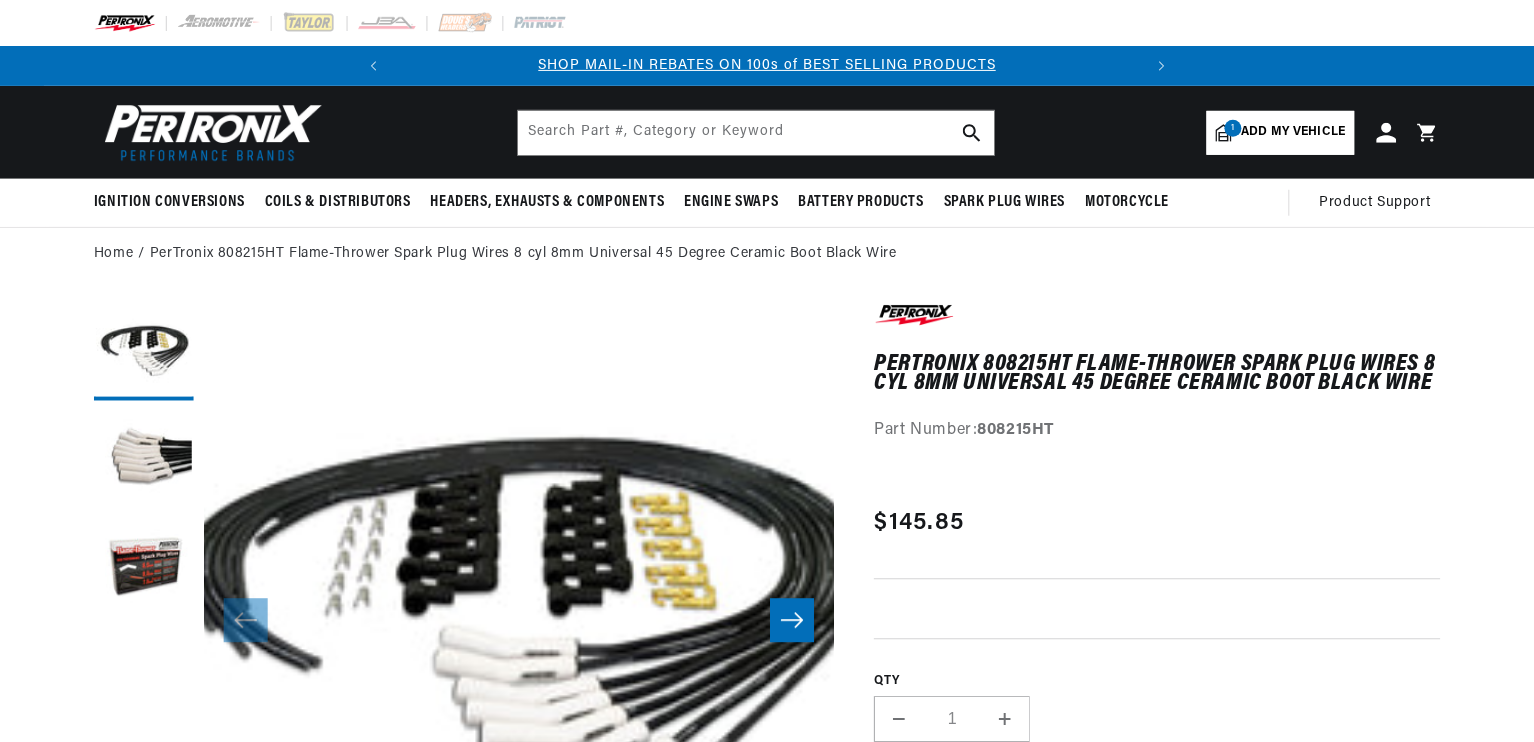 scroll, scrollTop: 0, scrollLeft: 0, axis: both 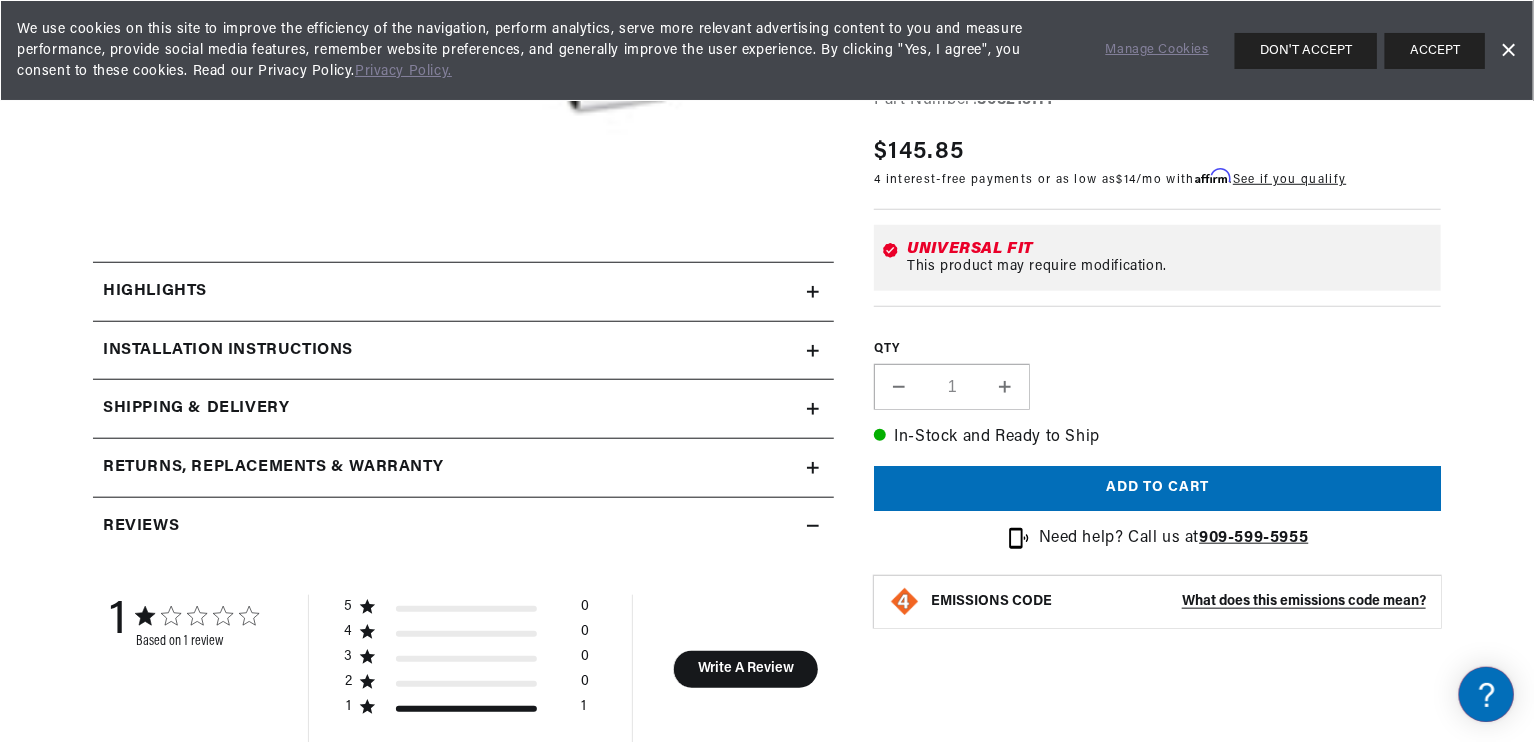 click 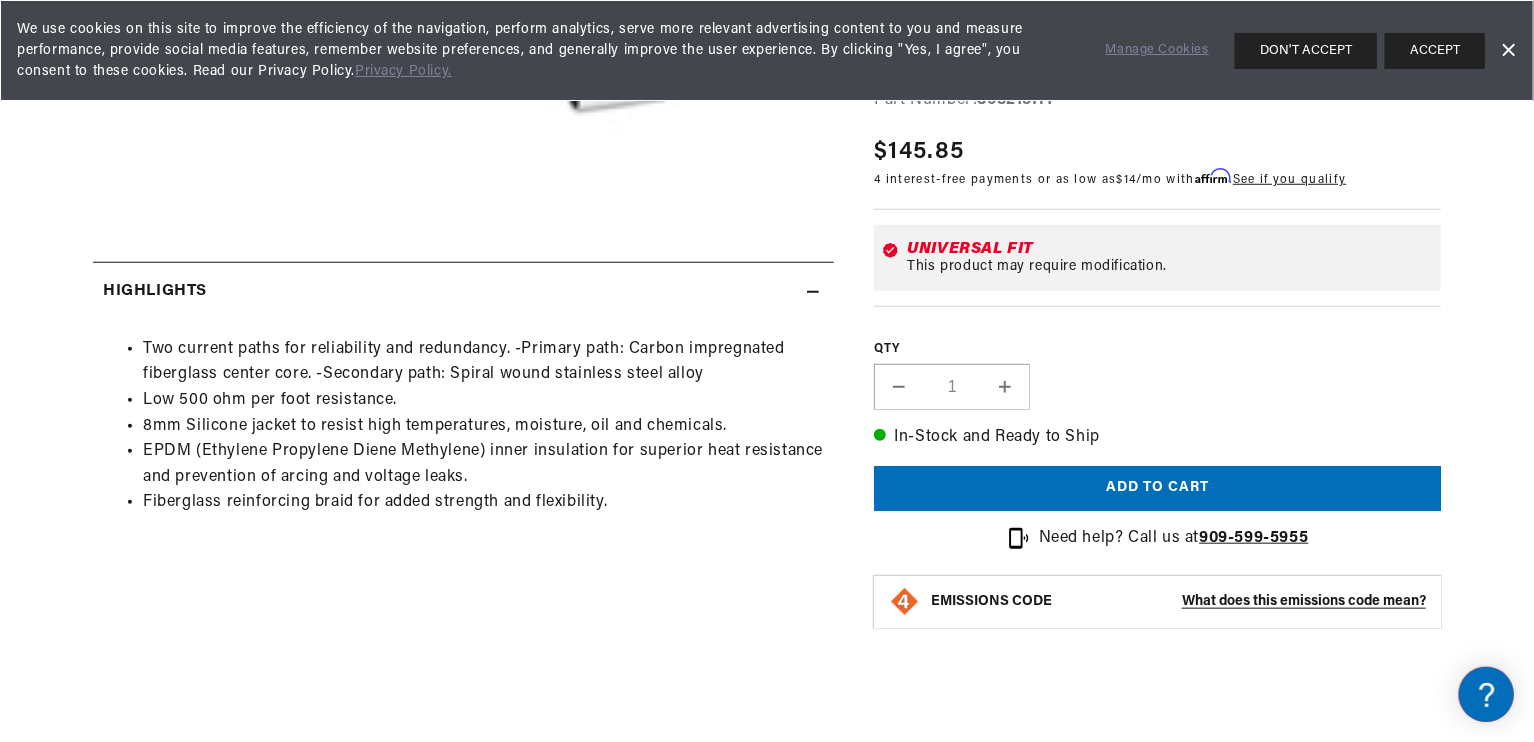 scroll, scrollTop: 0, scrollLeft: 0, axis: both 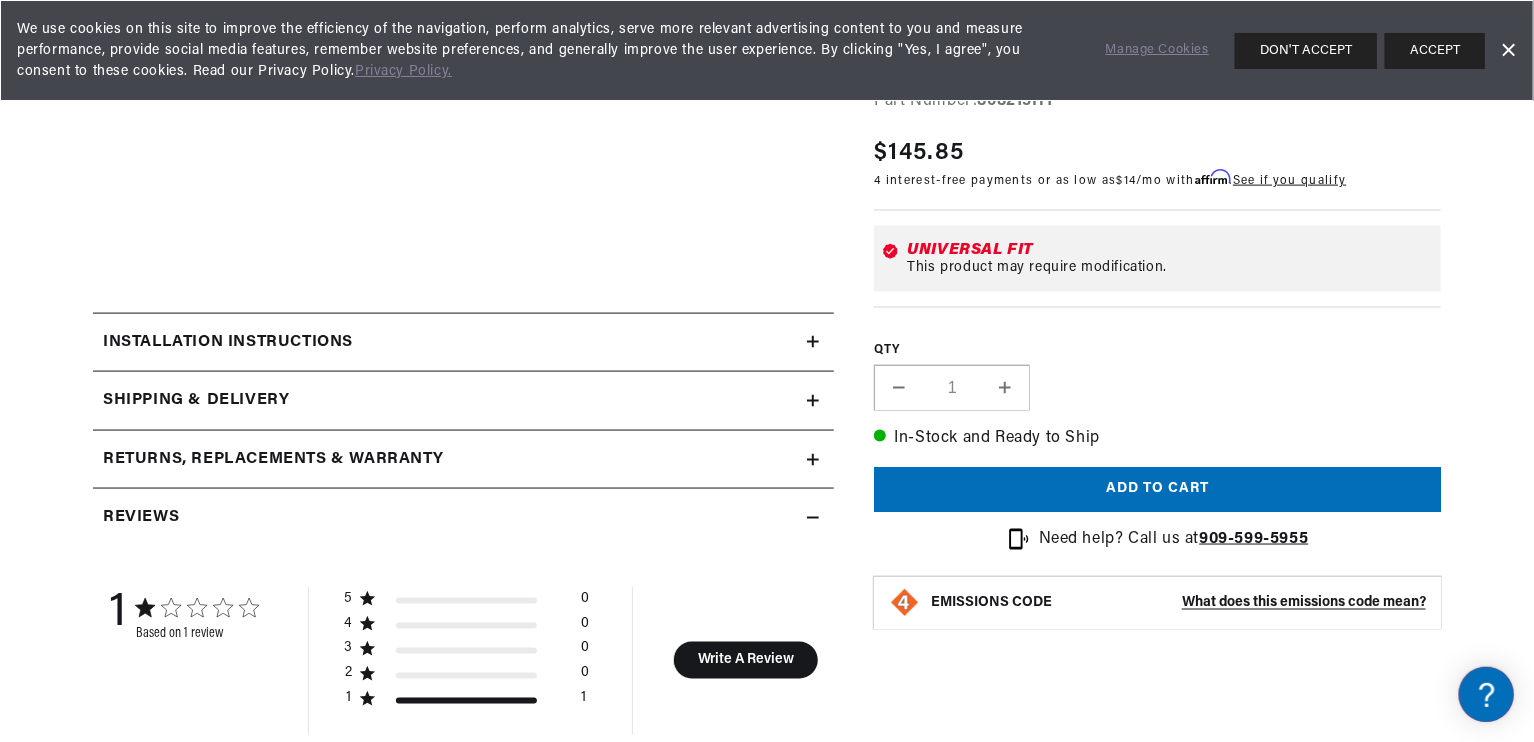 click 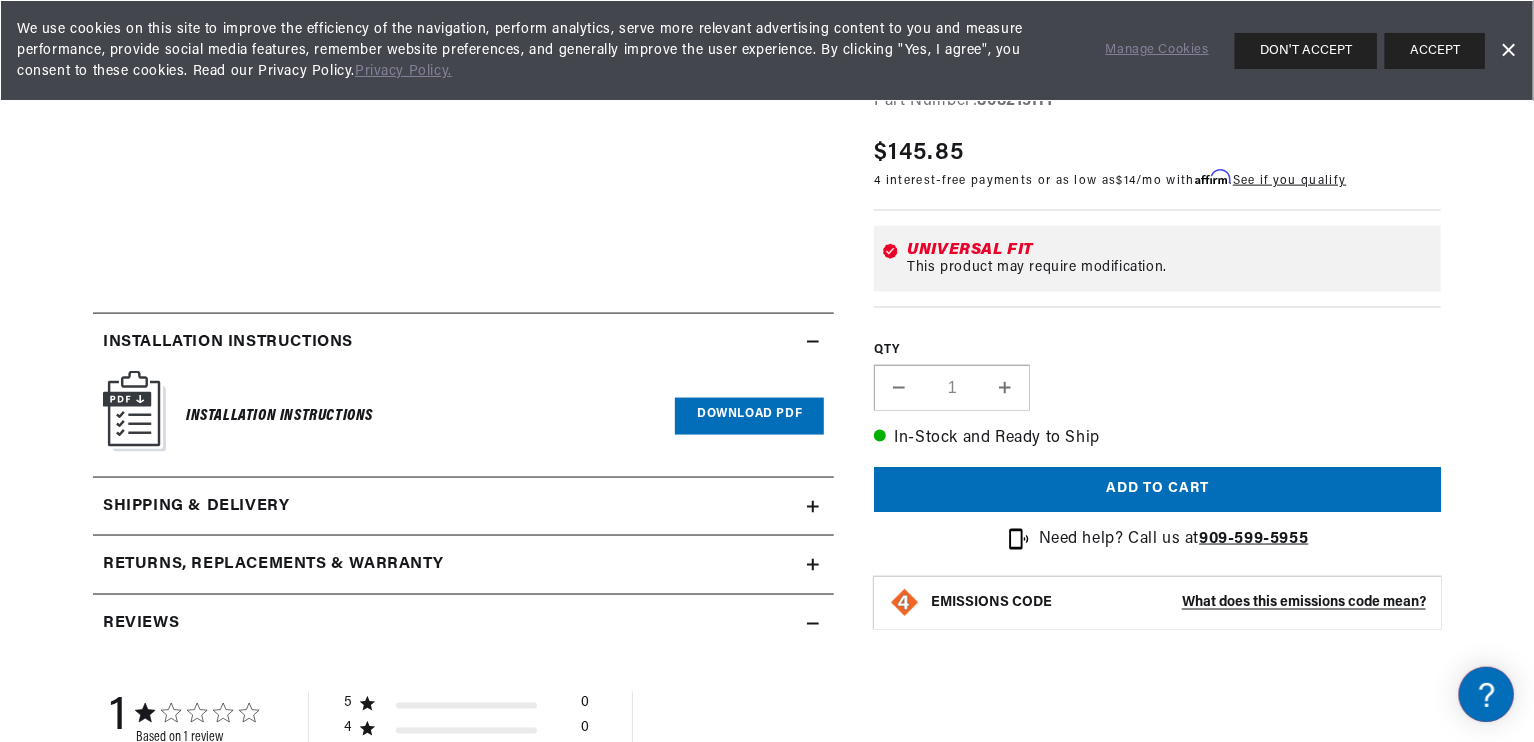 scroll, scrollTop: 0, scrollLeft: 746, axis: horizontal 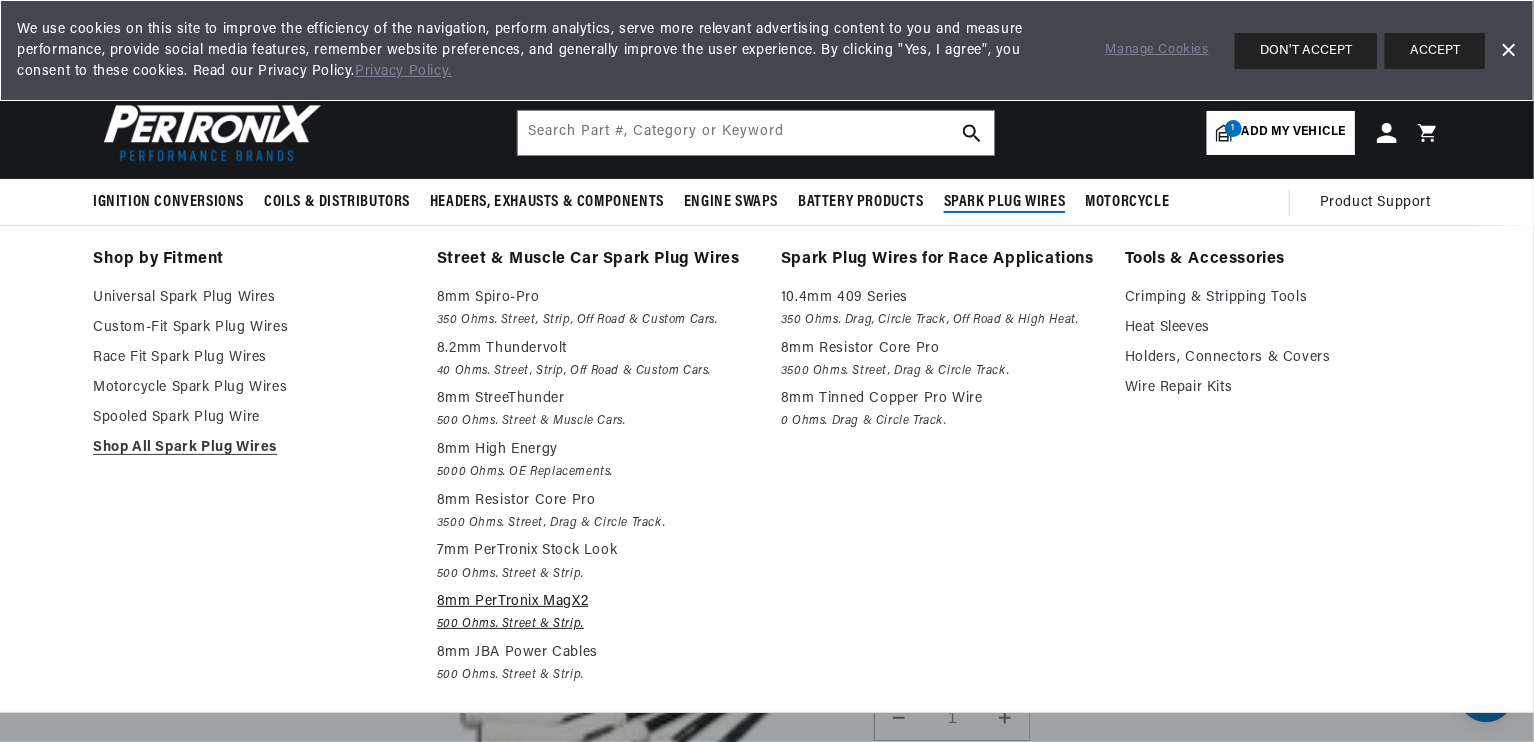 click on "8mm PerTronix MagX2" at bounding box center (595, 602) 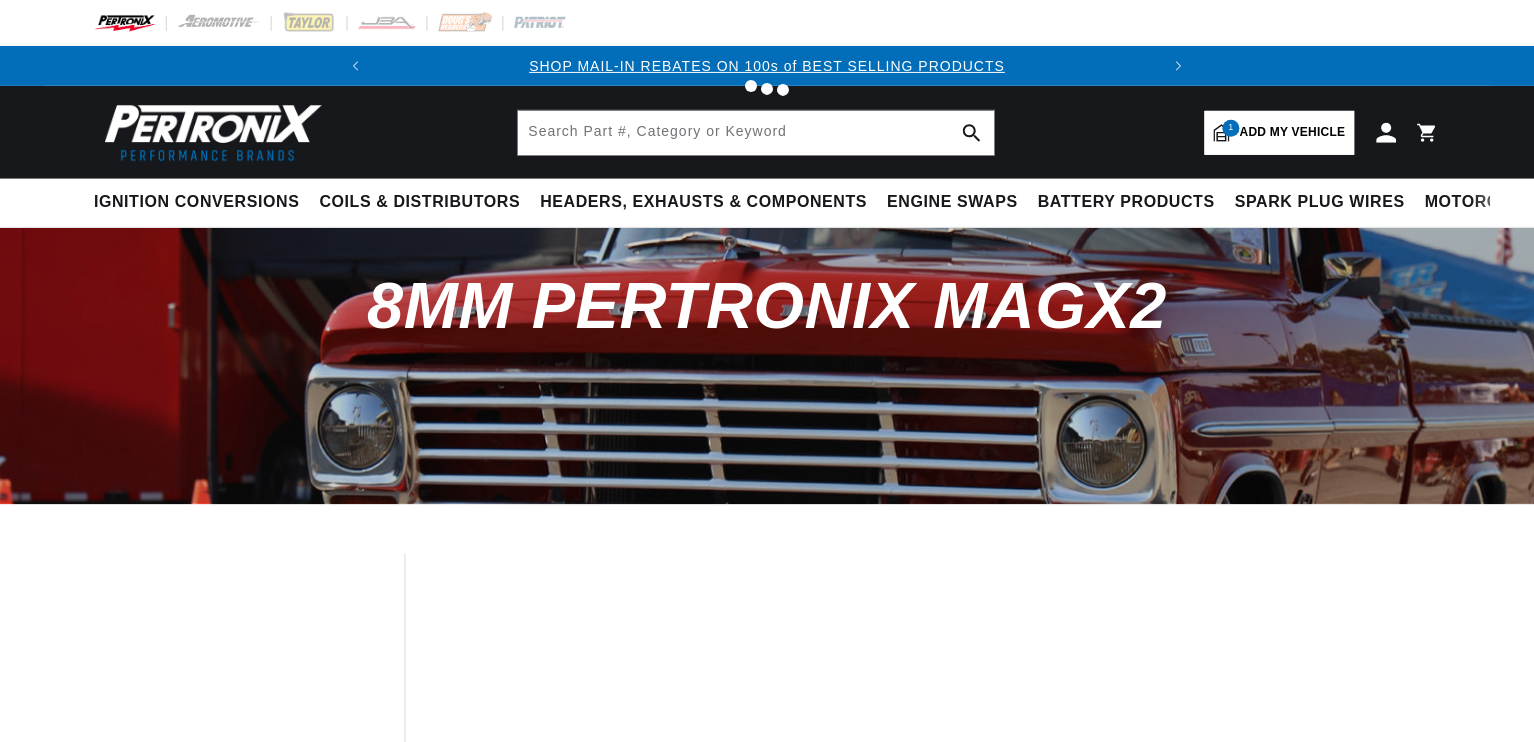 scroll, scrollTop: 0, scrollLeft: 0, axis: both 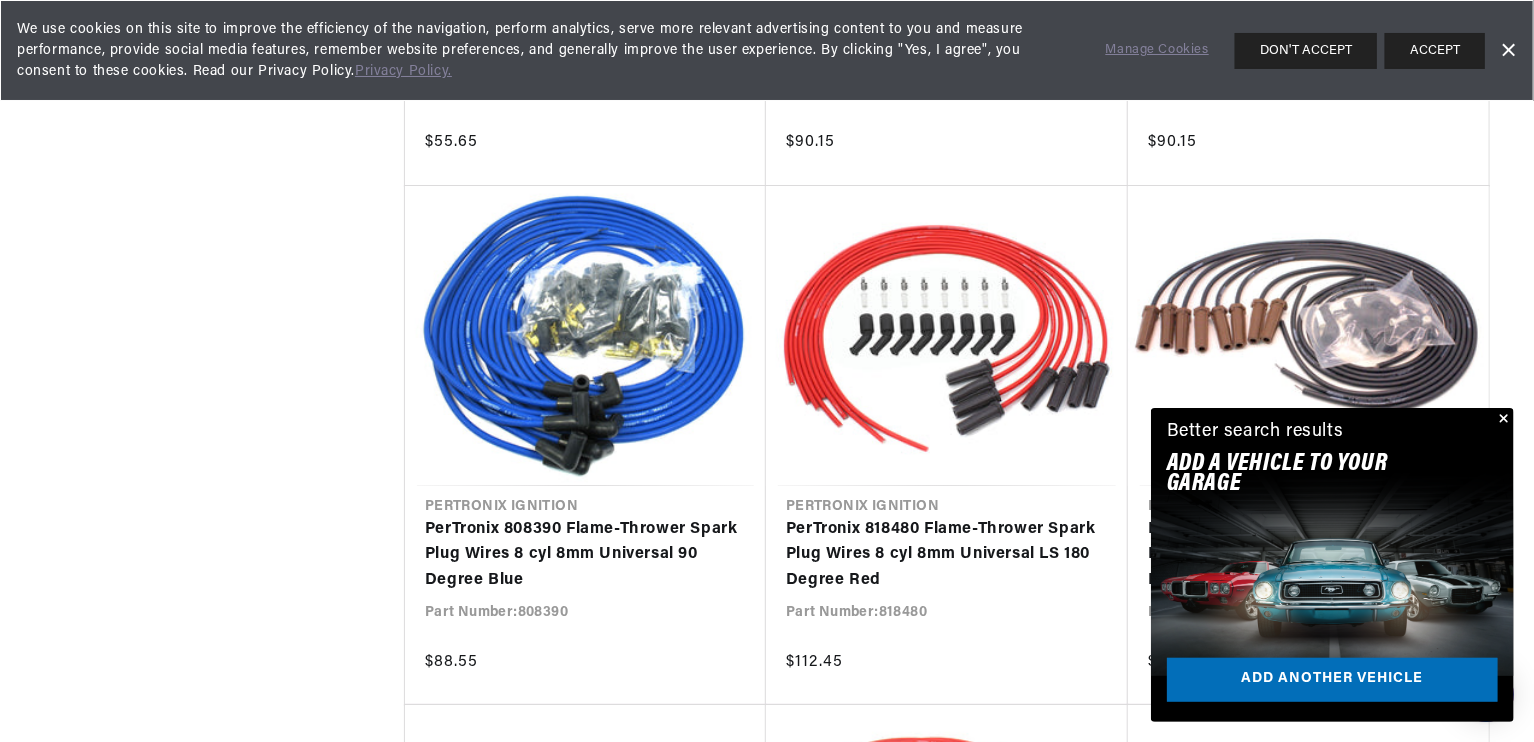click at bounding box center [1502, 420] 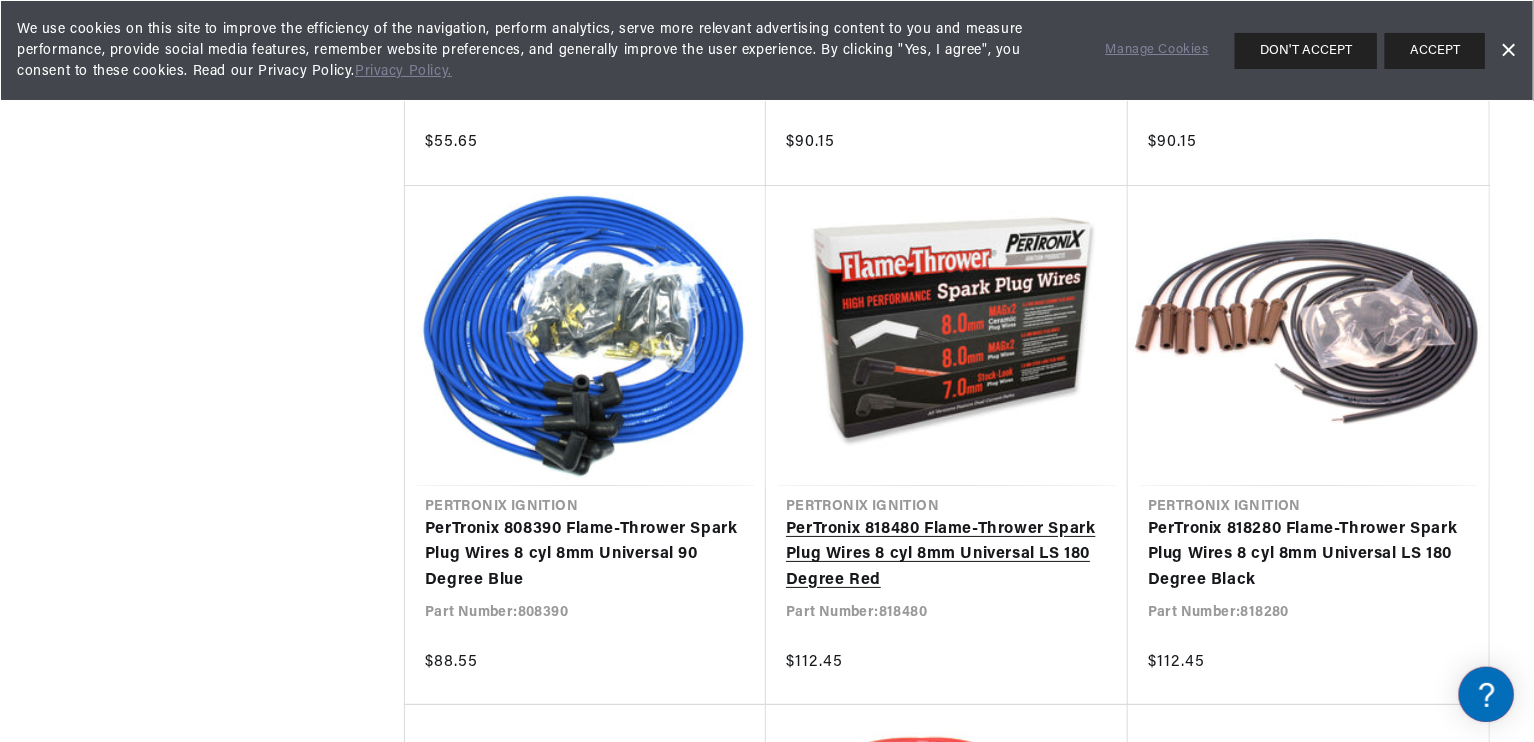 scroll, scrollTop: 0, scrollLeft: 560, axis: horizontal 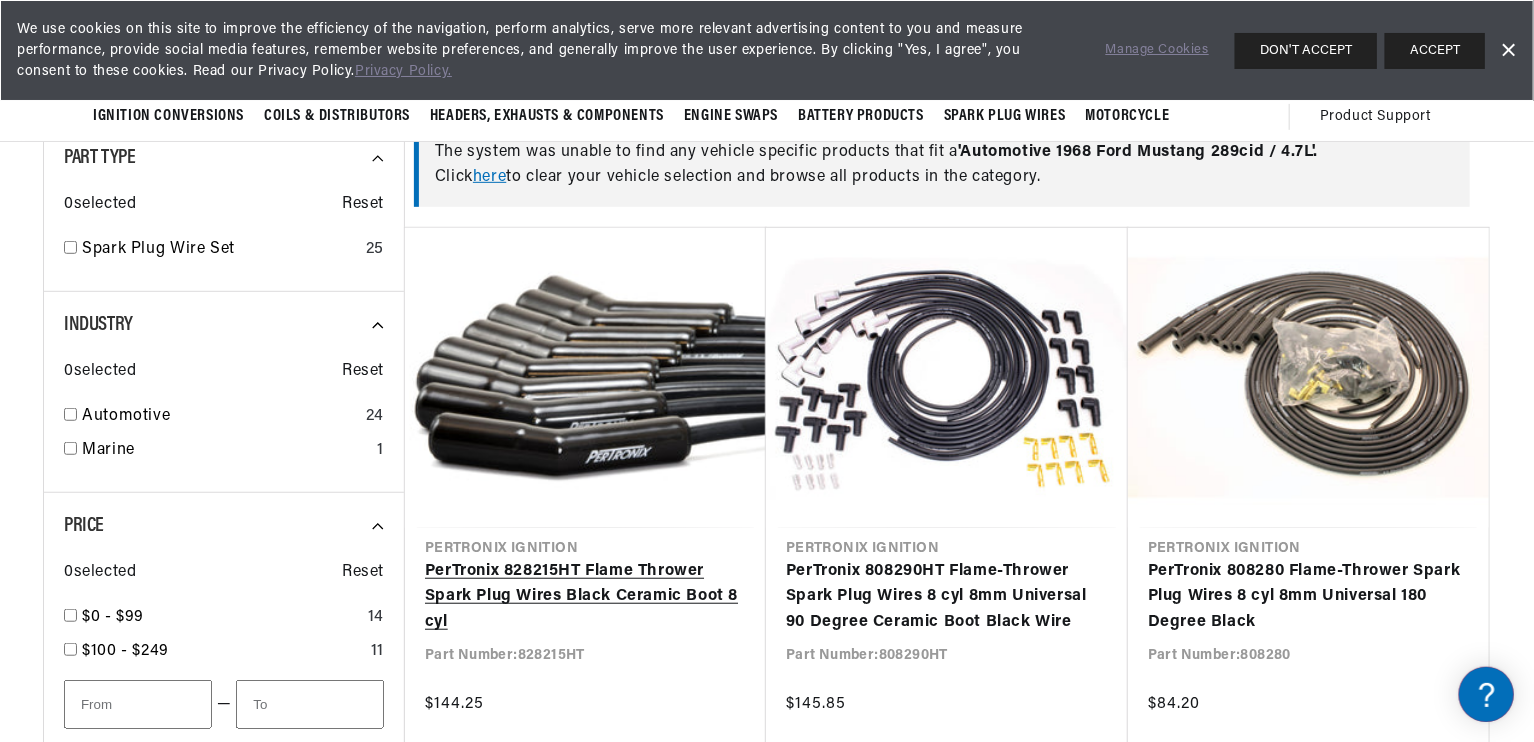 click on "PerTronix 828215HT Flame Thrower Spark Plug Wires Black Ceramic Boot 8 cyl" at bounding box center [585, 597] 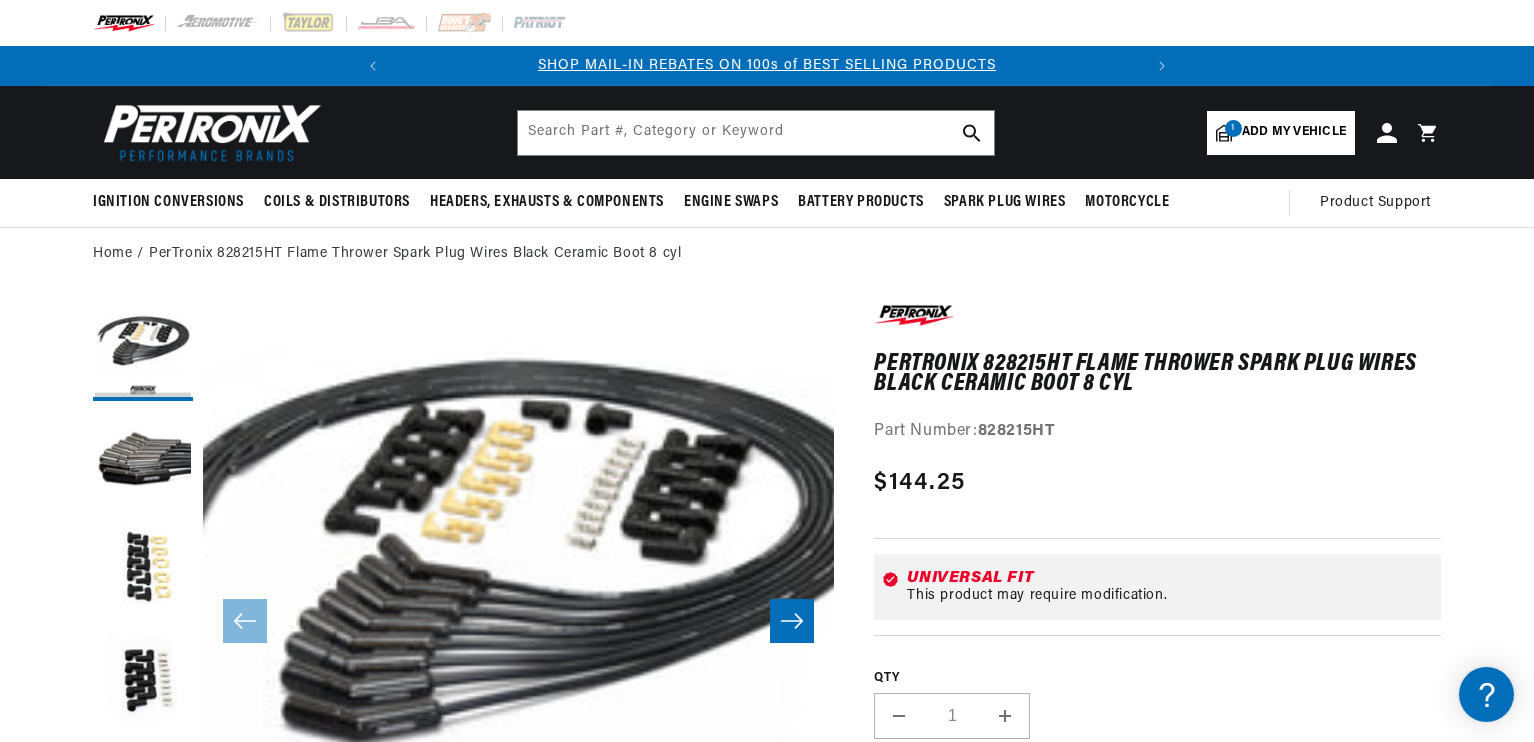 scroll, scrollTop: 0, scrollLeft: 0, axis: both 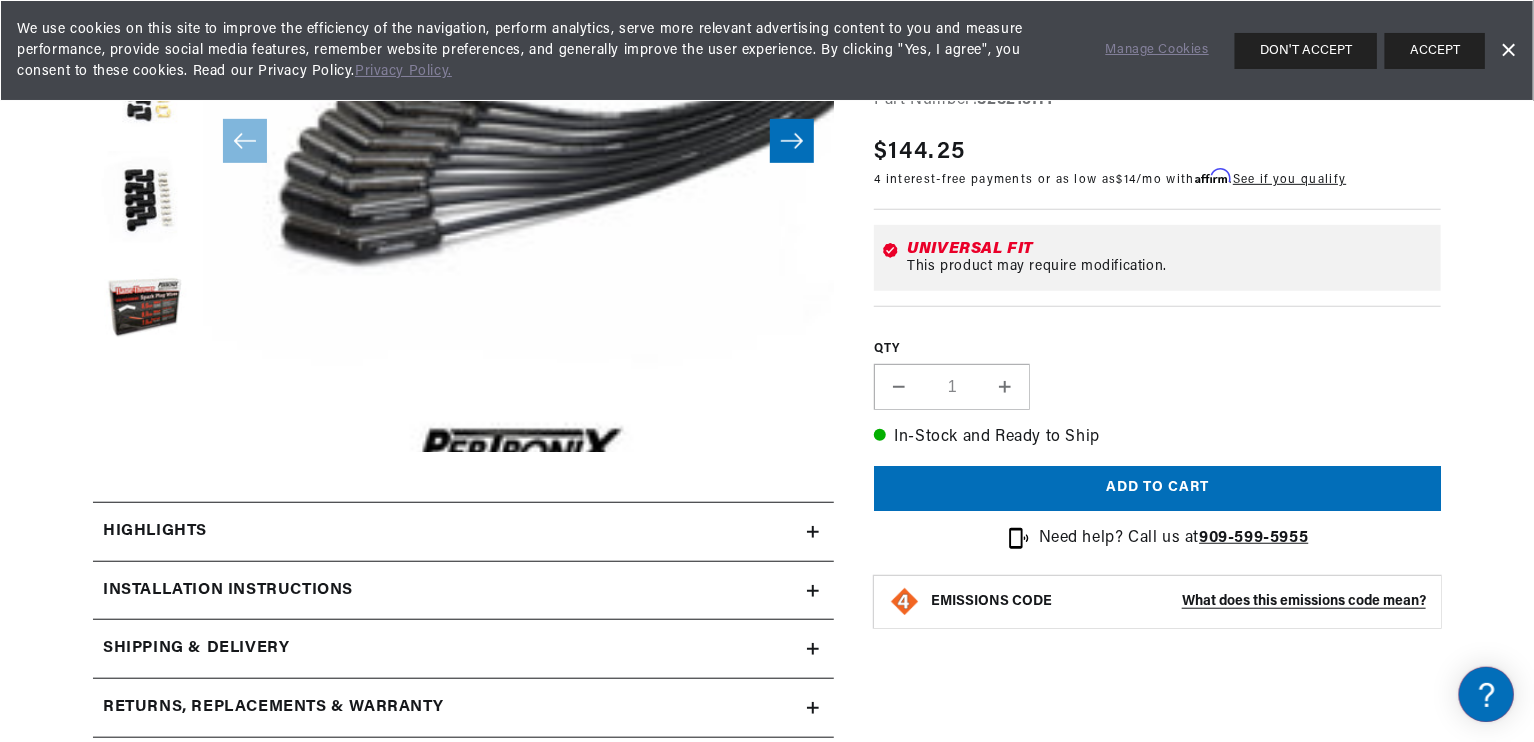 click 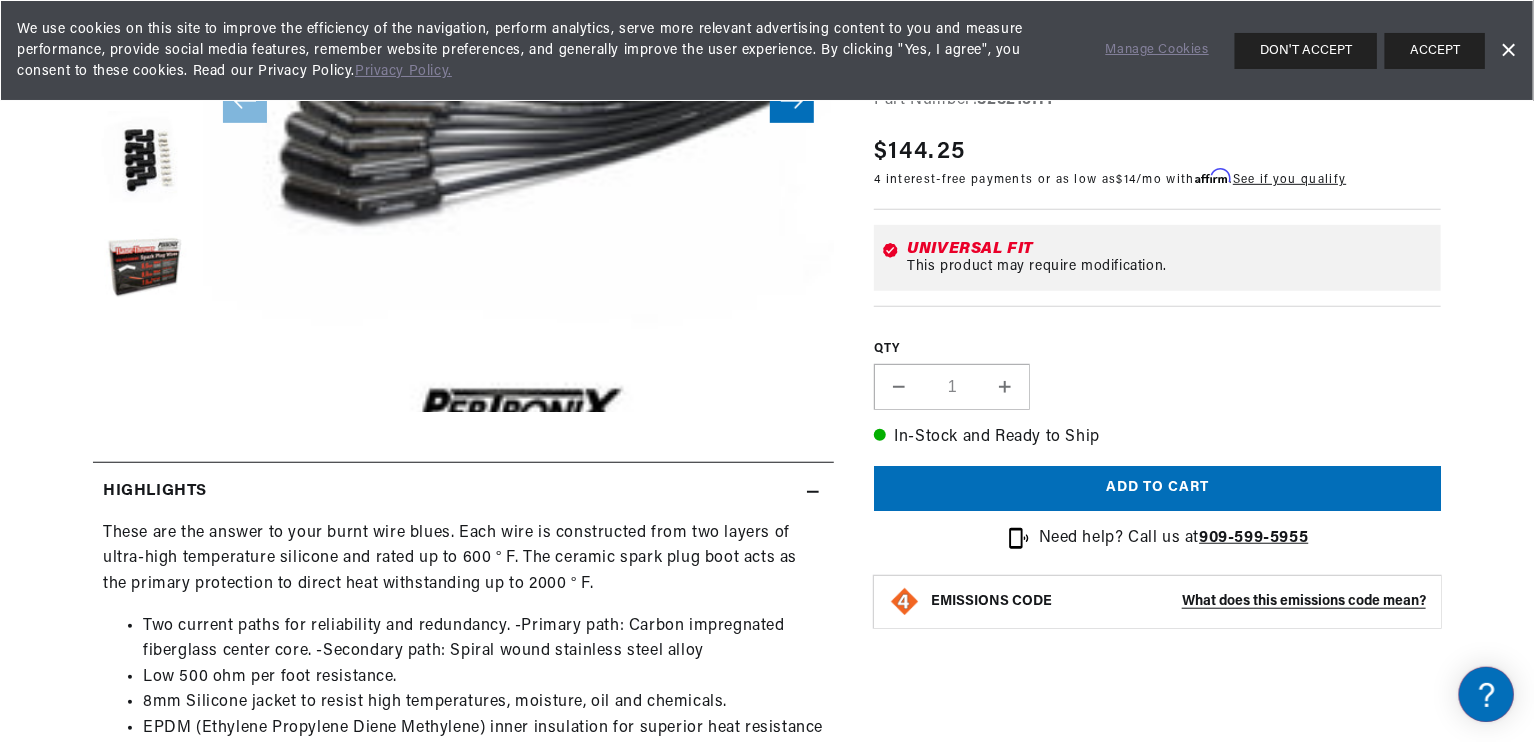 scroll, scrollTop: 555, scrollLeft: 0, axis: vertical 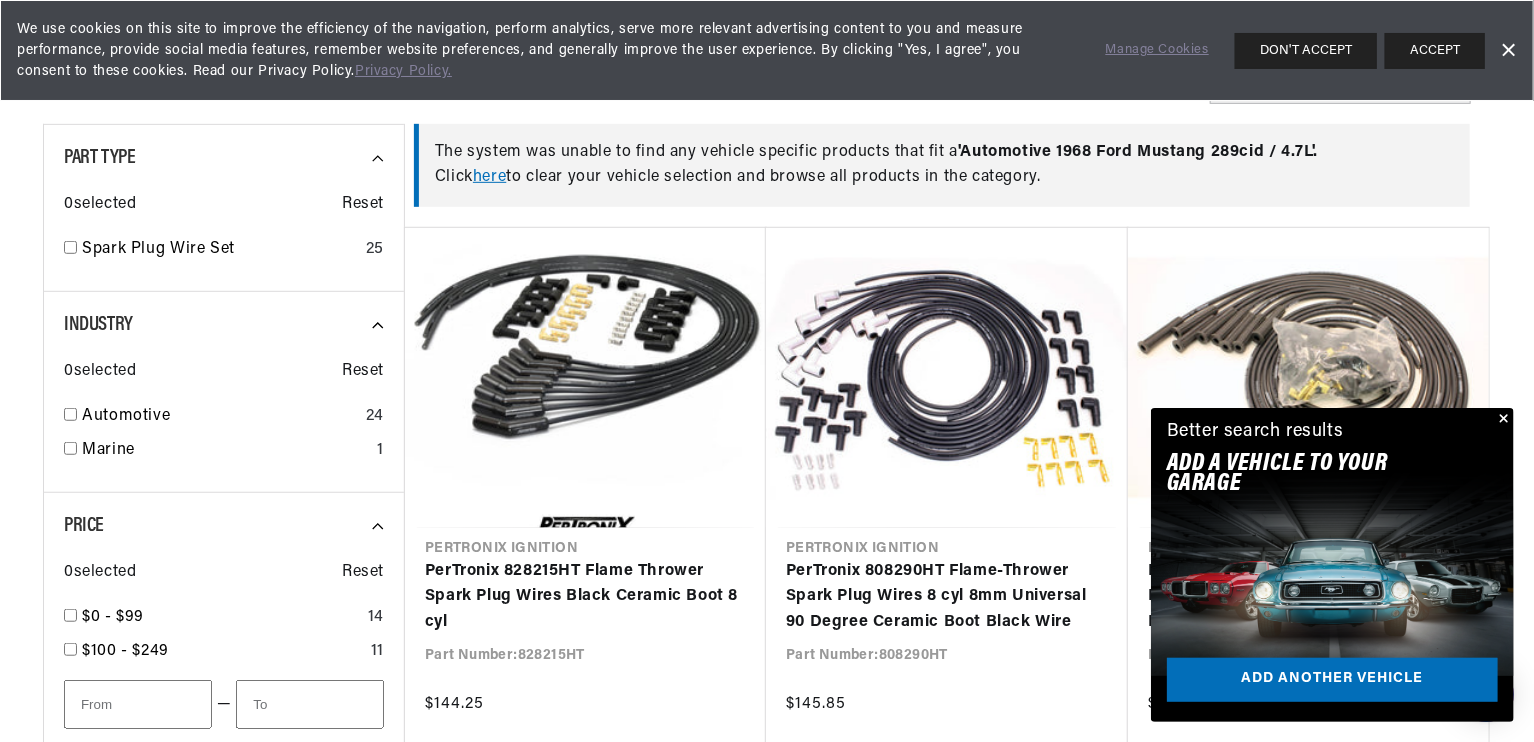 click at bounding box center [1502, 420] 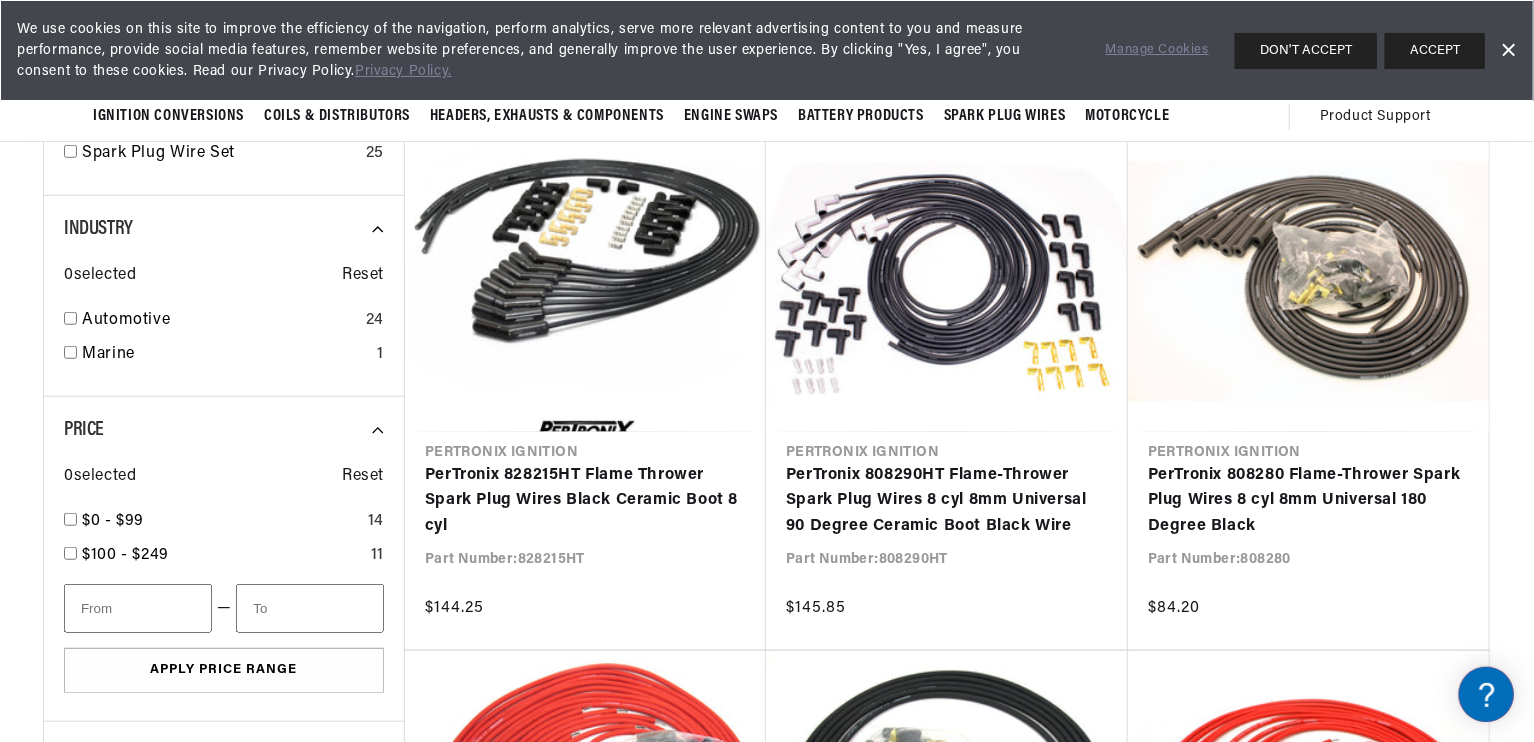 scroll, scrollTop: 400, scrollLeft: 0, axis: vertical 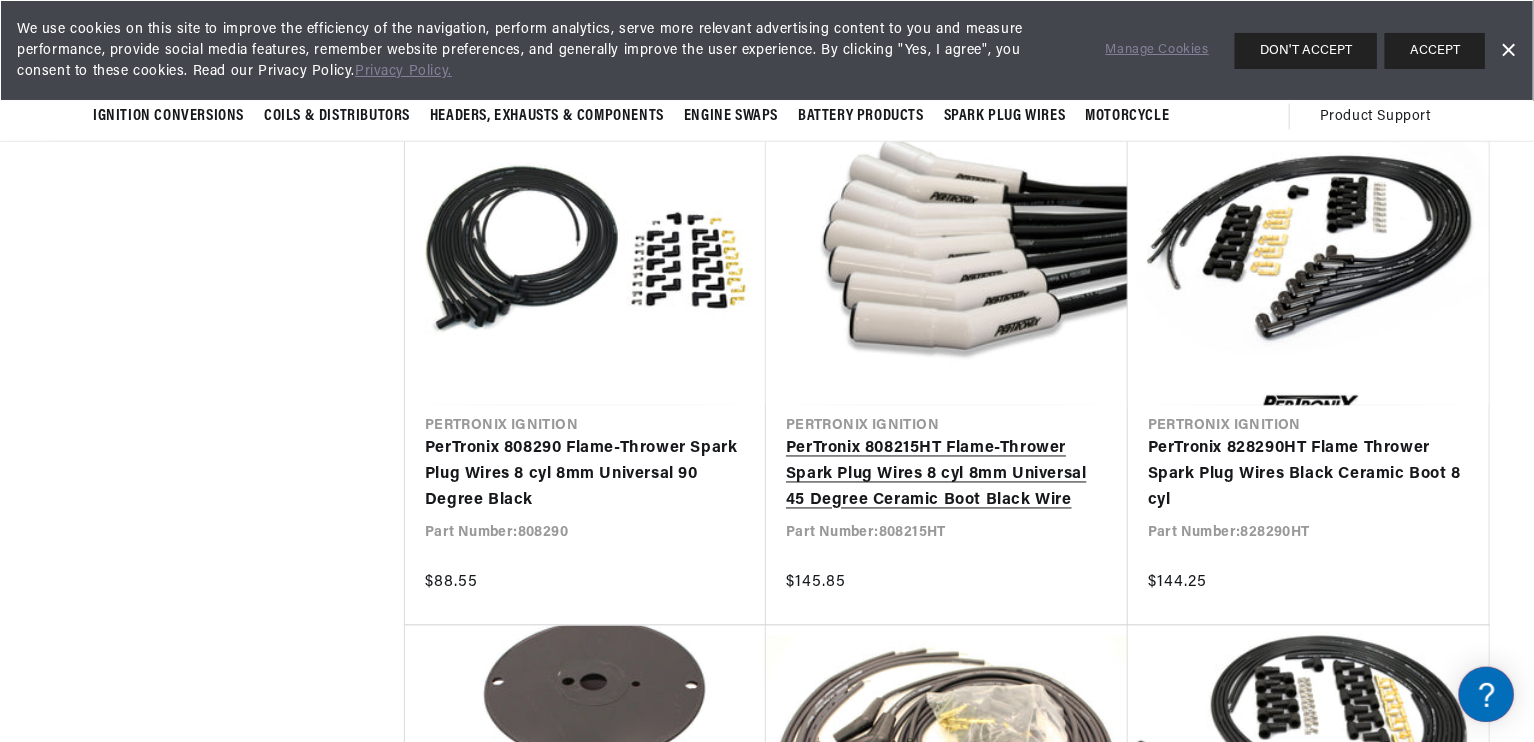 click on "PerTronix 808215HT Flame-Thrower Spark Plug Wires 8 cyl 8mm Universal 45 Degree Ceramic Boot Black Wire" at bounding box center [947, 475] 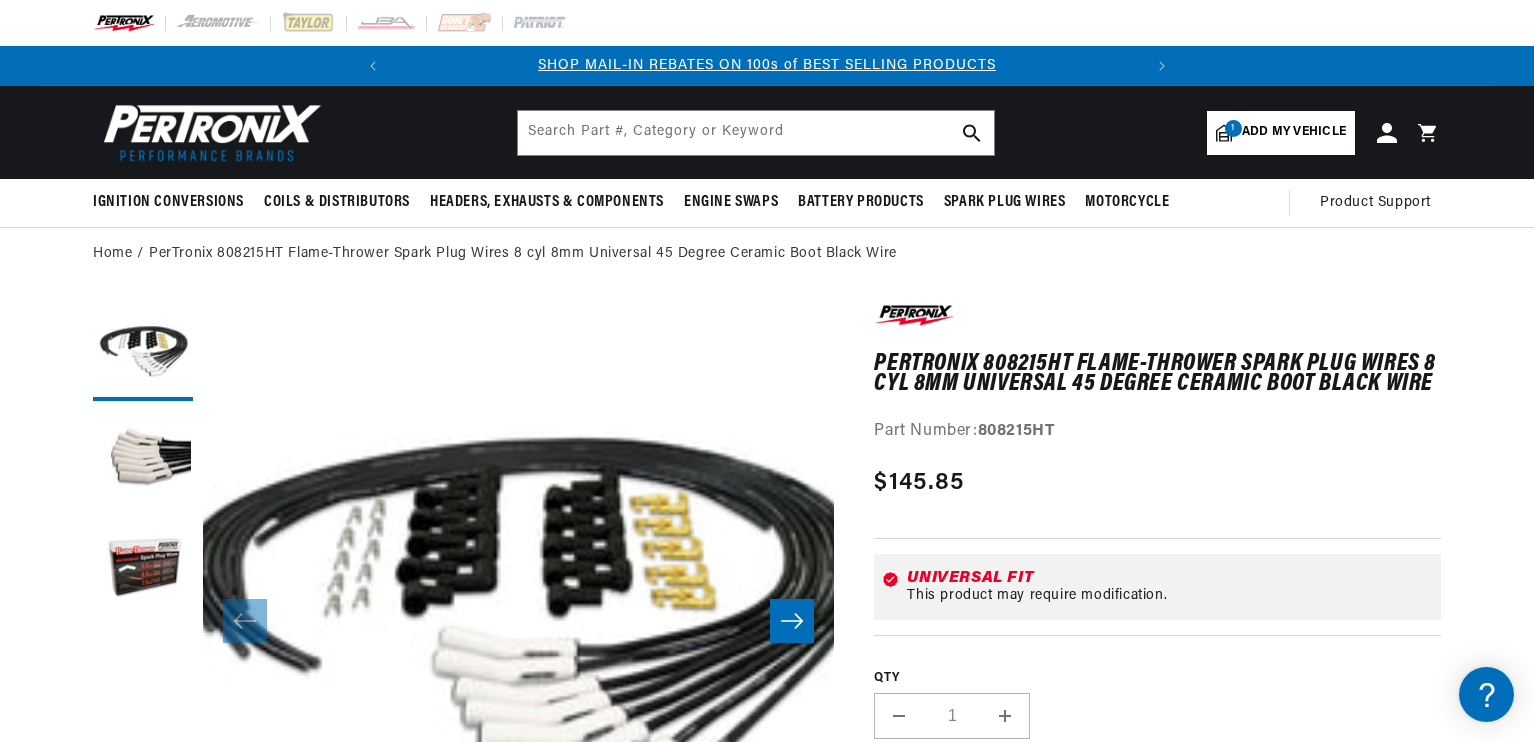 scroll, scrollTop: 0, scrollLeft: 0, axis: both 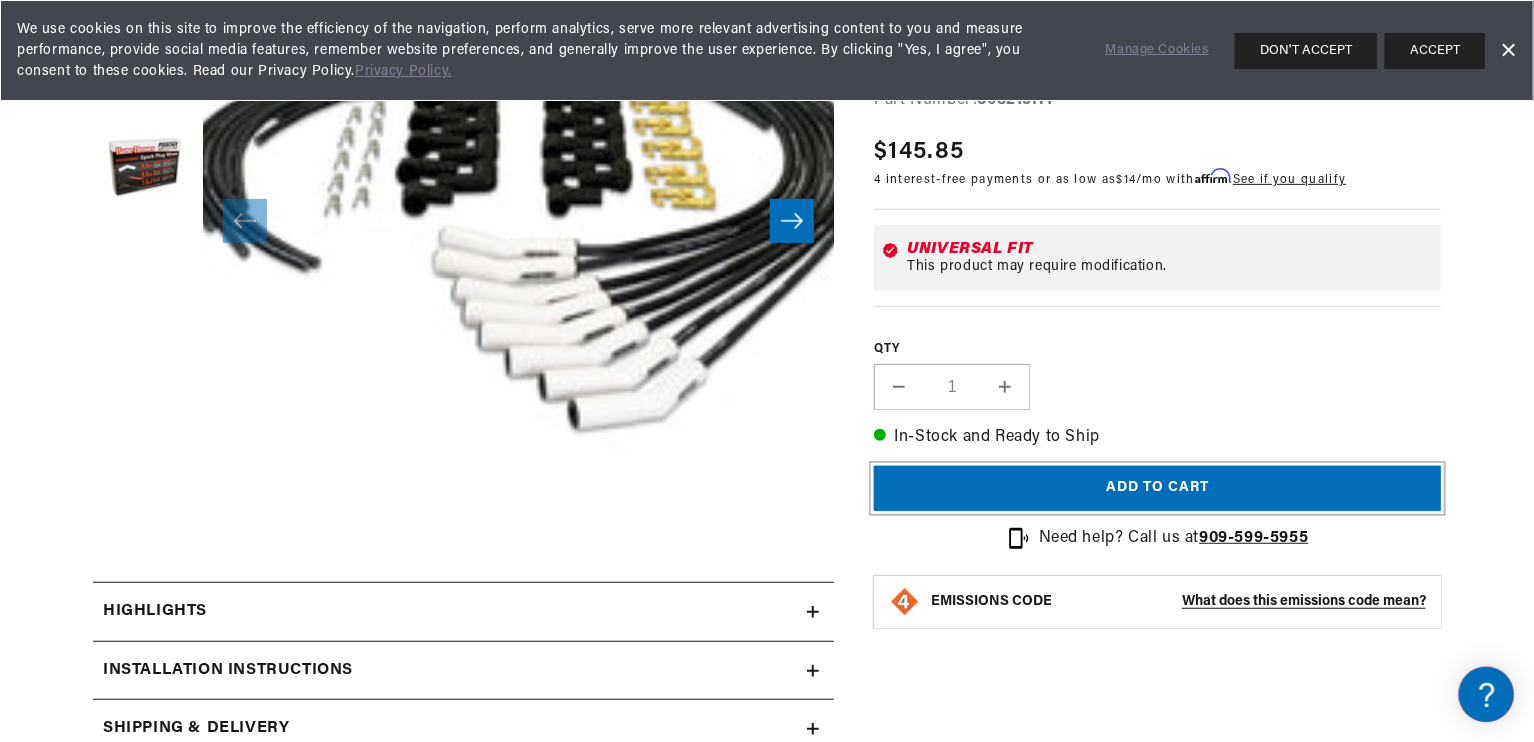 click on "Add to cart" at bounding box center [1157, 488] 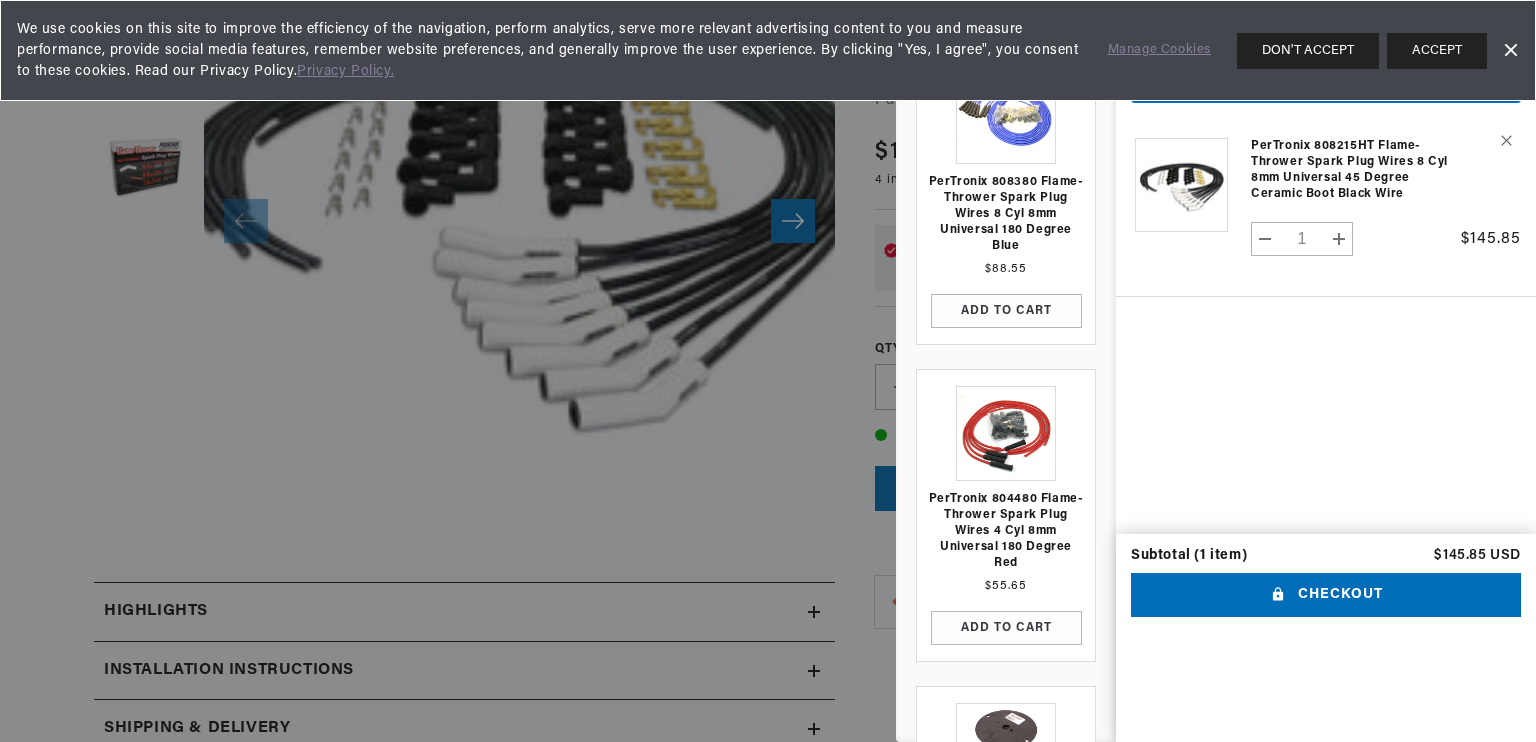 scroll, scrollTop: 0, scrollLeft: 746, axis: horizontal 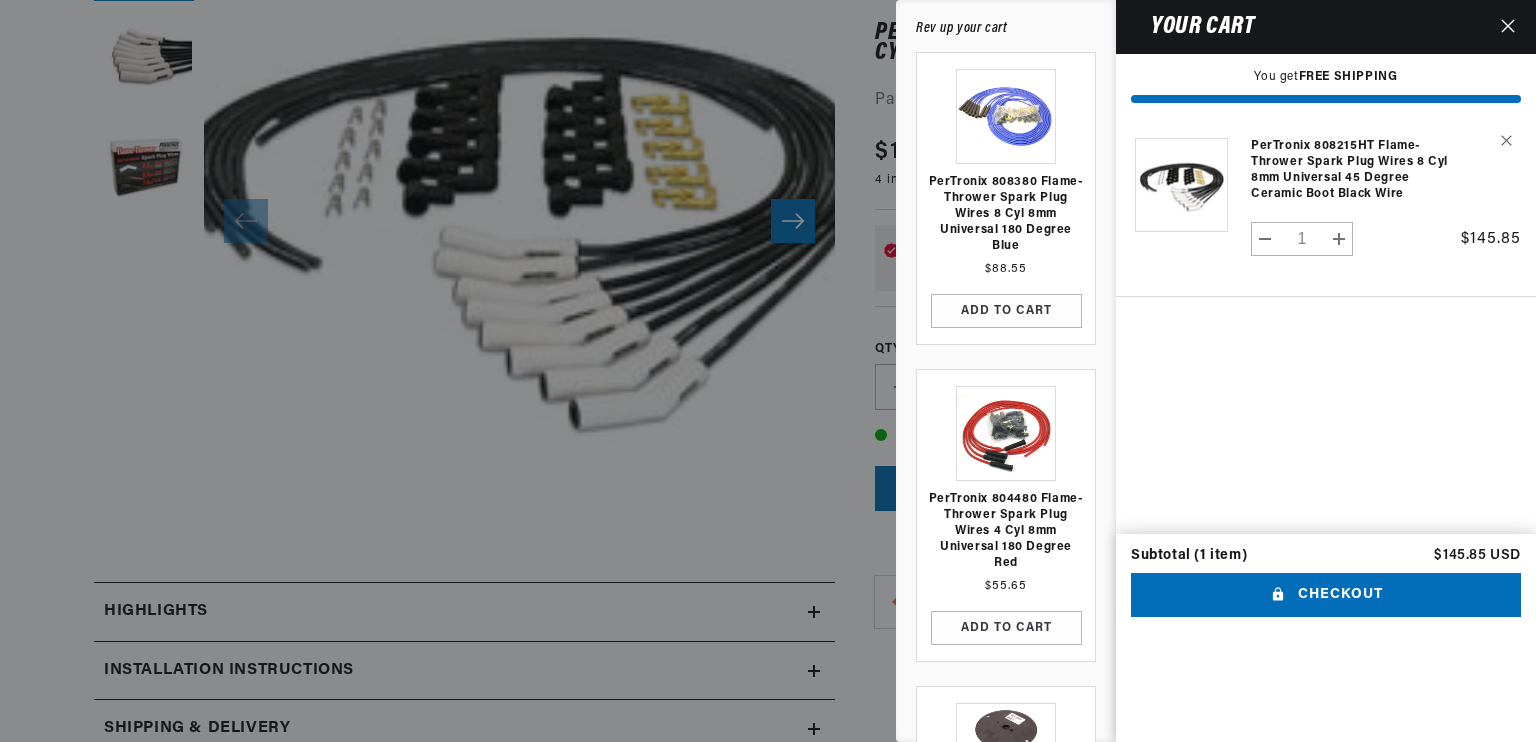 drag, startPoint x: 1101, startPoint y: 385, endPoint x: 1108, endPoint y: 417, distance: 32.75668 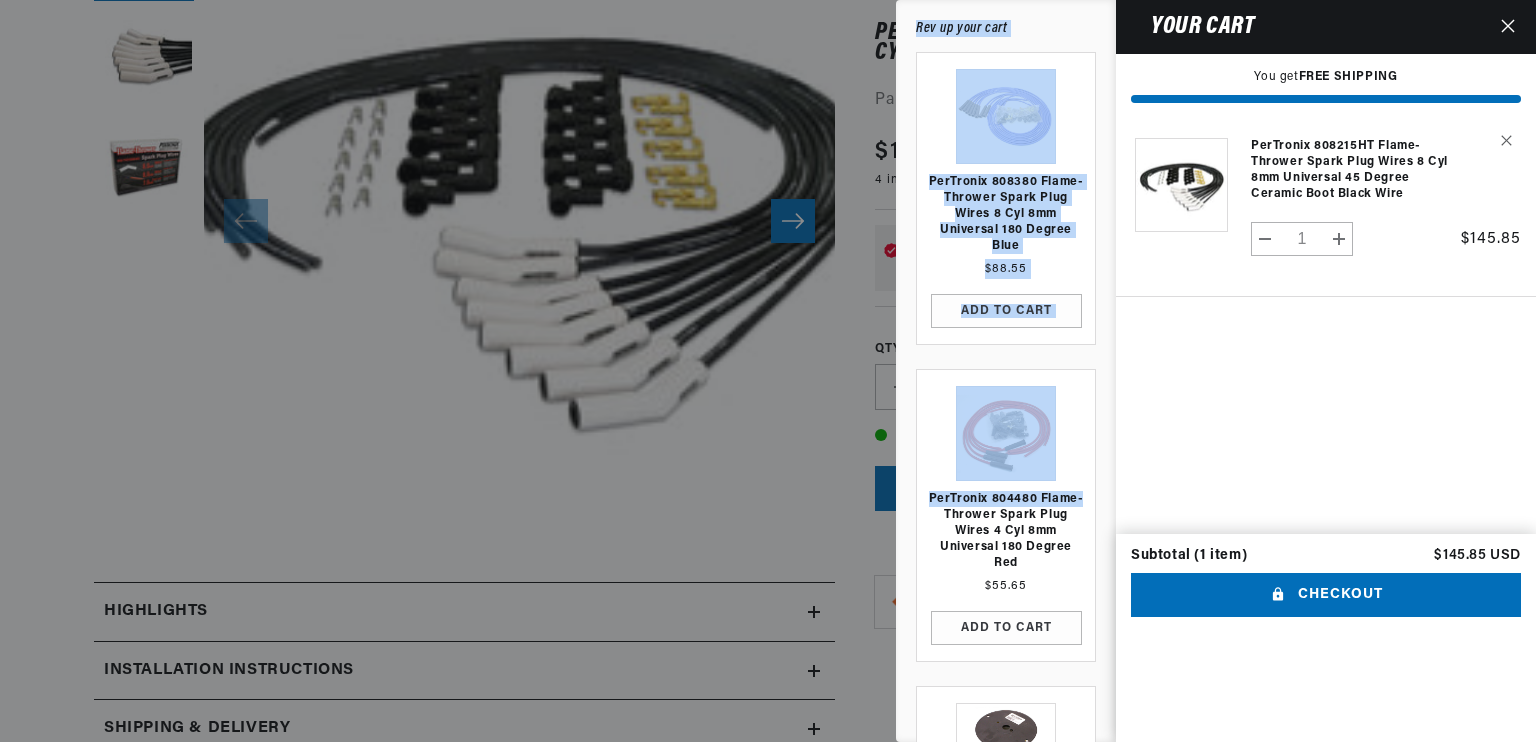 drag, startPoint x: 1091, startPoint y: 482, endPoint x: 1120, endPoint y: 355, distance: 130.26895 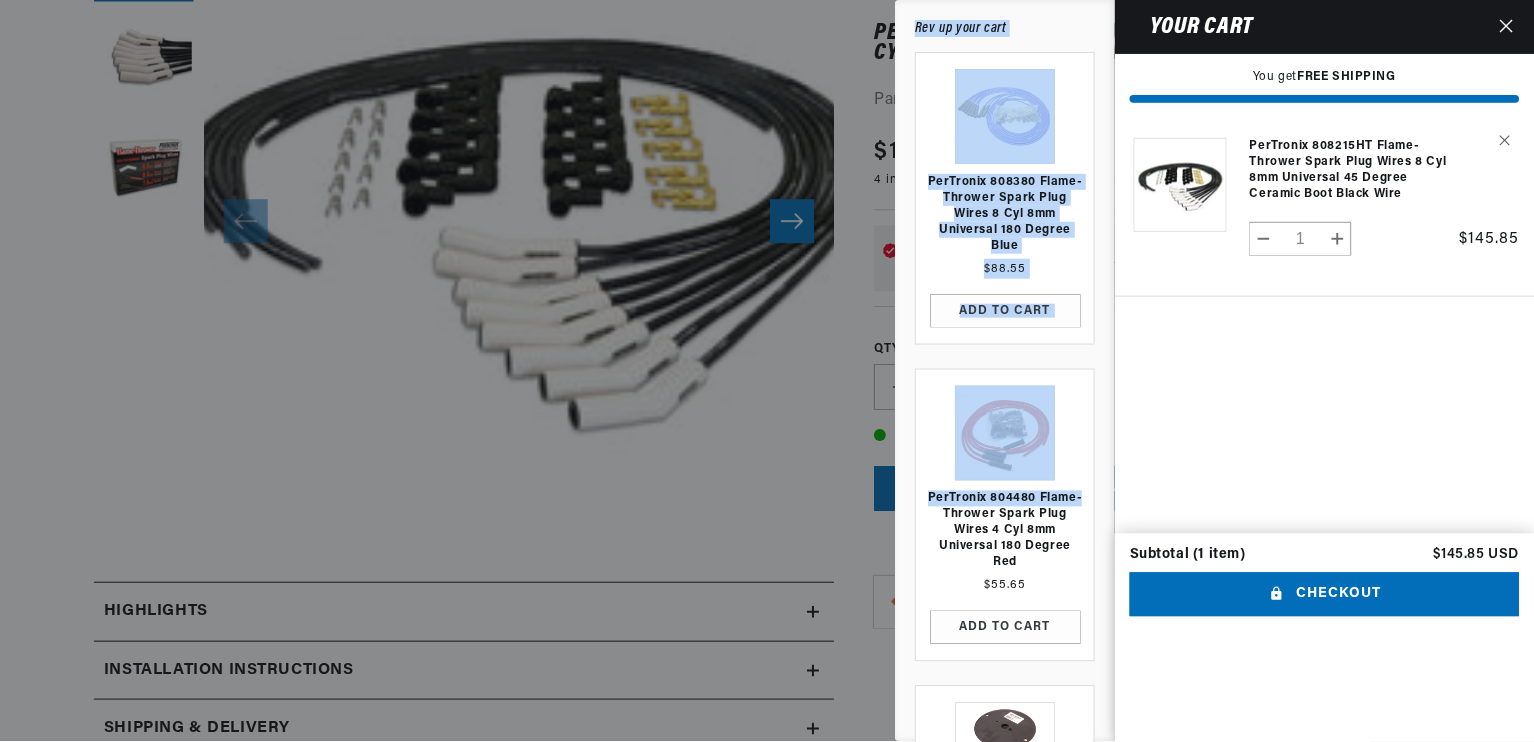 scroll, scrollTop: 0, scrollLeft: 746, axis: horizontal 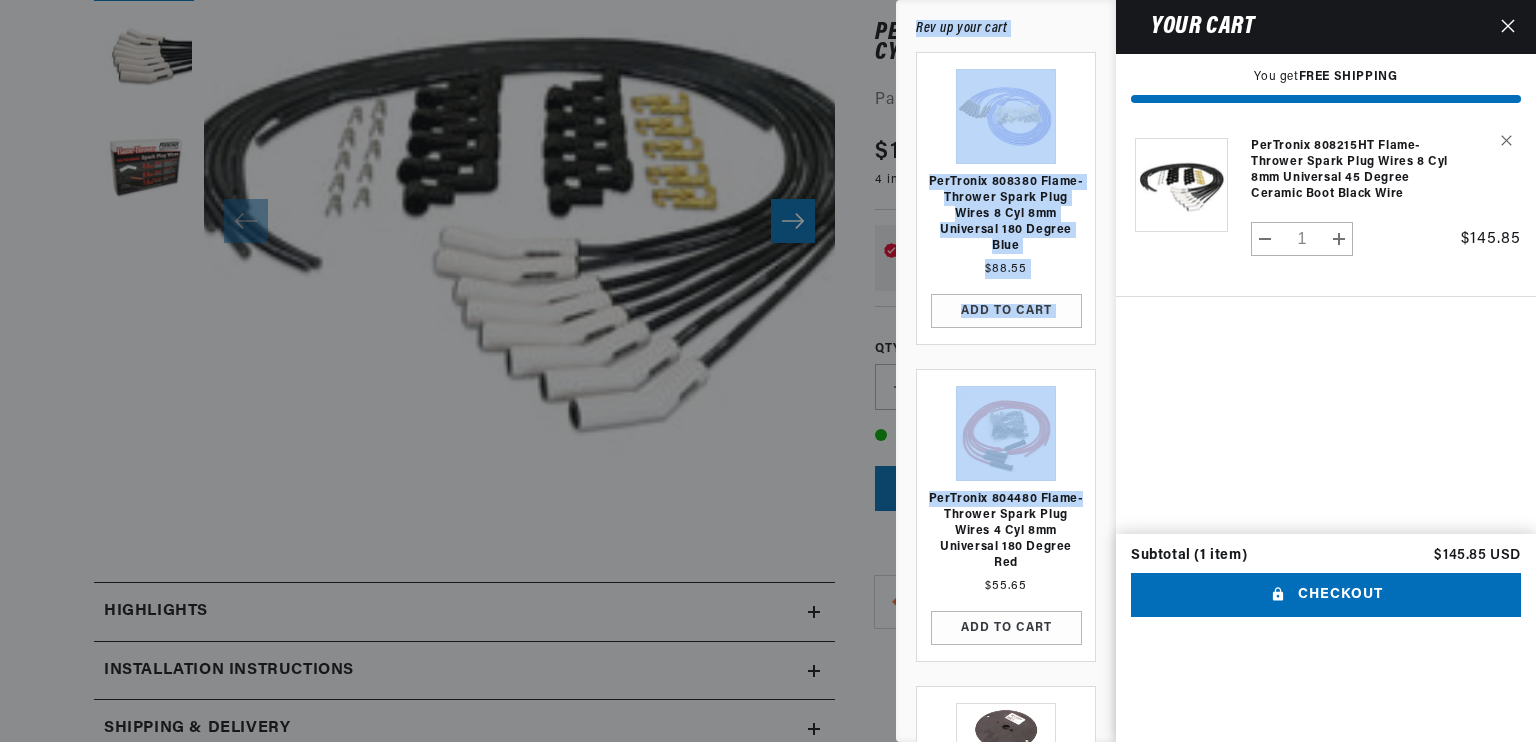 click 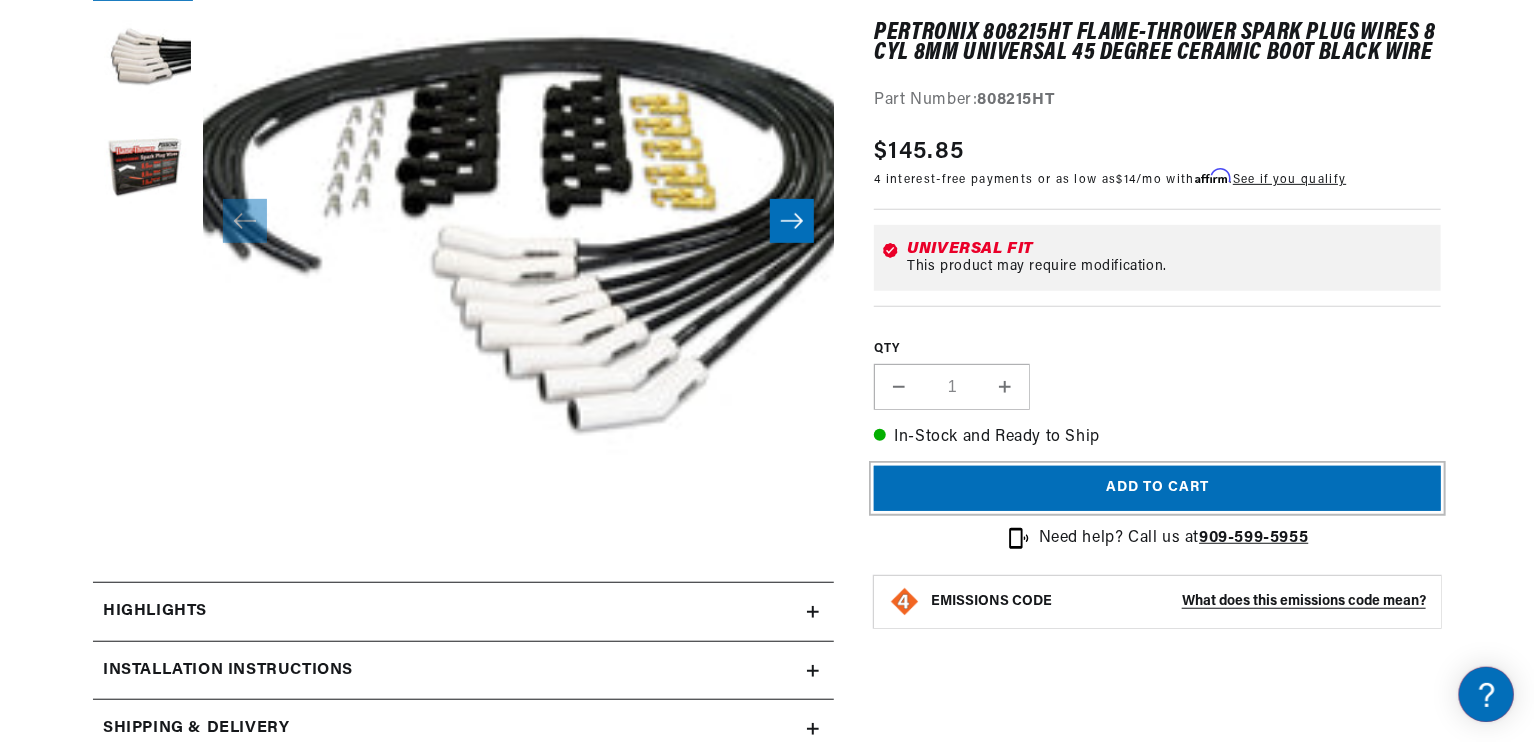 scroll, scrollTop: 0, scrollLeft: 0, axis: both 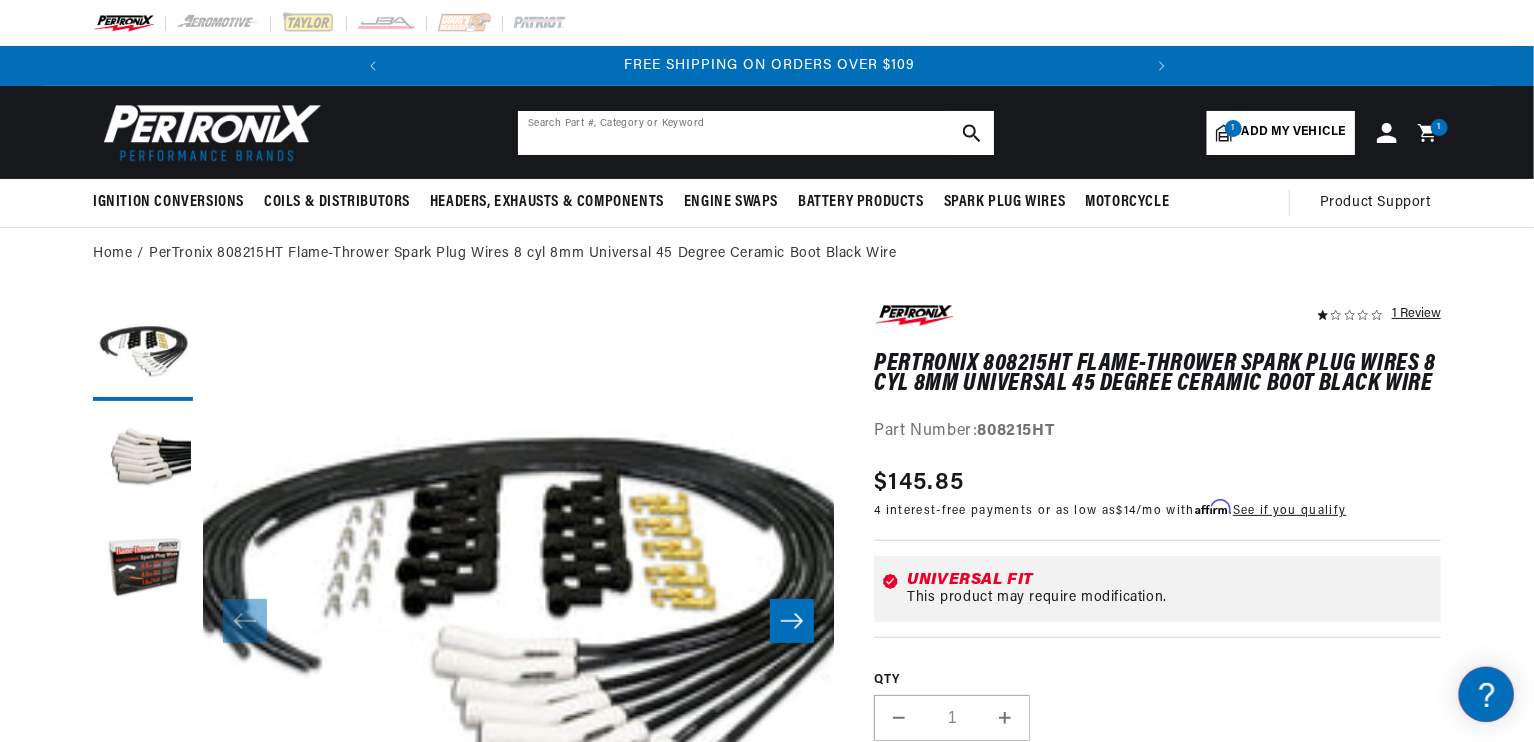 click at bounding box center [756, 133] 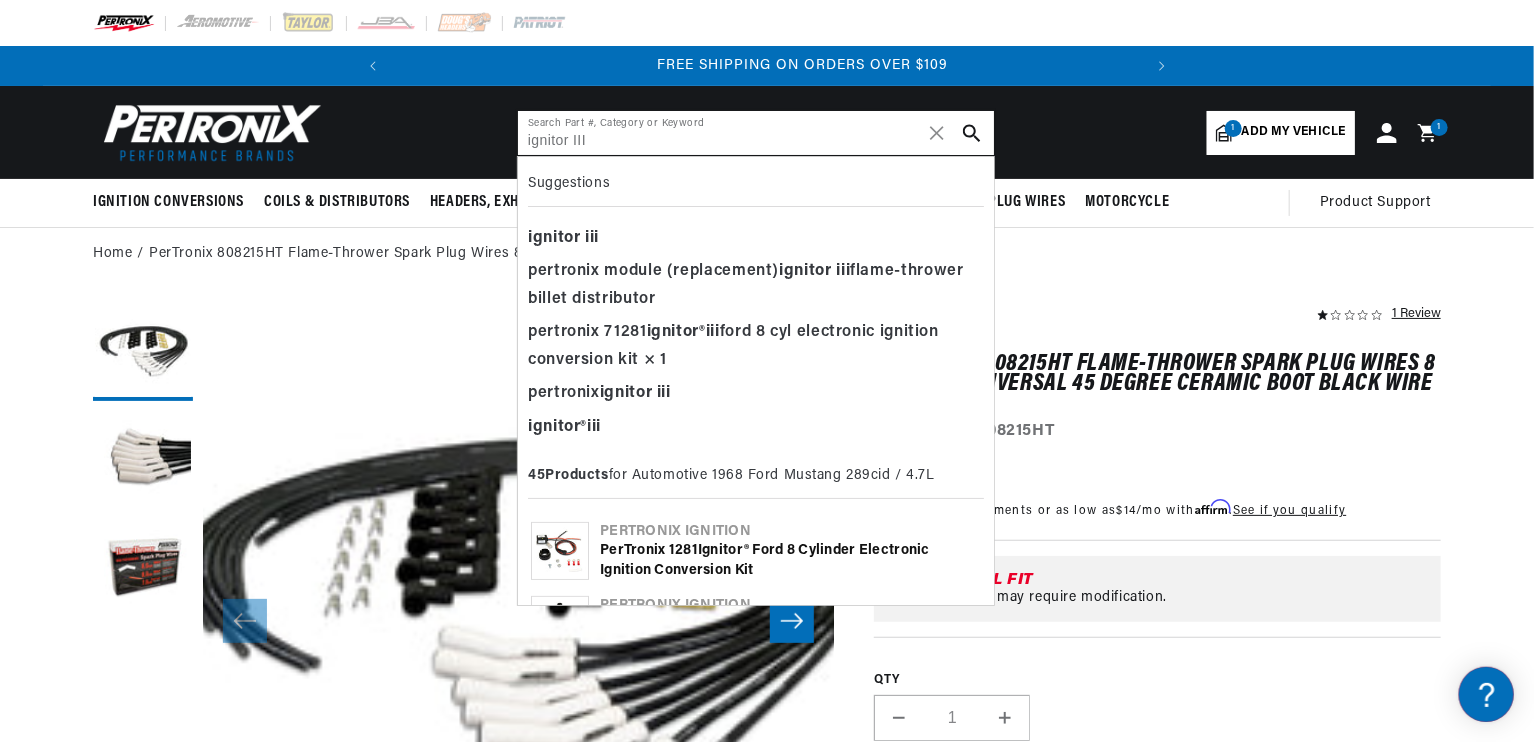 scroll, scrollTop: 0, scrollLeft: 746, axis: horizontal 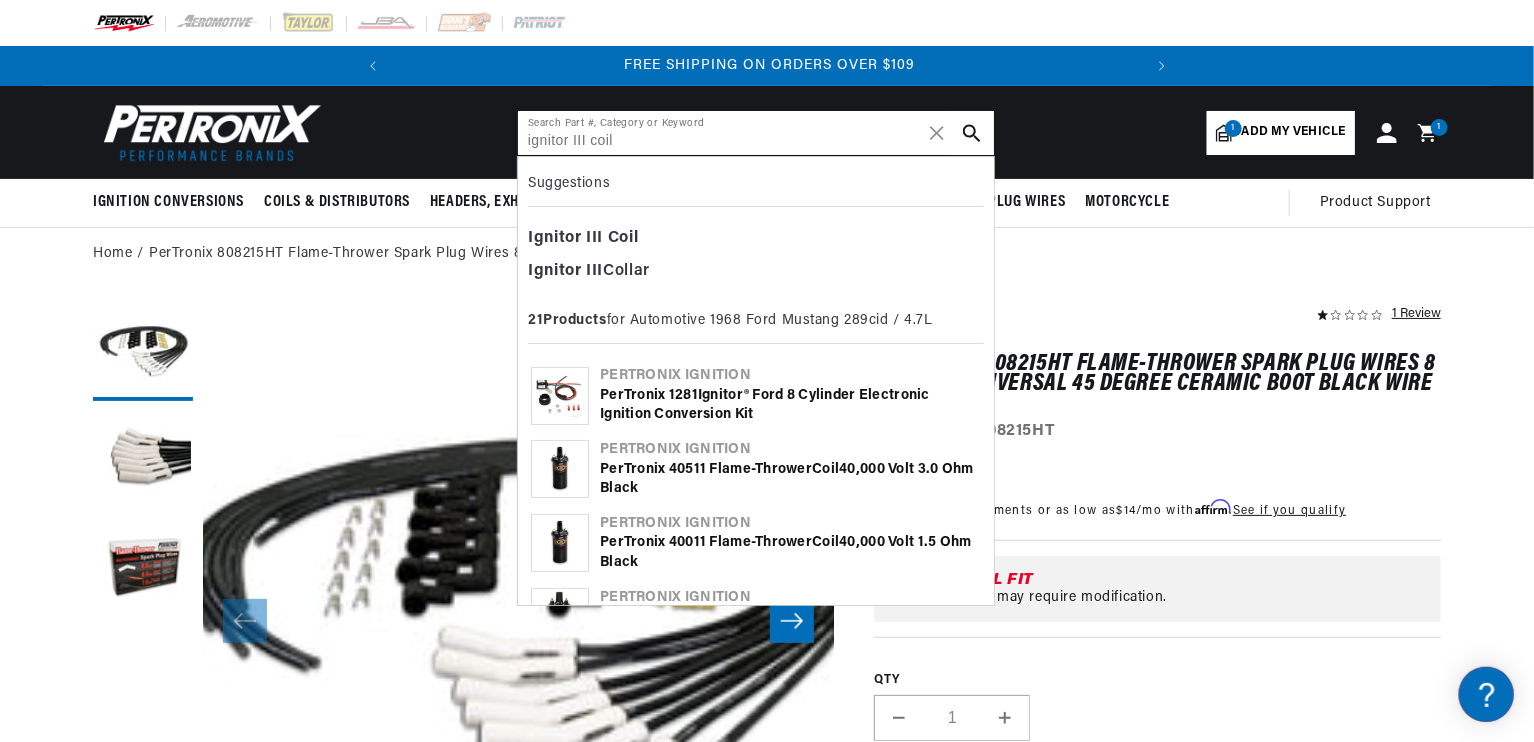 type on "ignitor III coil" 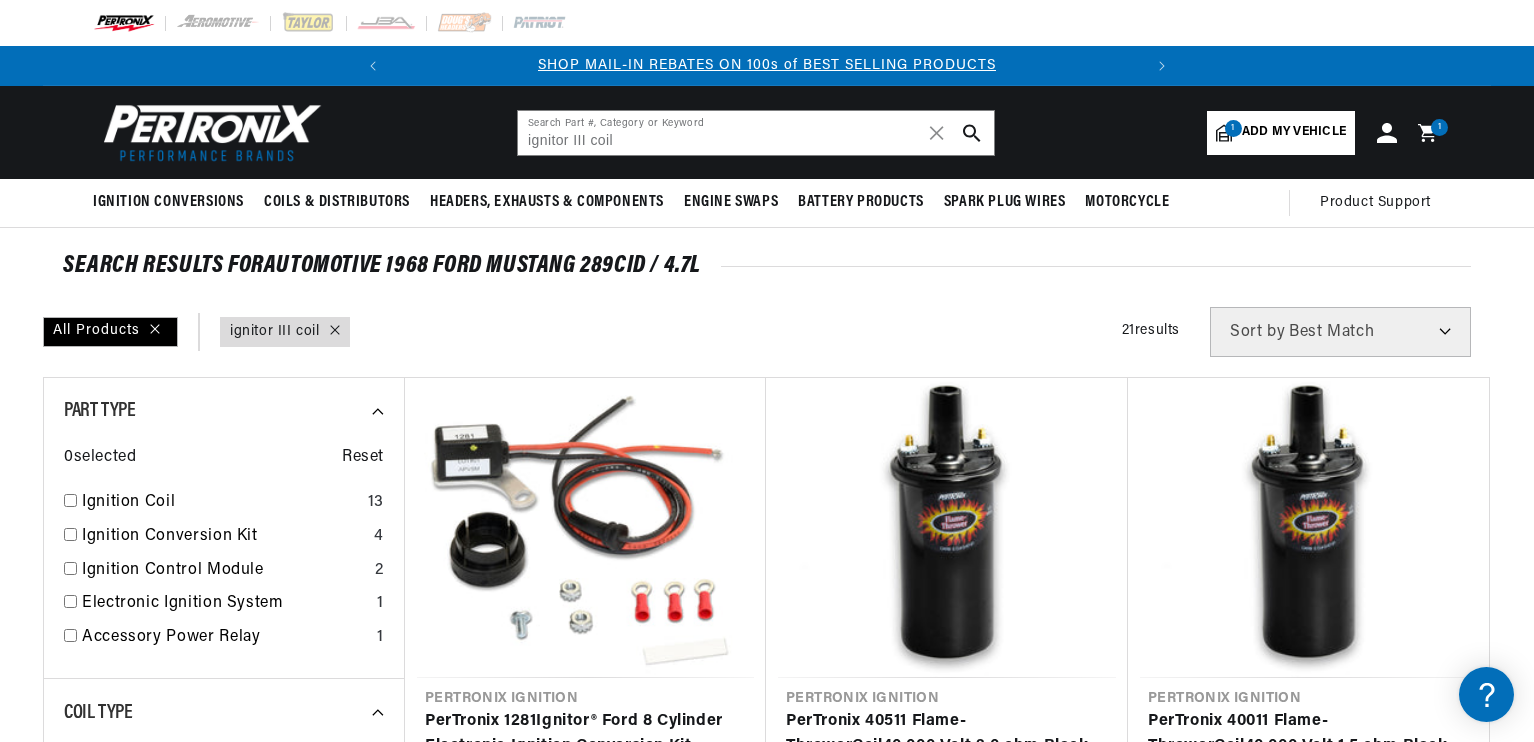 scroll, scrollTop: 0, scrollLeft: 0, axis: both 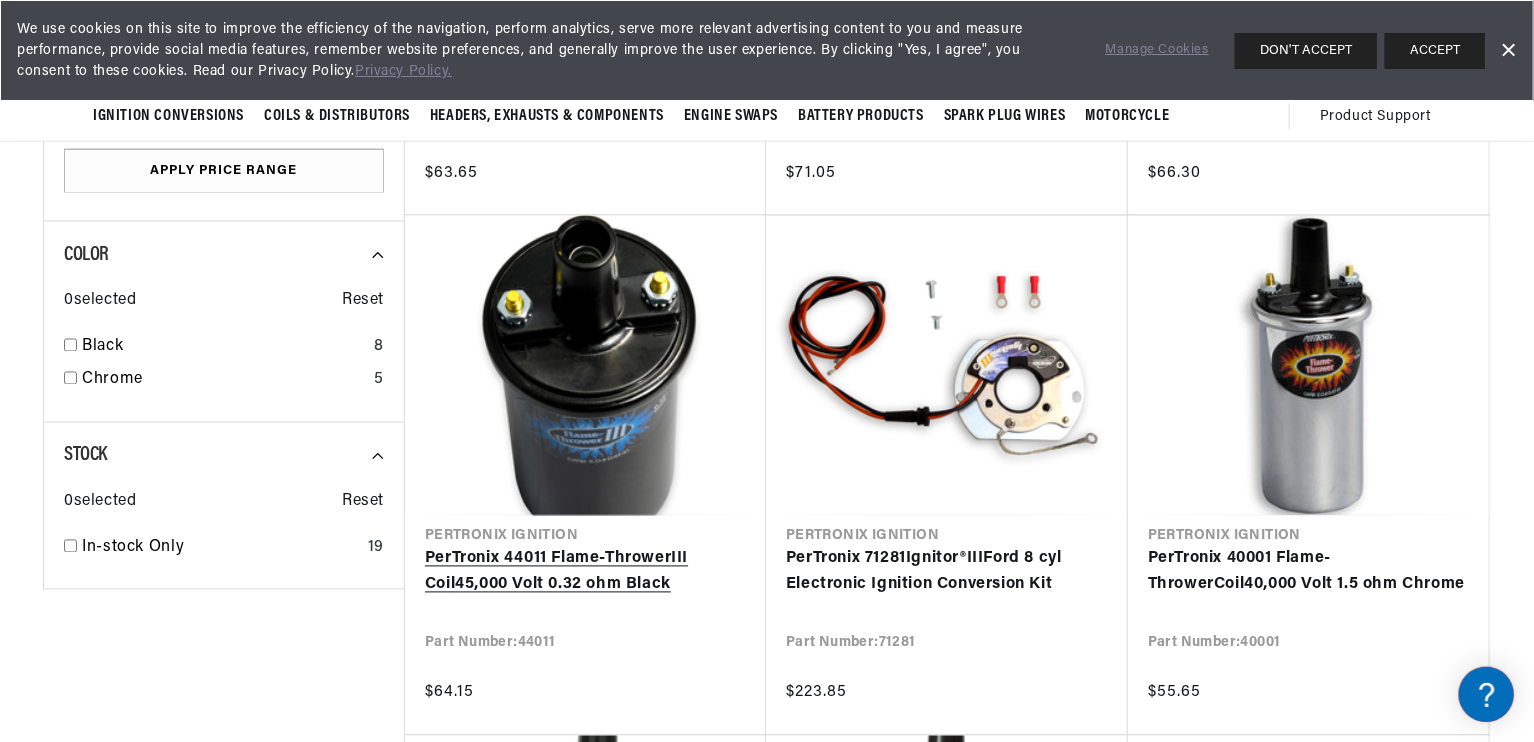 click on "PerTronix 44011 Flame-Thrower  III   Coil  45,000 Volt 0.32 ohm Black" at bounding box center [585, 572] 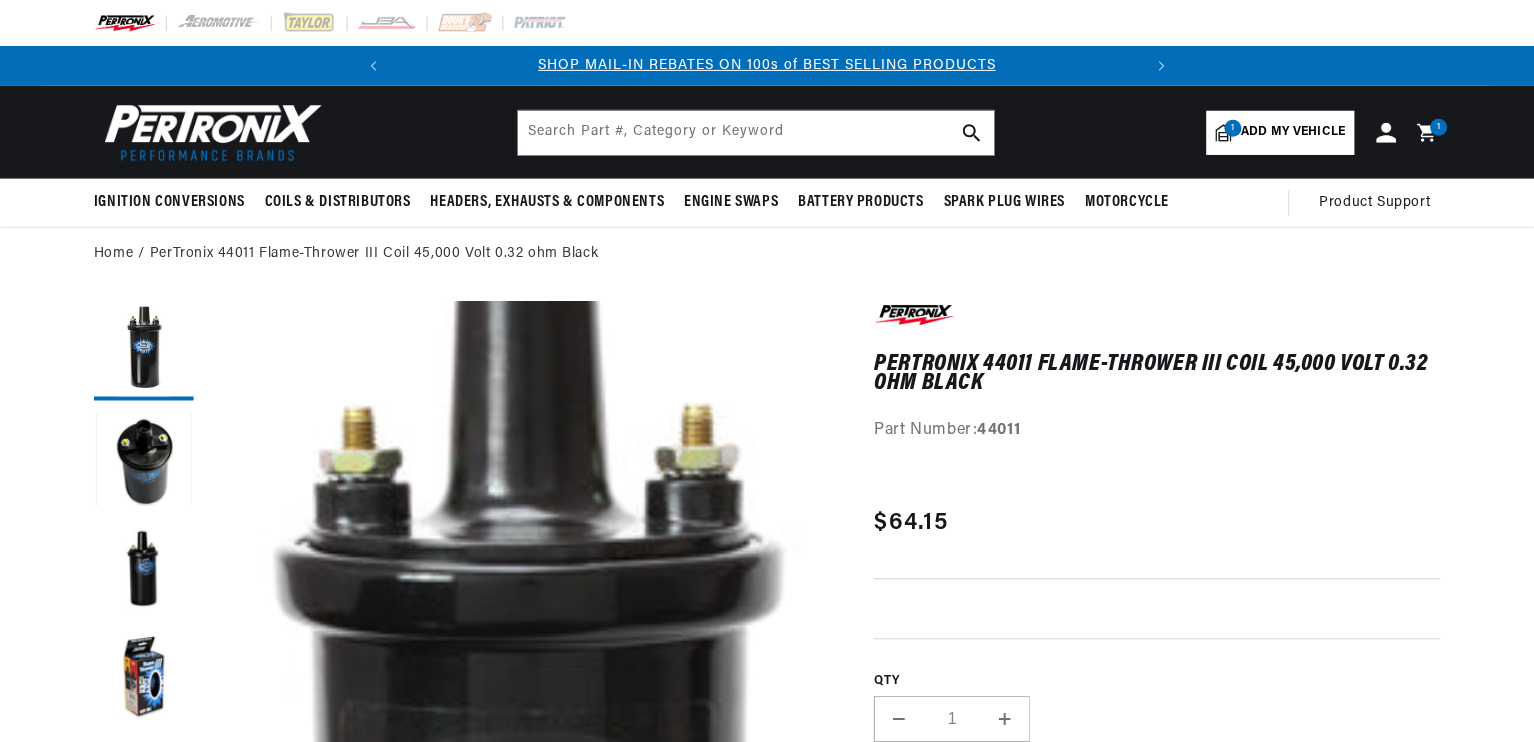 scroll, scrollTop: 0, scrollLeft: 0, axis: both 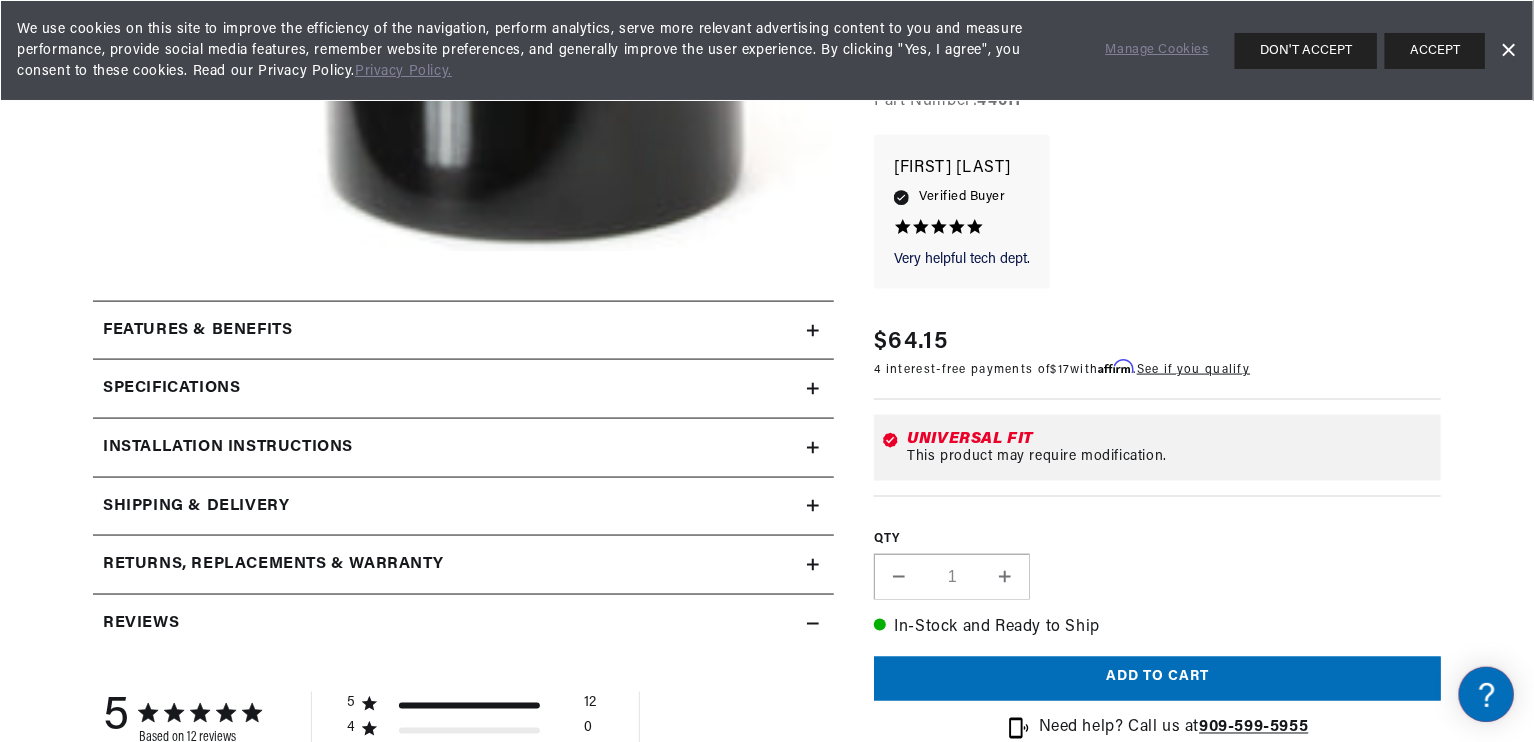 click 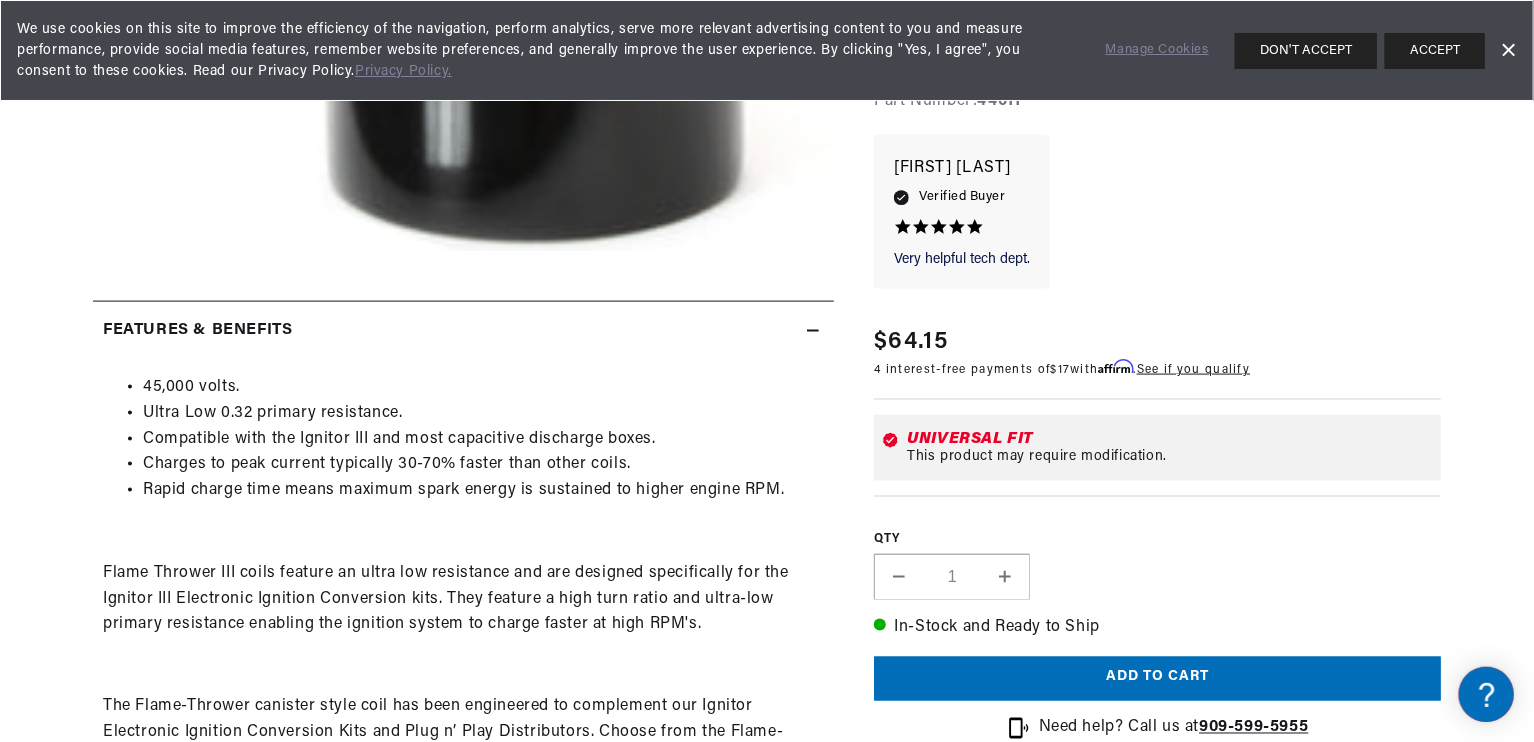 scroll, scrollTop: 0, scrollLeft: 746, axis: horizontal 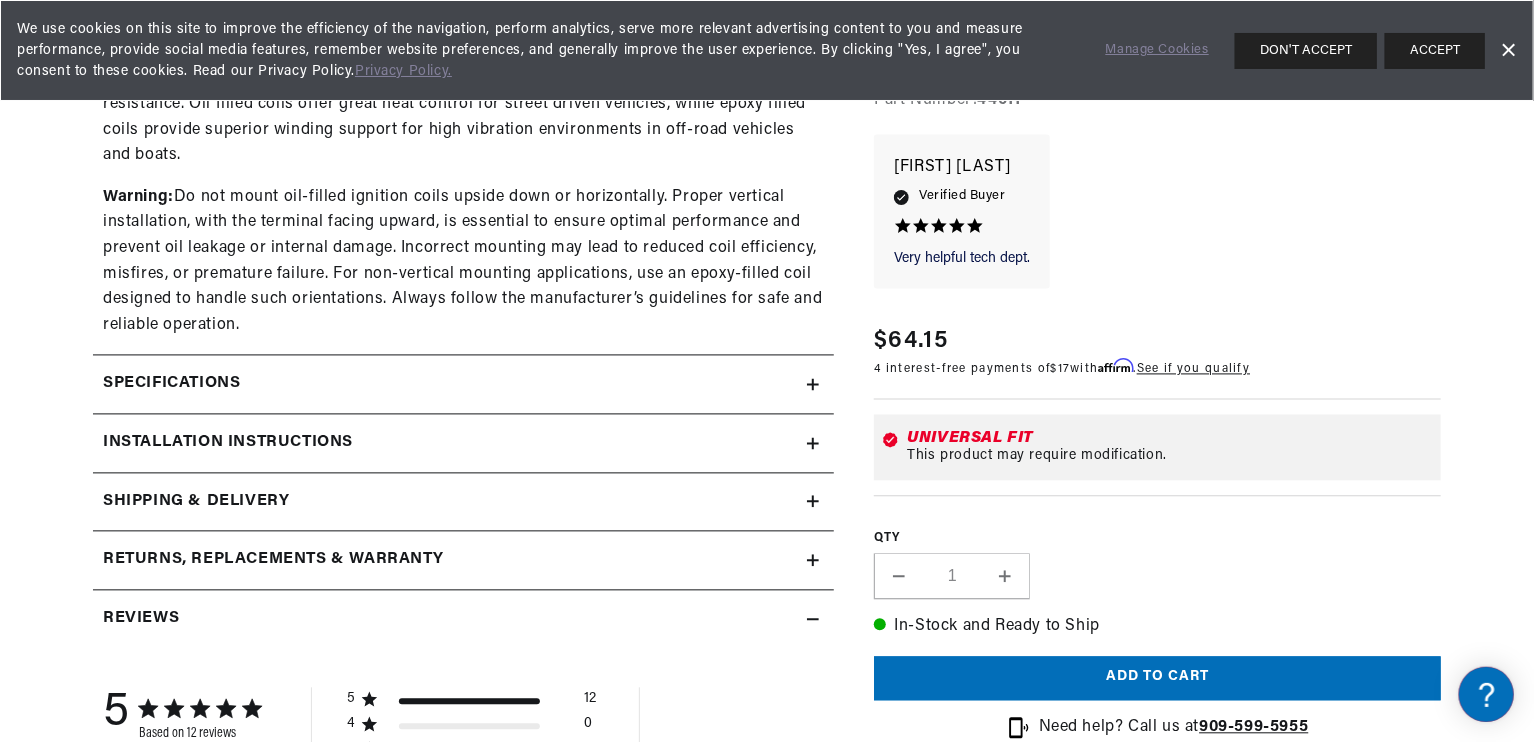 click 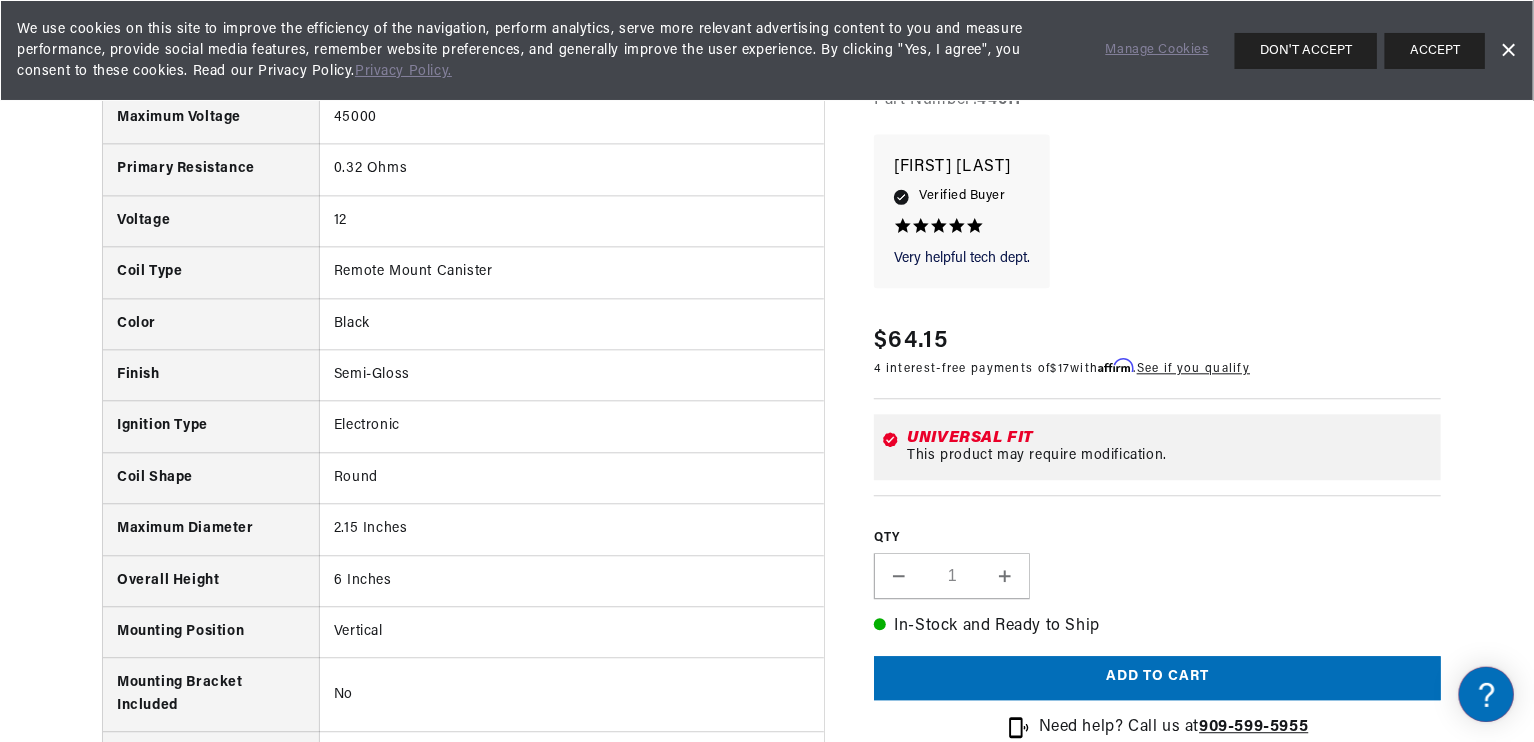 scroll, scrollTop: 2426, scrollLeft: 0, axis: vertical 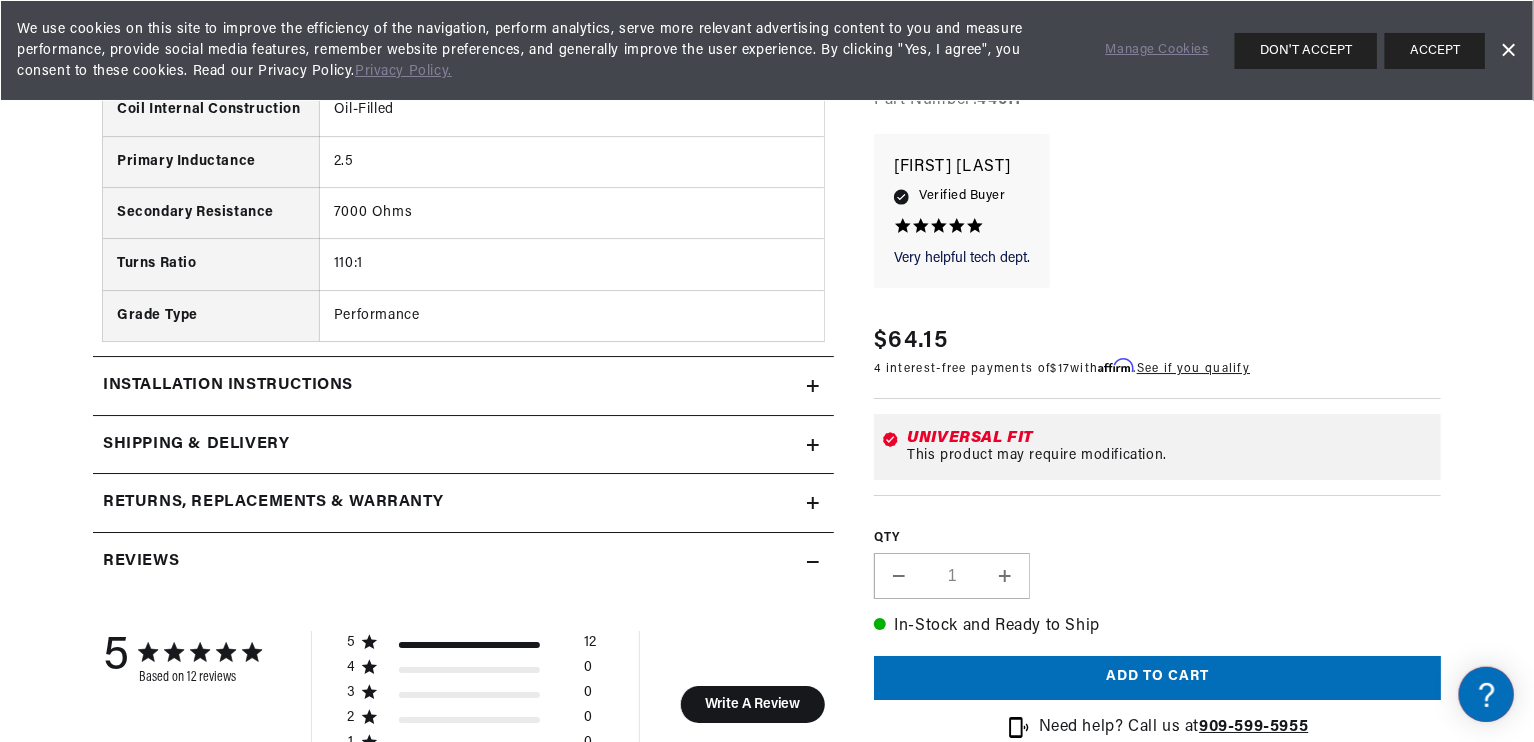 click on "Installation instructions" at bounding box center [463, -1669] 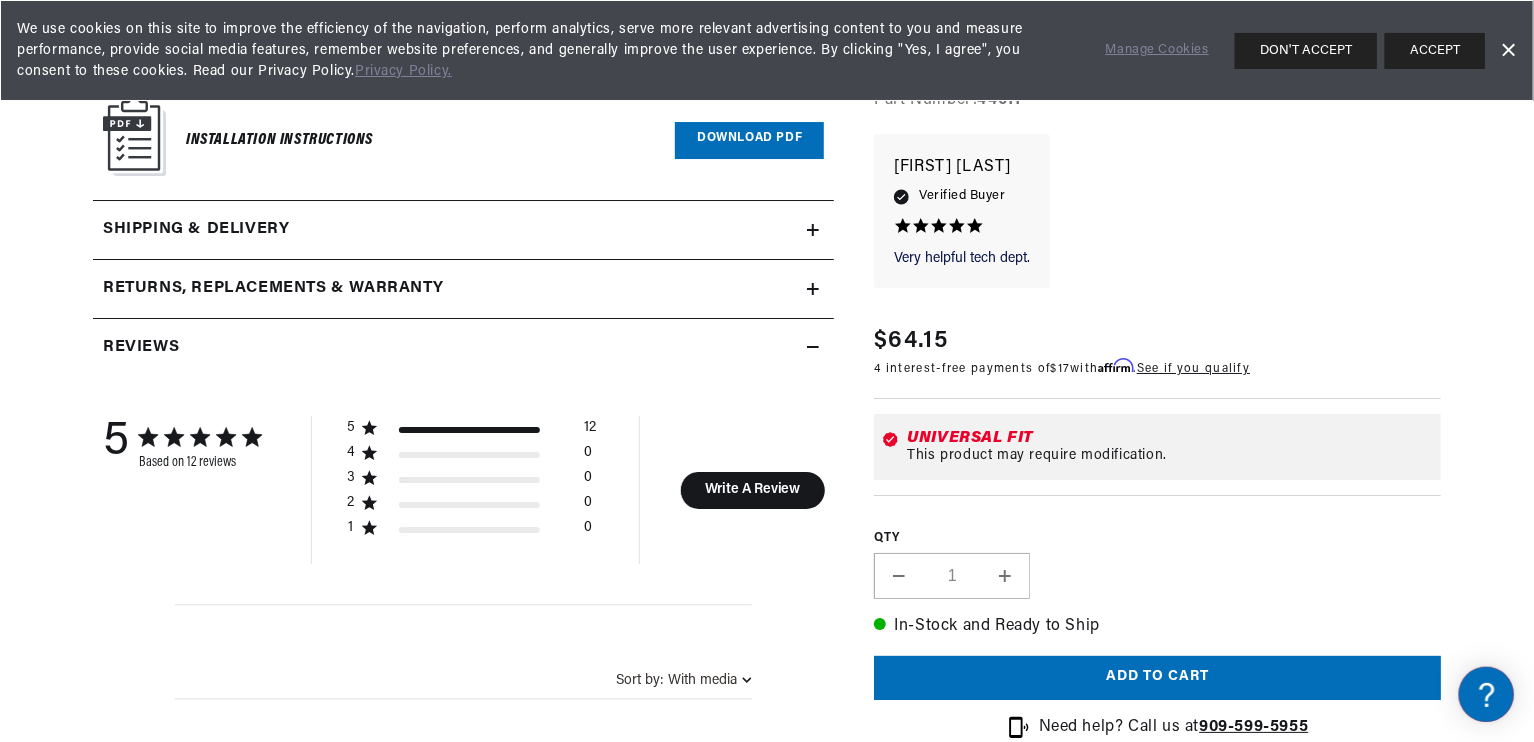 scroll, scrollTop: 3600, scrollLeft: 0, axis: vertical 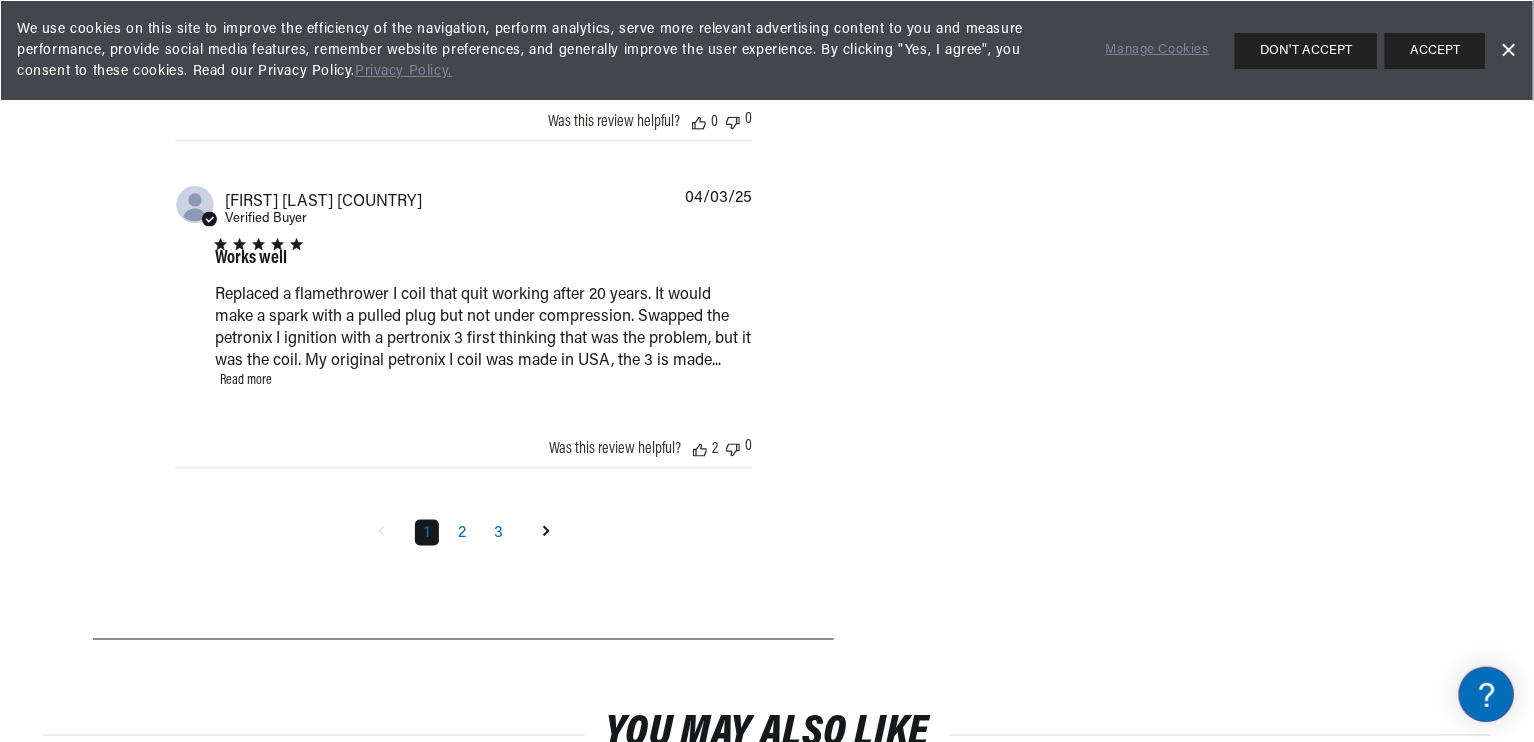 click on "Read more" at bounding box center (246, 380) 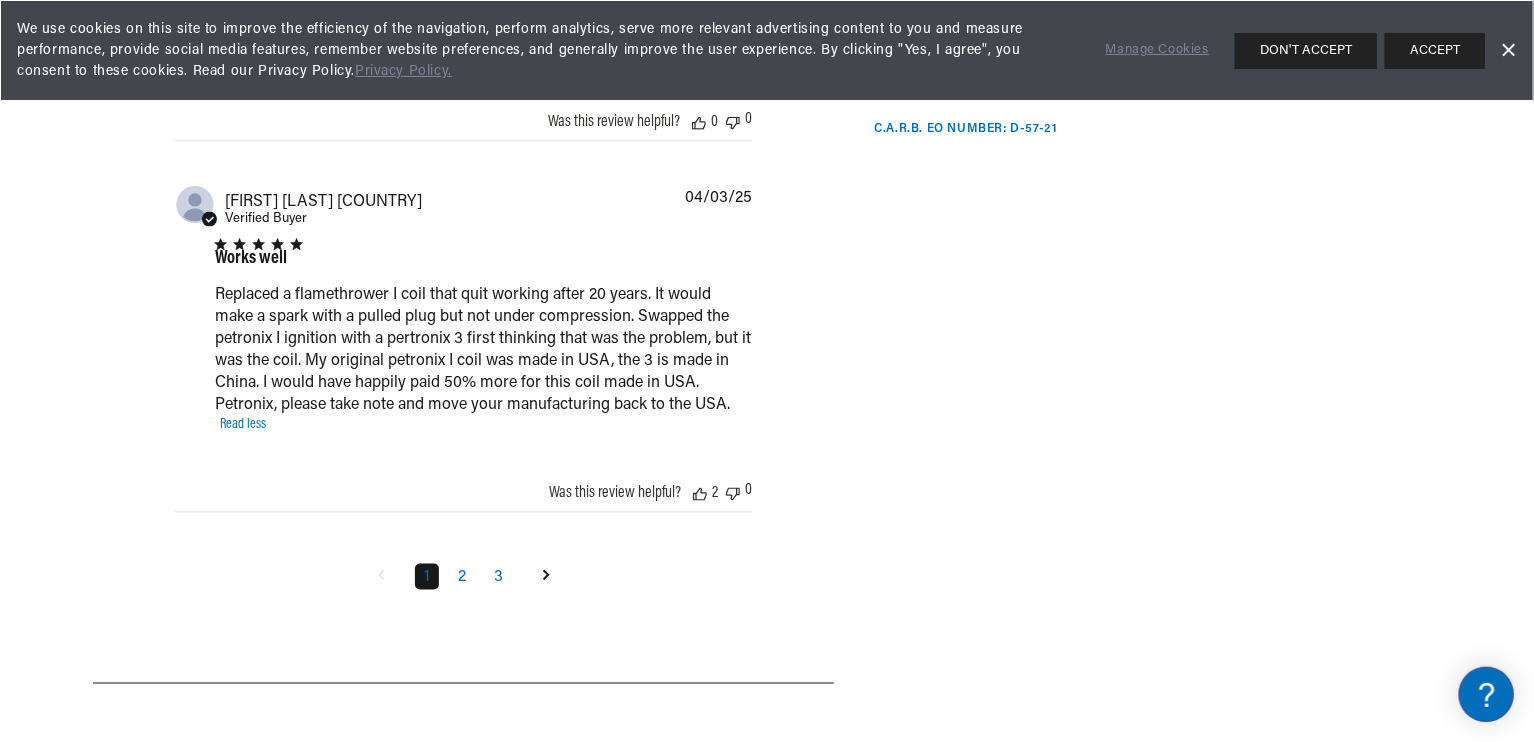 scroll, scrollTop: 0, scrollLeft: 746, axis: horizontal 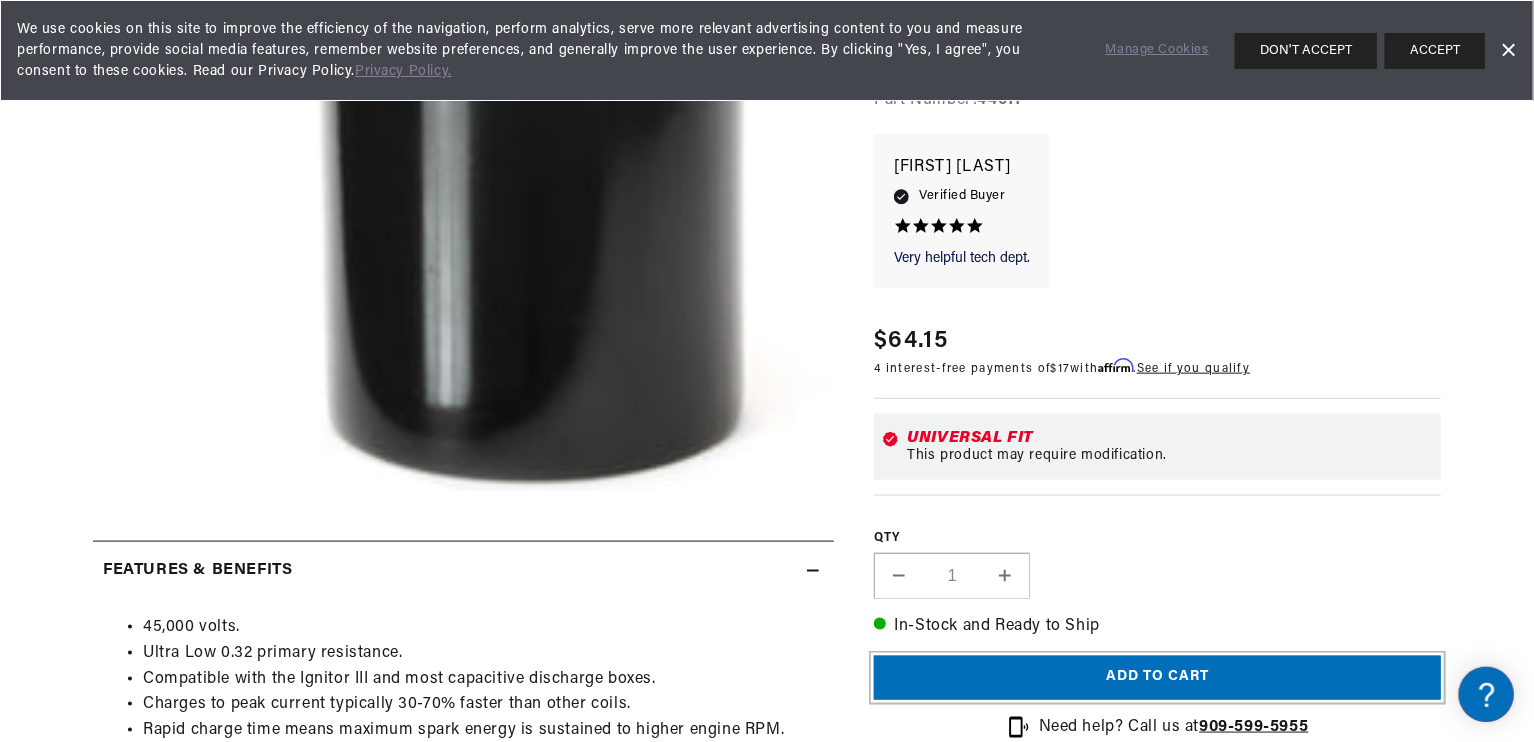 click on "Add to cart" at bounding box center (1157, 678) 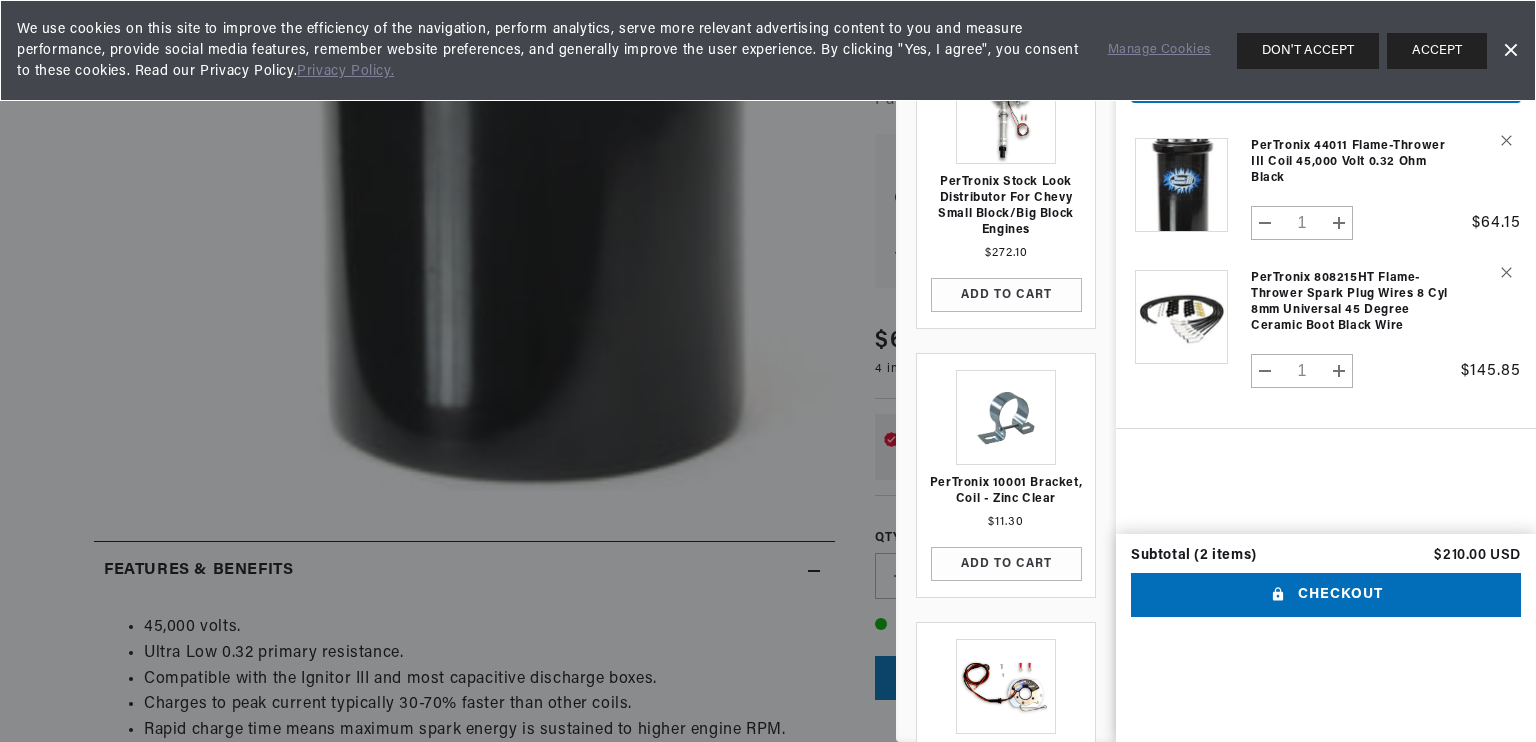 scroll, scrollTop: 0, scrollLeft: 746, axis: horizontal 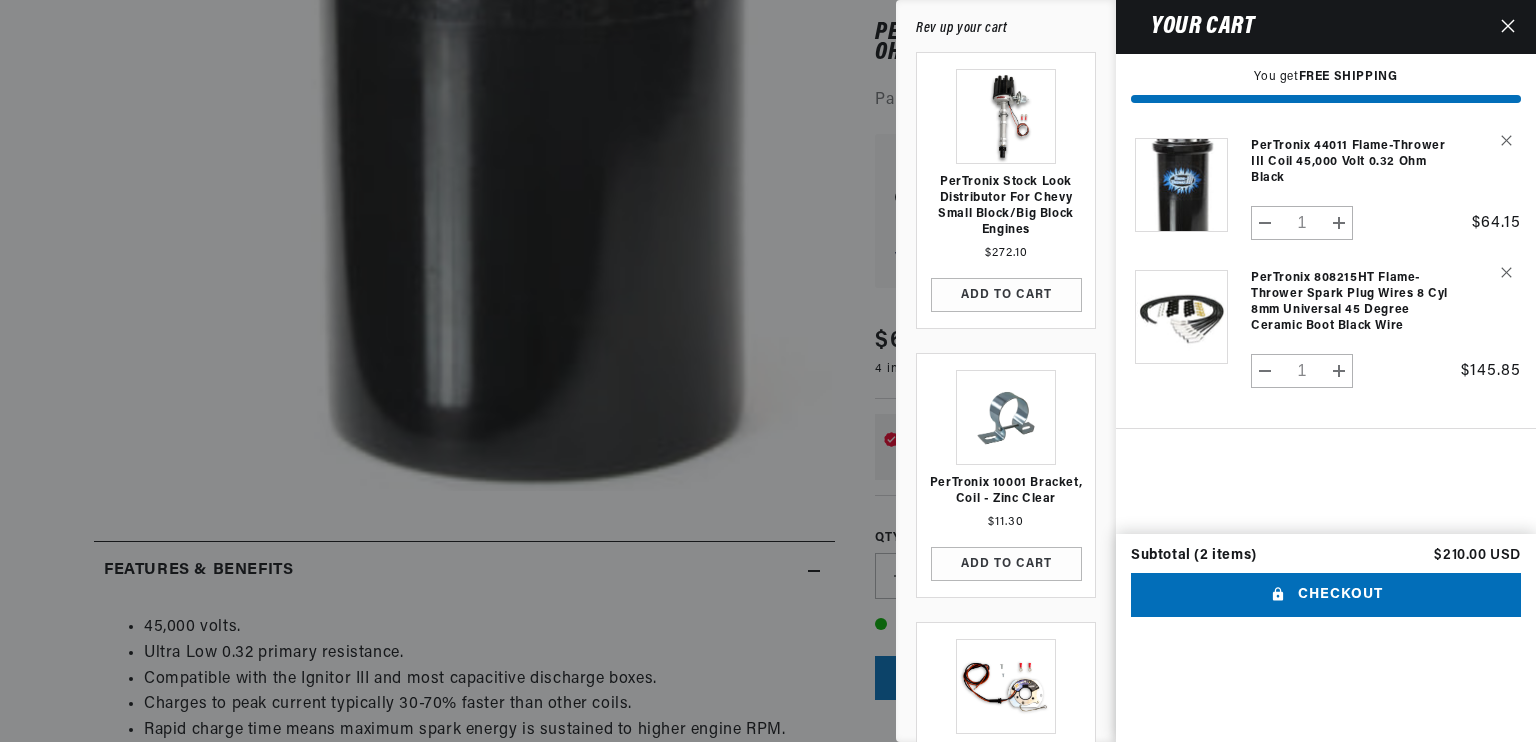 click 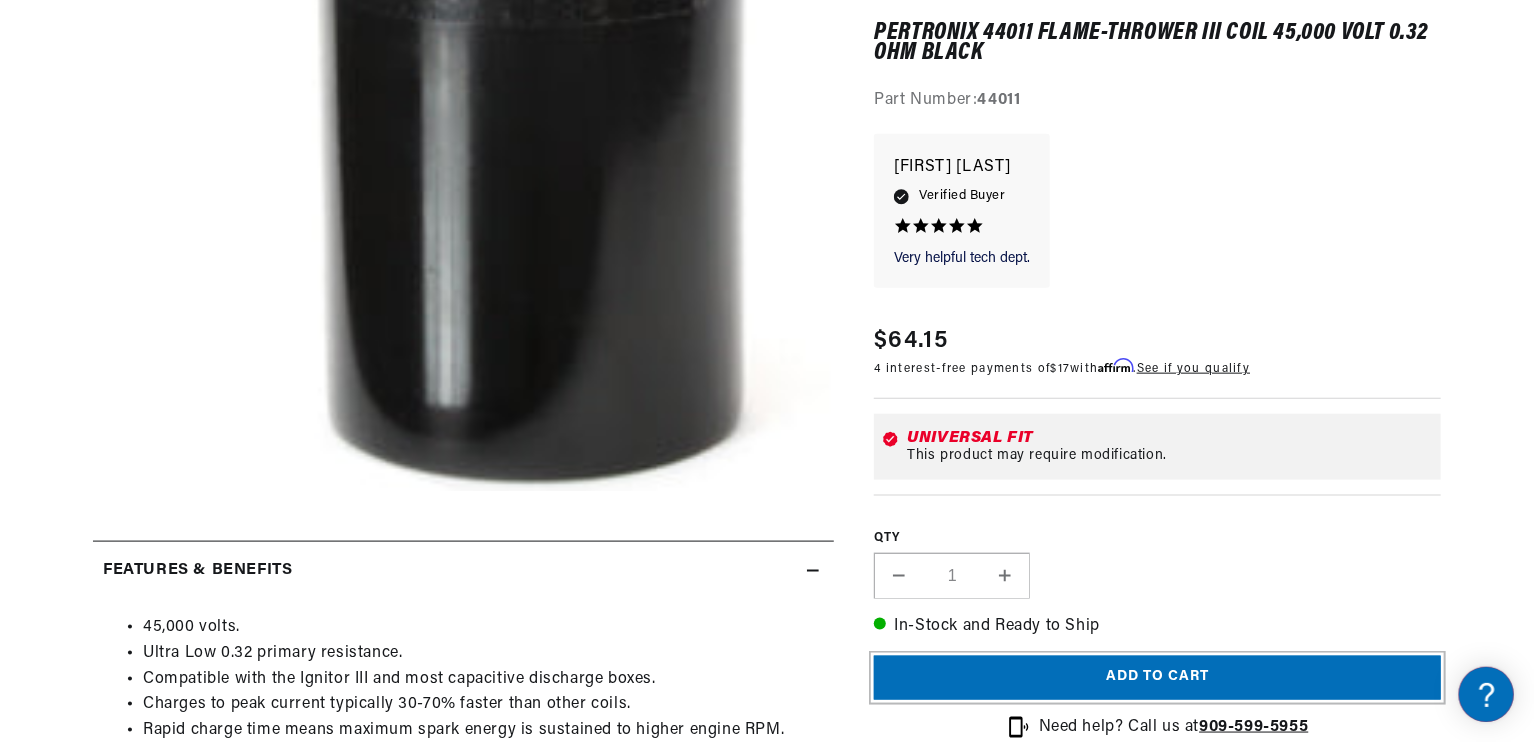 scroll, scrollTop: 0, scrollLeft: 0, axis: both 